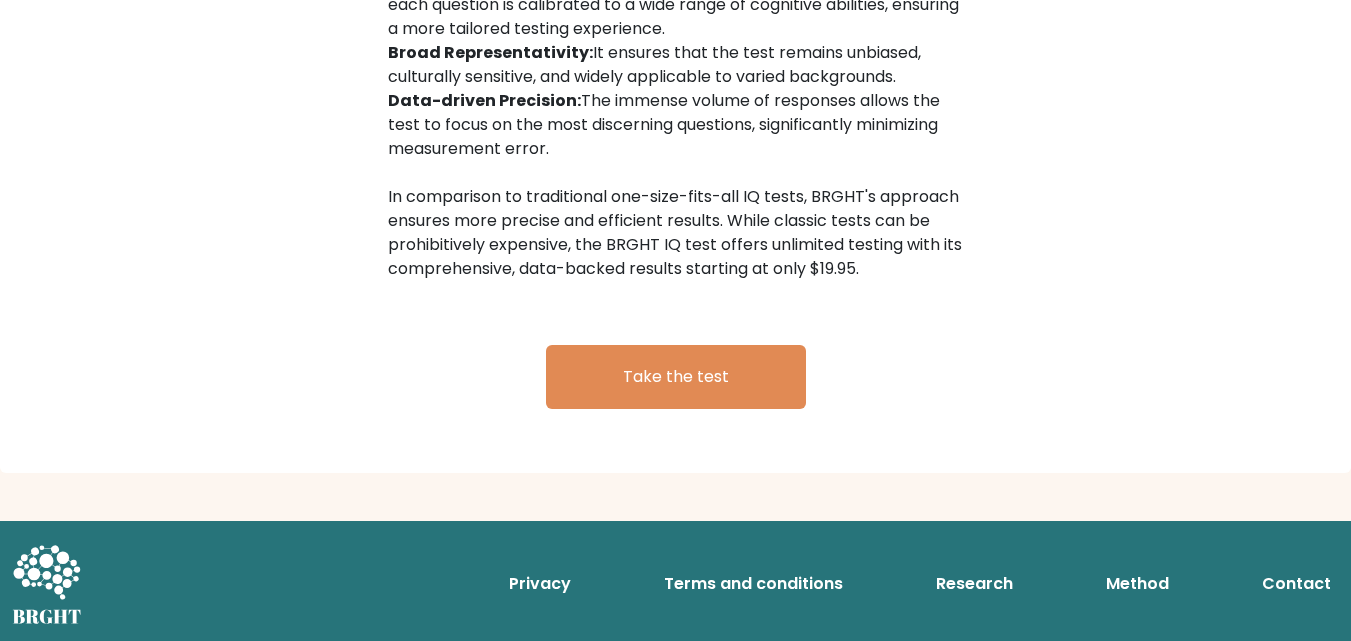 scroll, scrollTop: 3361, scrollLeft: 0, axis: vertical 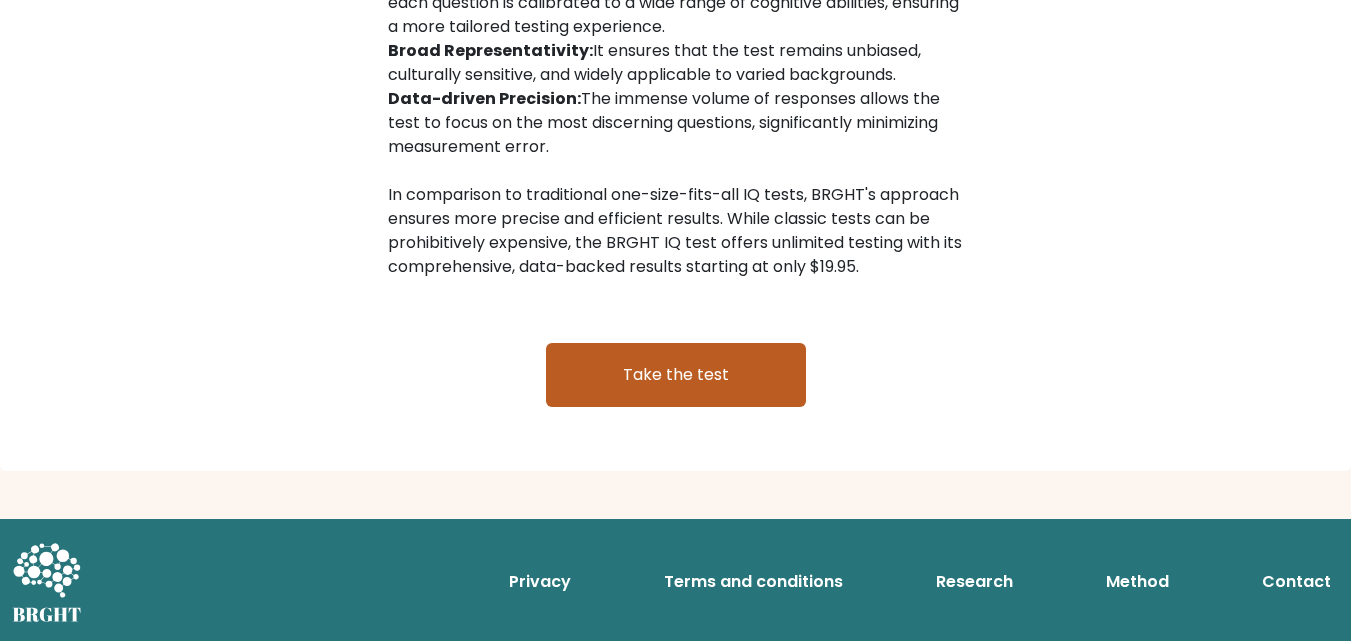 click on "Take the test" at bounding box center (676, 375) 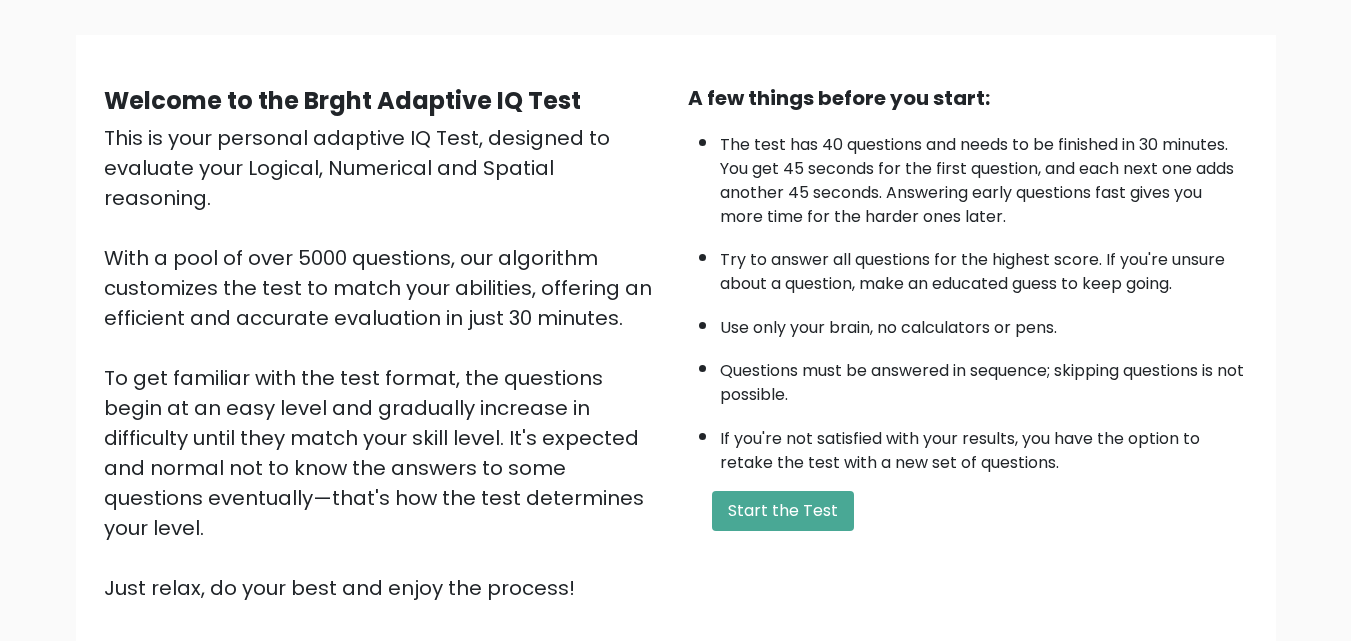 scroll, scrollTop: 275, scrollLeft: 0, axis: vertical 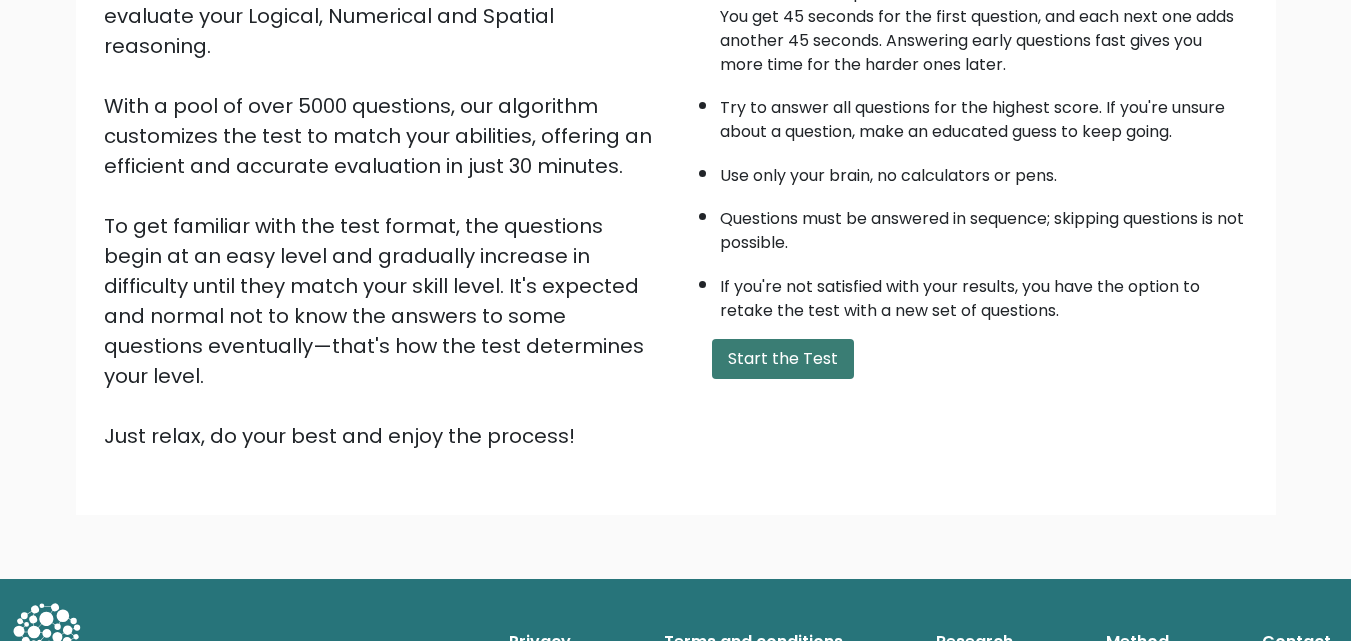 click on "Start the Test" at bounding box center (783, 359) 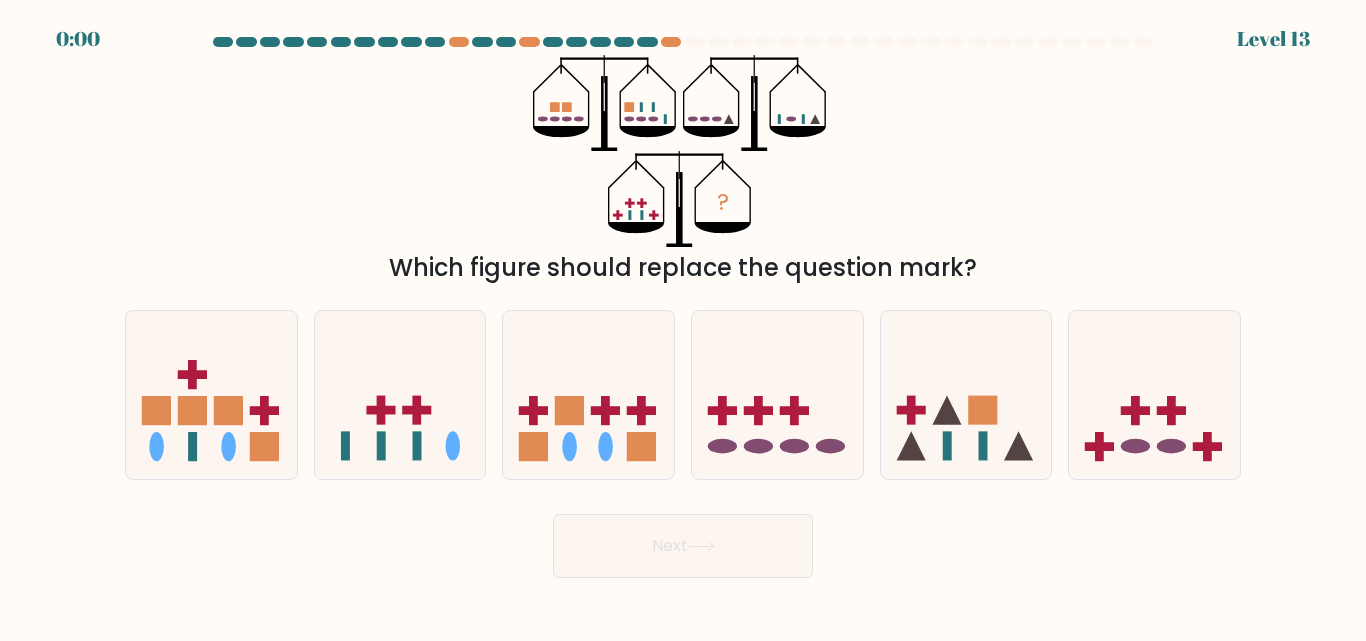 scroll, scrollTop: 0, scrollLeft: 0, axis: both 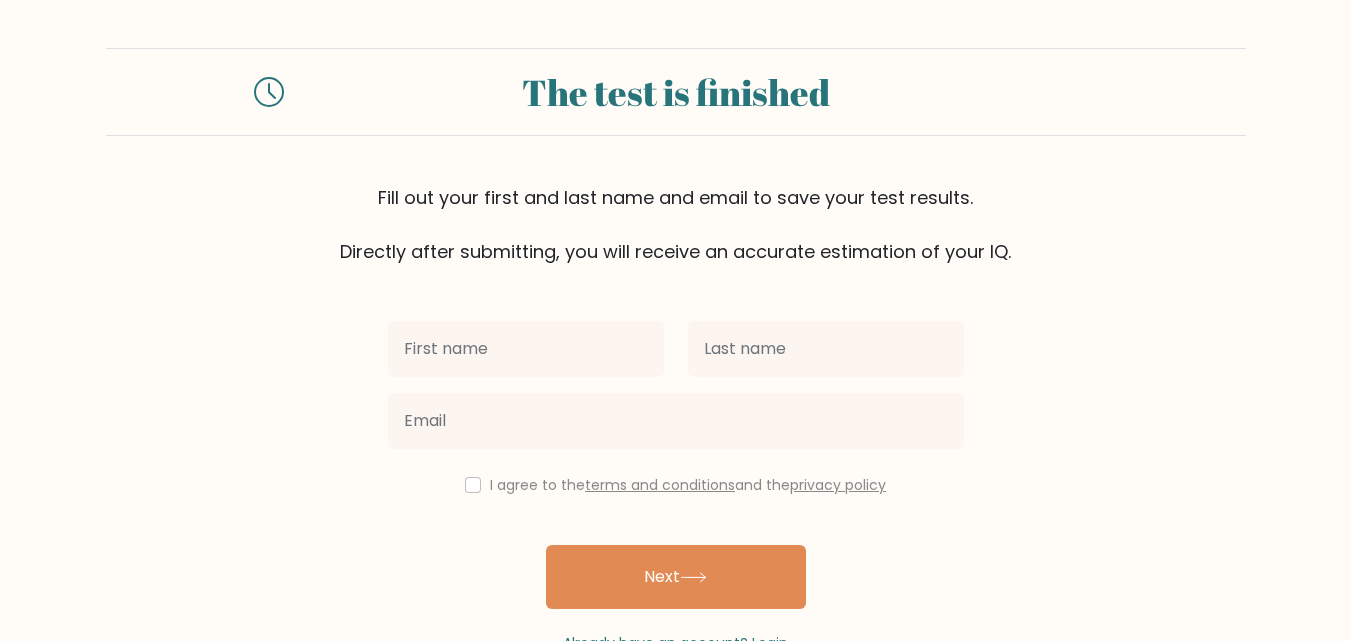 click at bounding box center [526, 349] 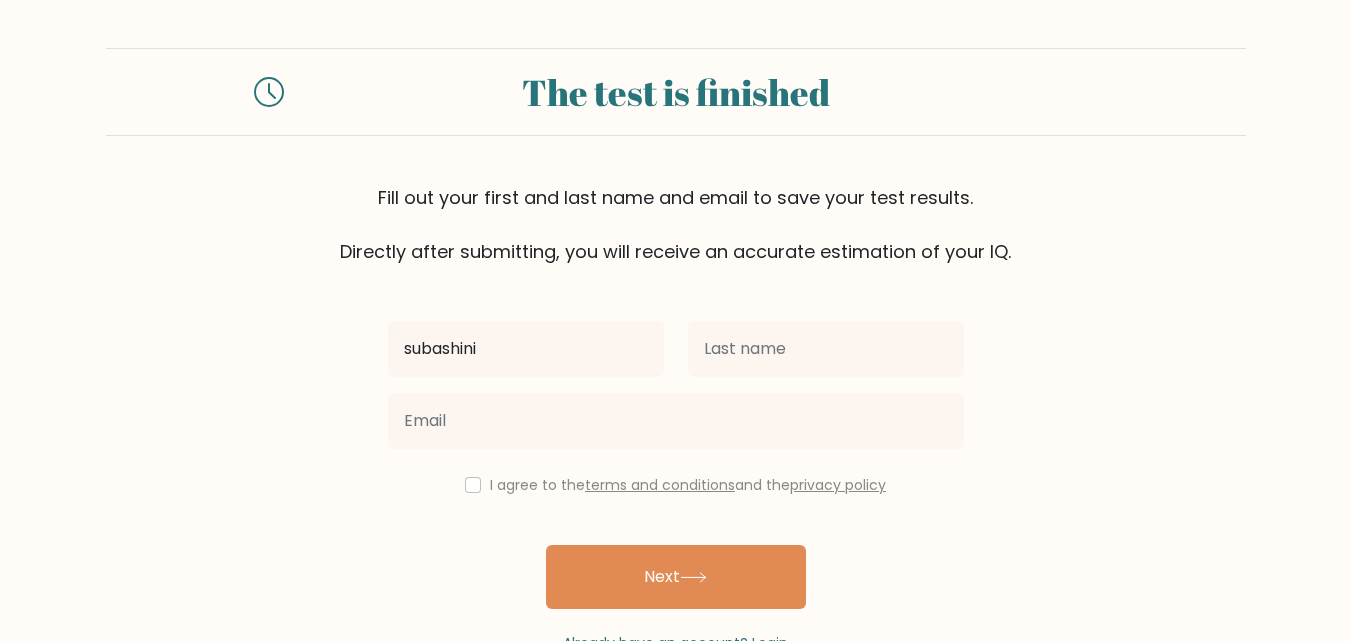 type on "subashini" 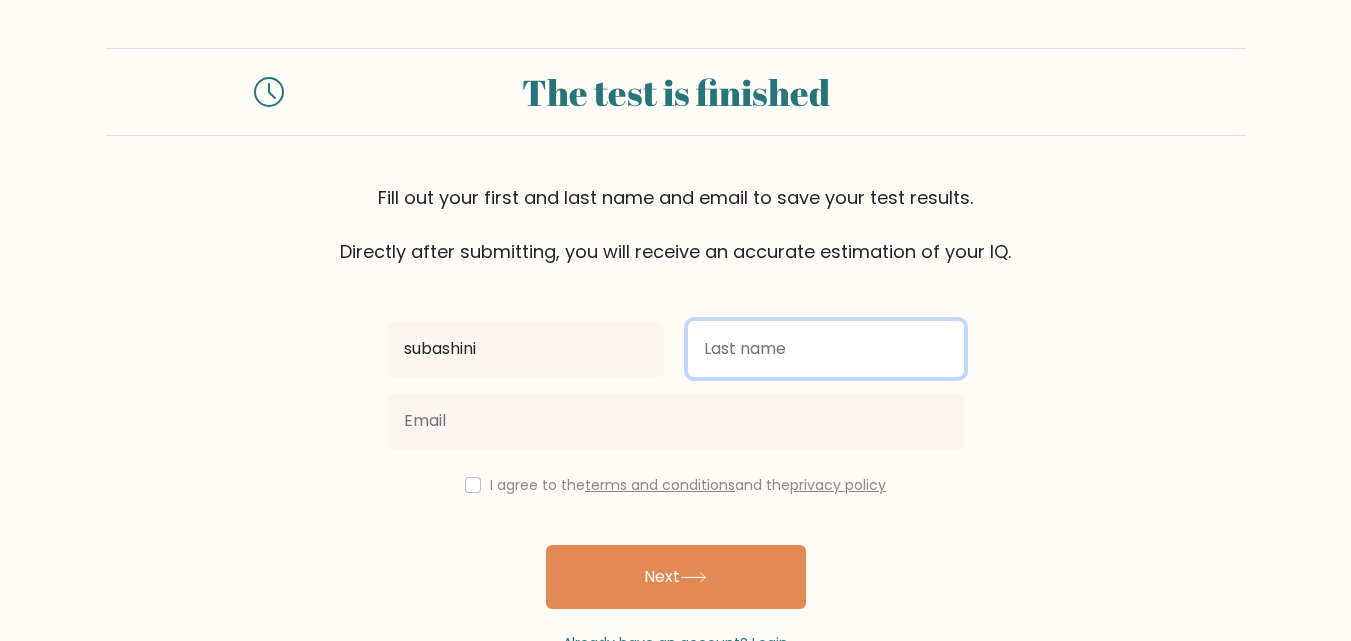 click at bounding box center (826, 349) 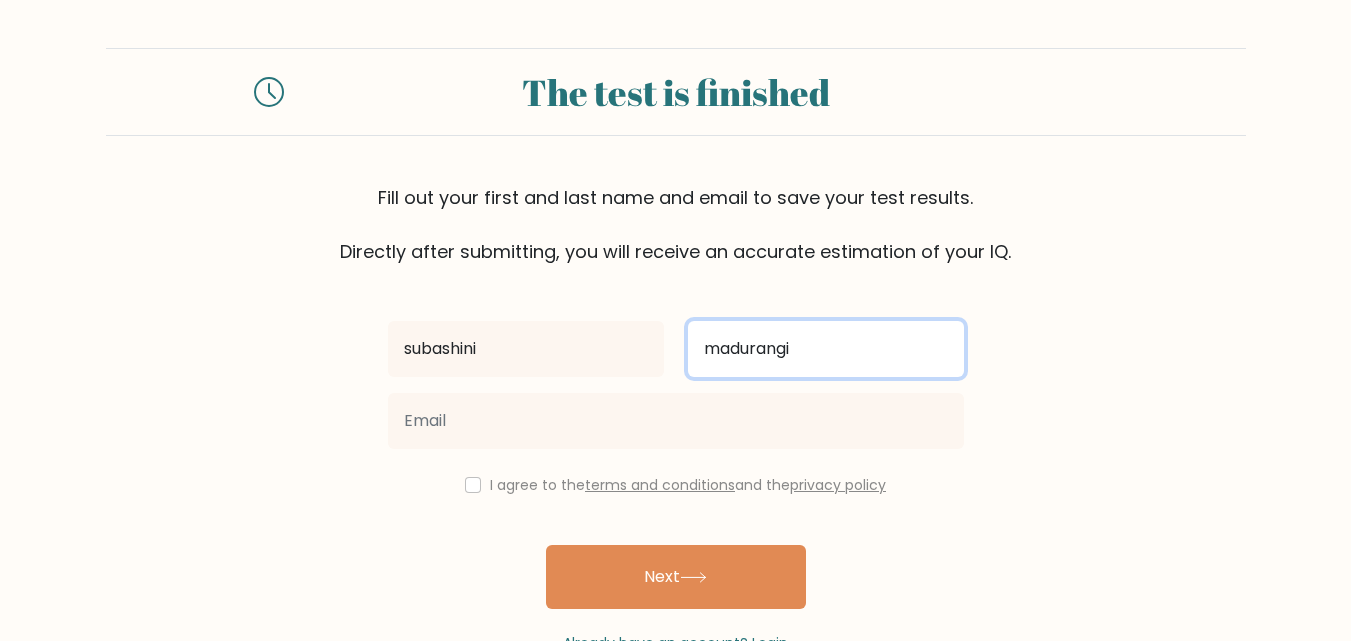 type on "madurangi" 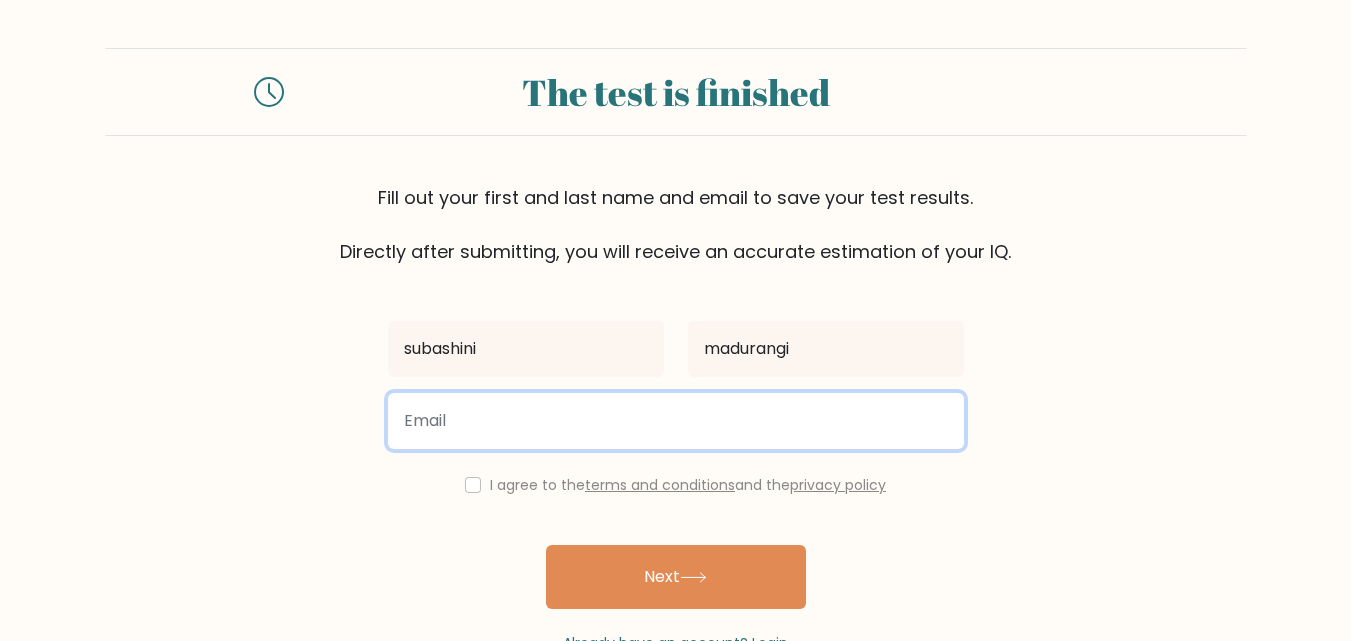 click at bounding box center [676, 421] 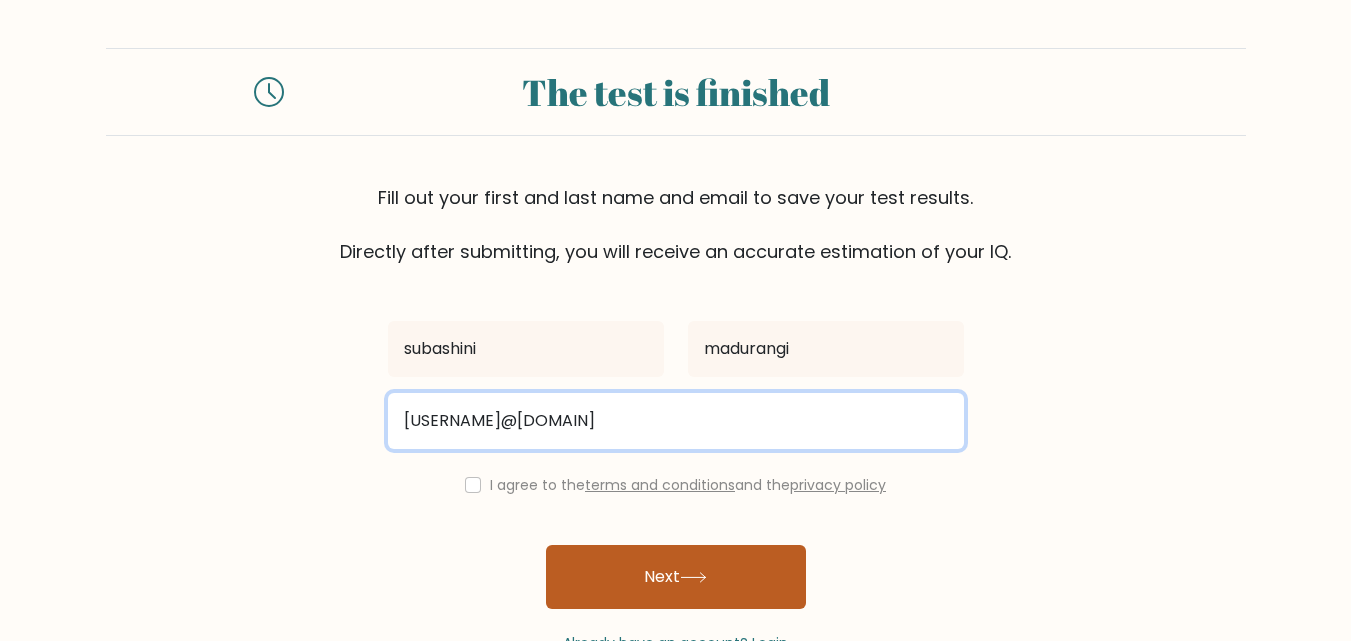 type on "bsmadurangi@gmail.com" 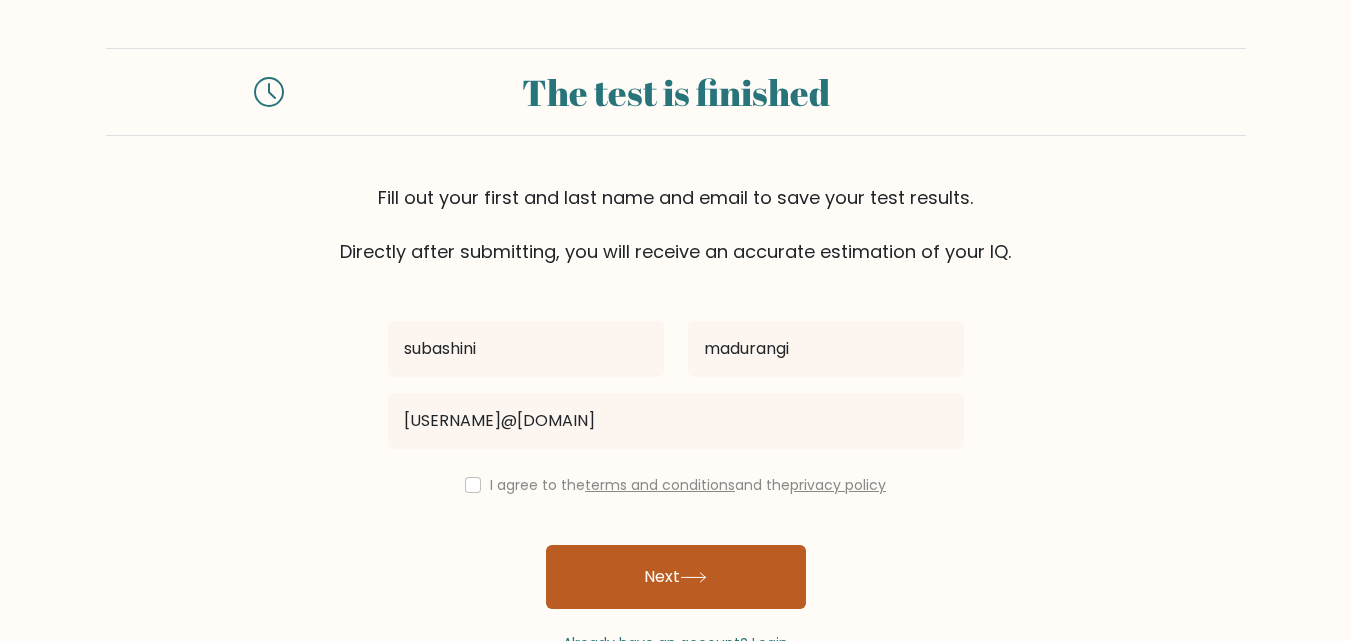 click on "Next" at bounding box center [676, 577] 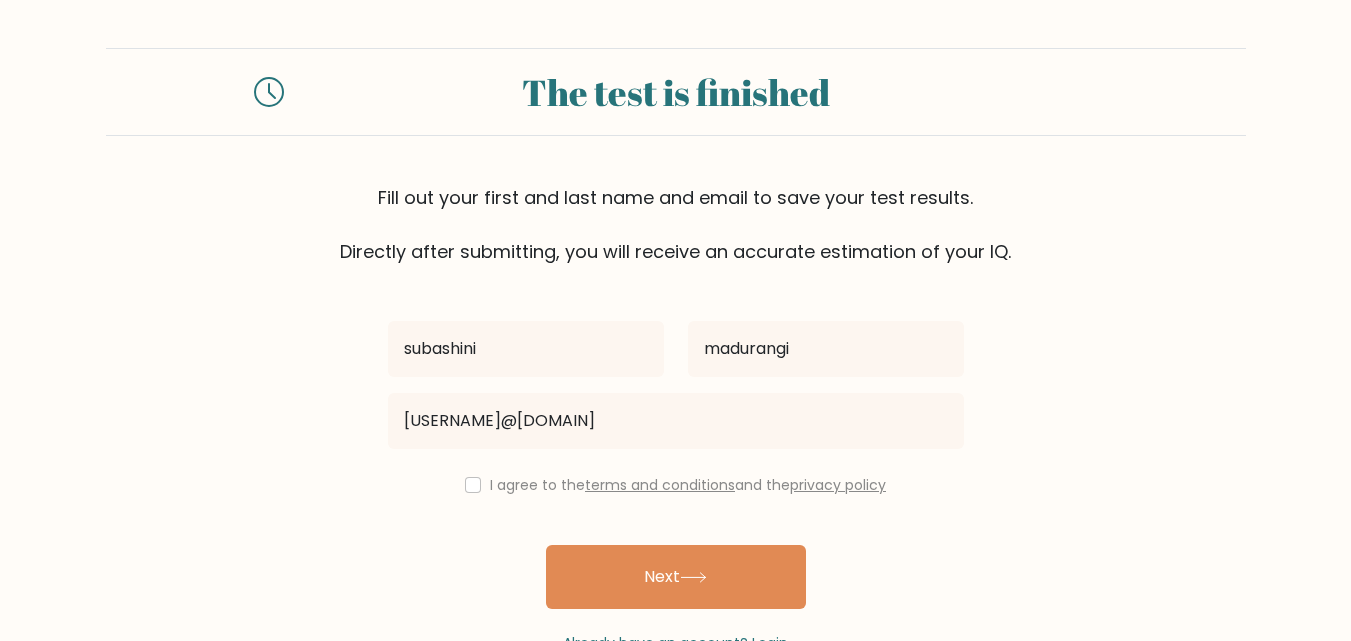 click on "I agree to the  terms and conditions  and the  privacy policy" at bounding box center [688, 485] 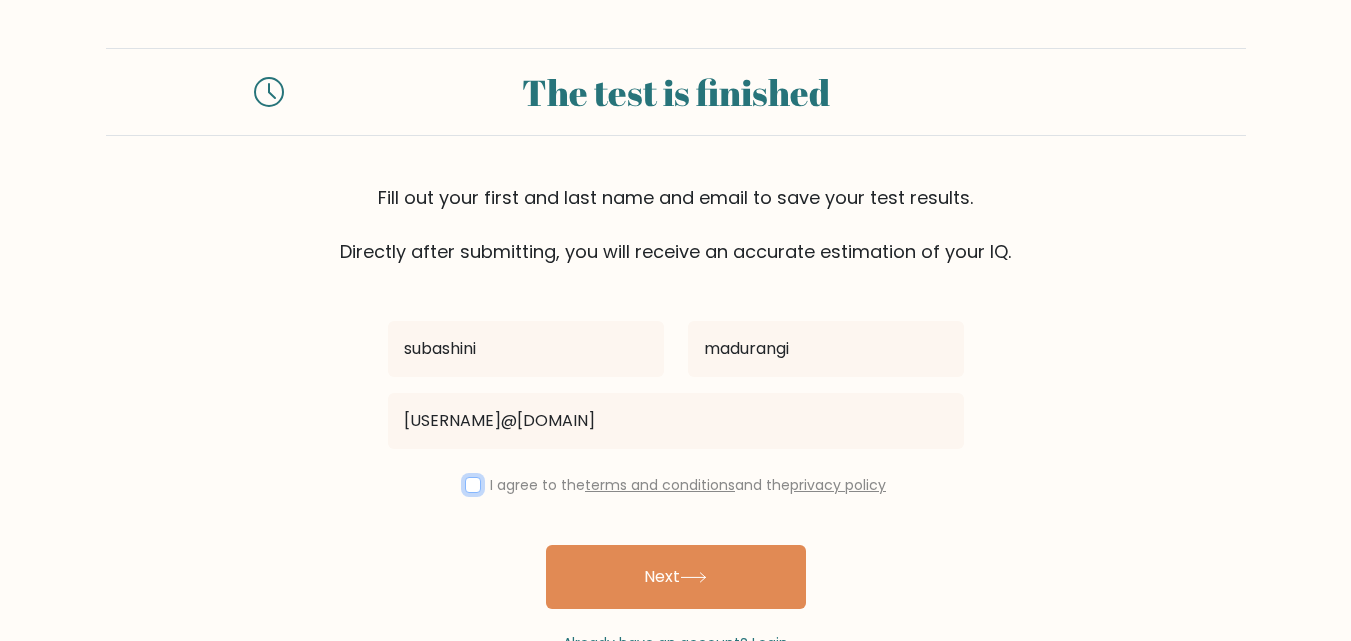 click at bounding box center [473, 485] 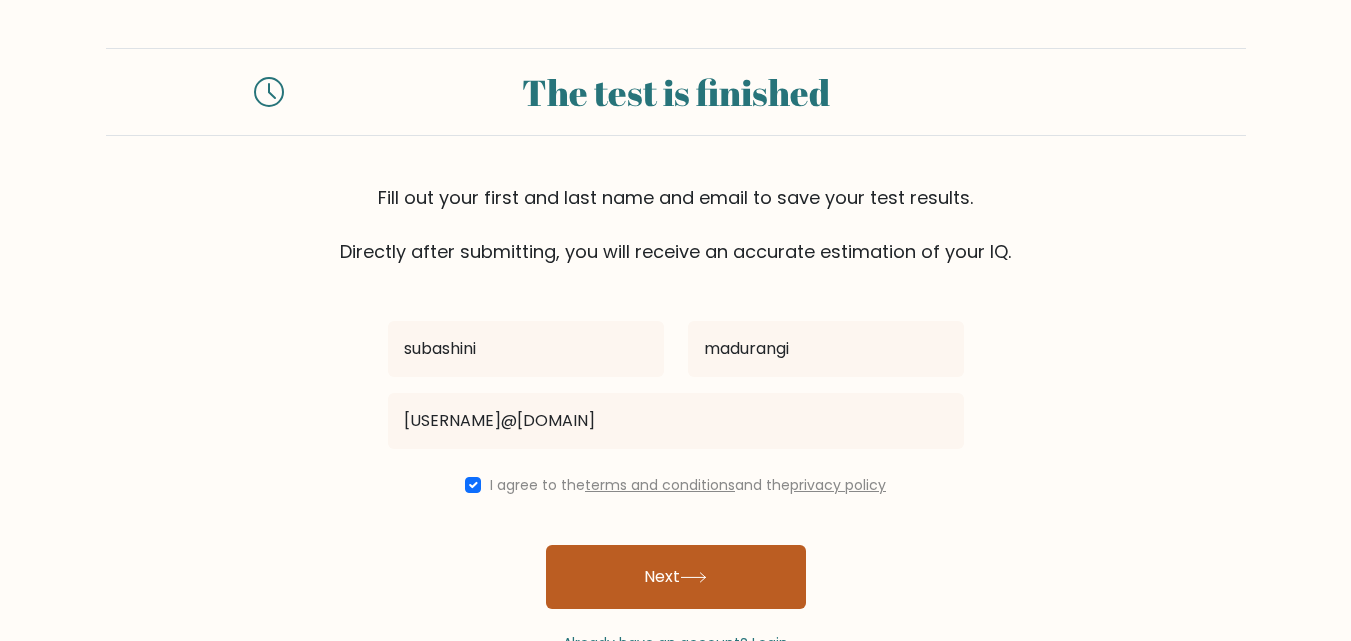 click on "Next" at bounding box center [676, 577] 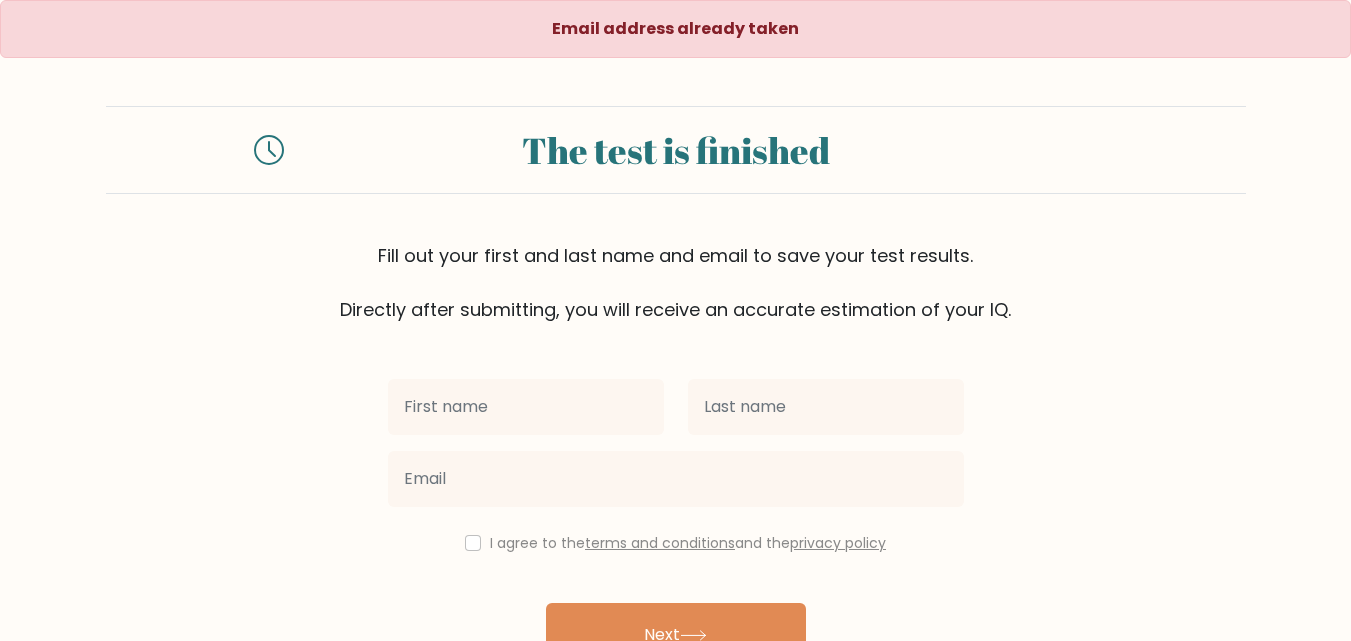 scroll, scrollTop: 119, scrollLeft: 0, axis: vertical 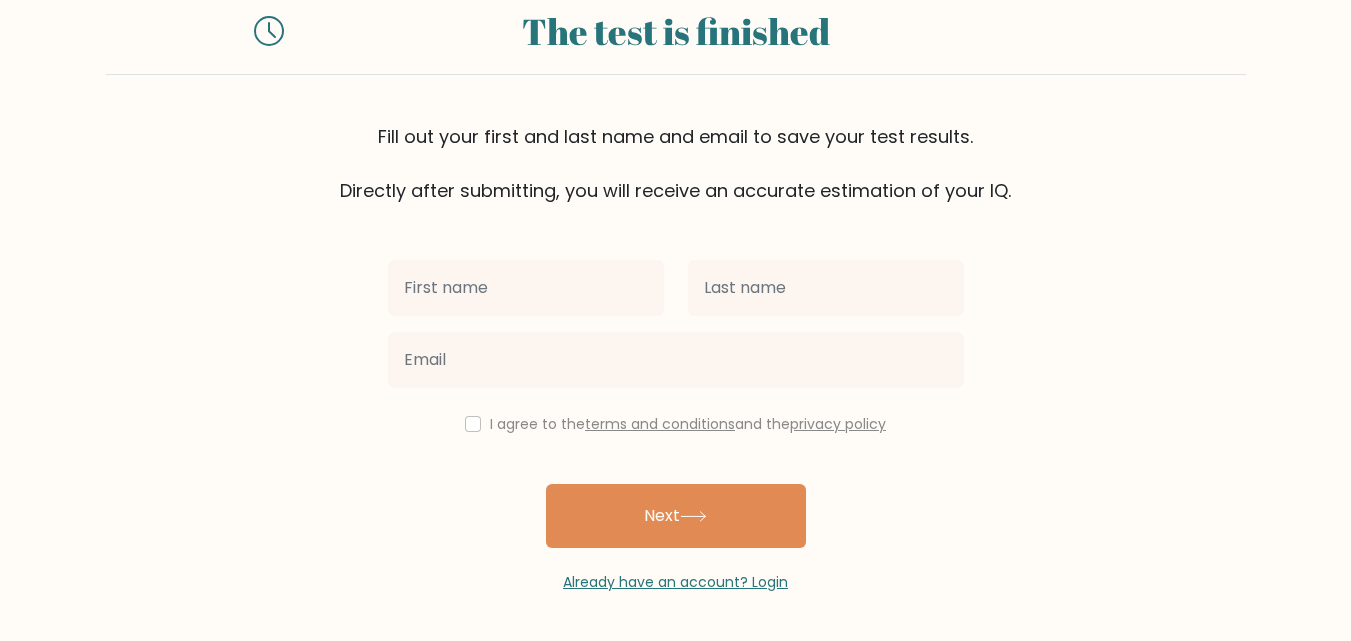 click at bounding box center (526, 288) 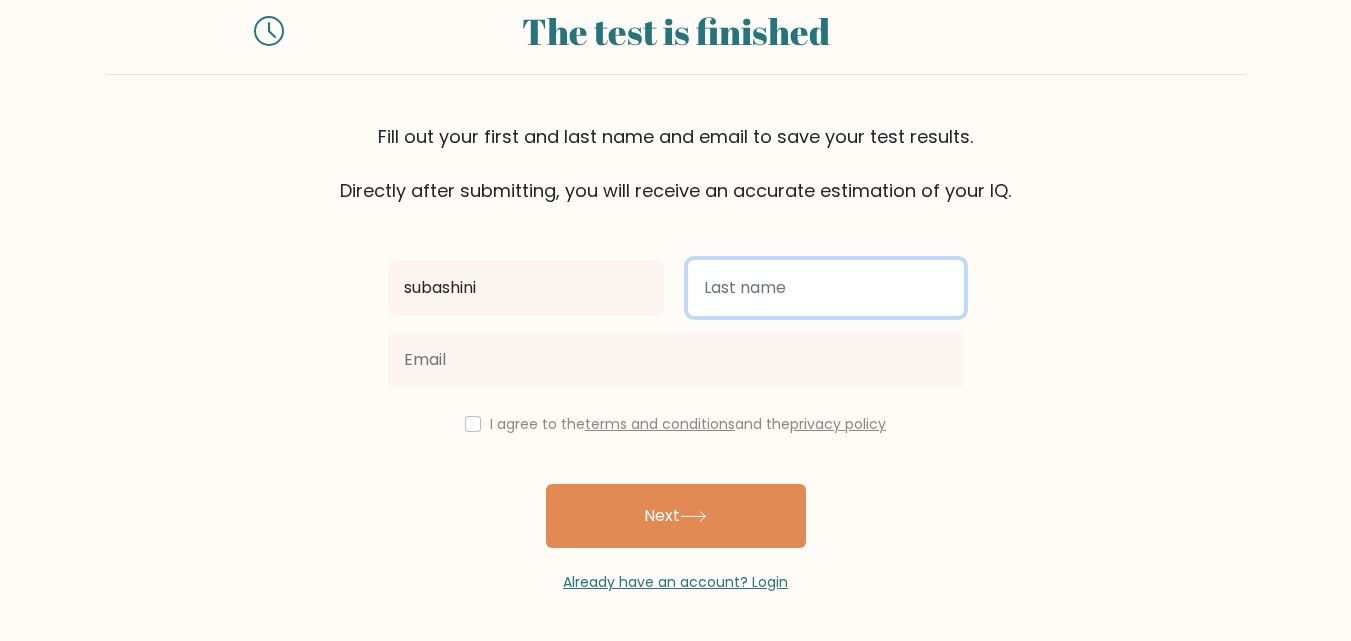 click at bounding box center (826, 288) 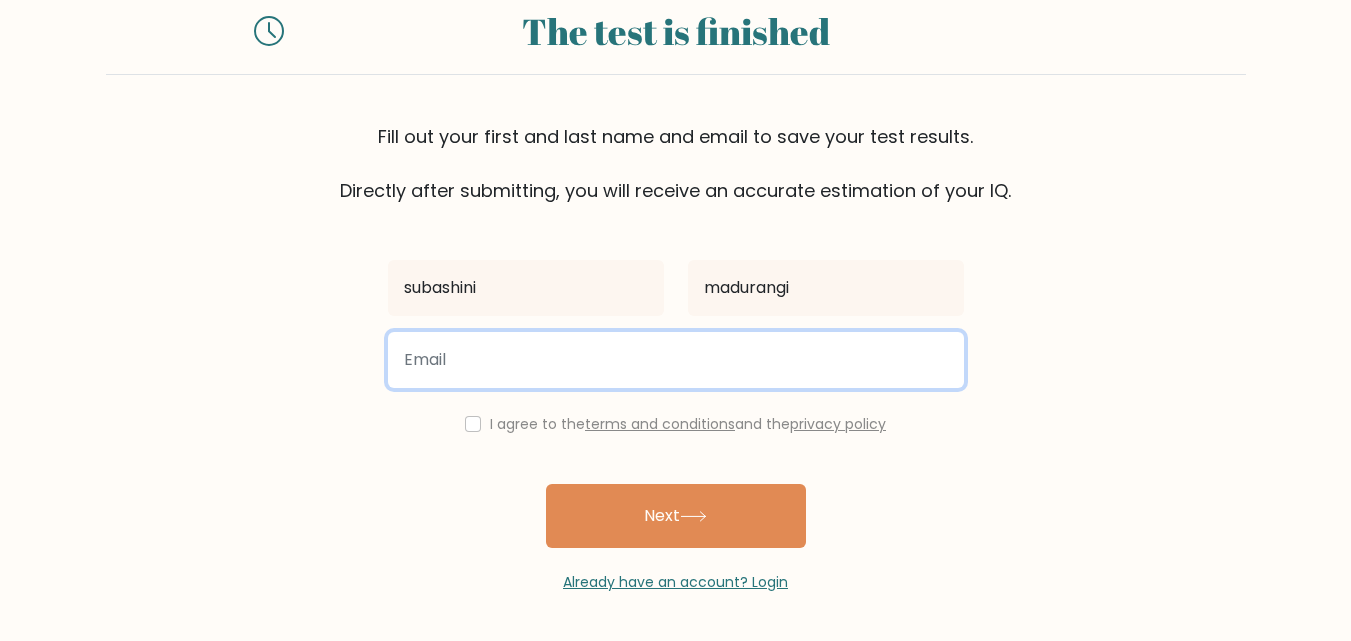 click at bounding box center [676, 360] 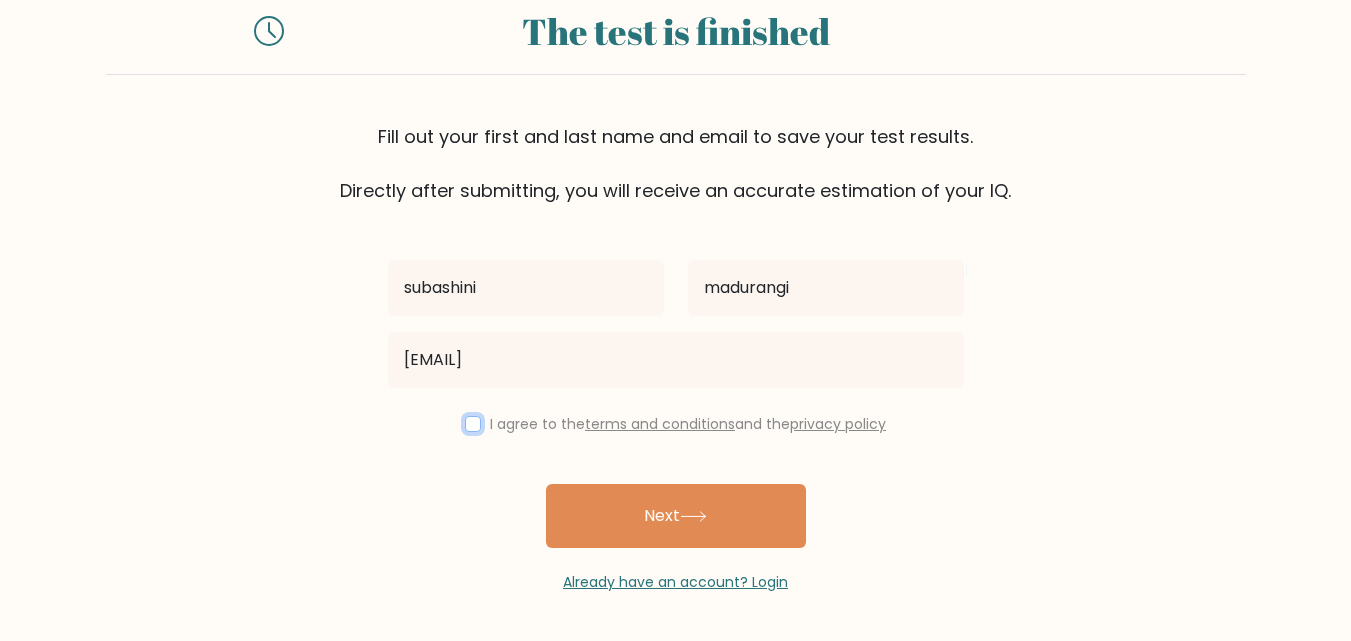 click at bounding box center (473, 424) 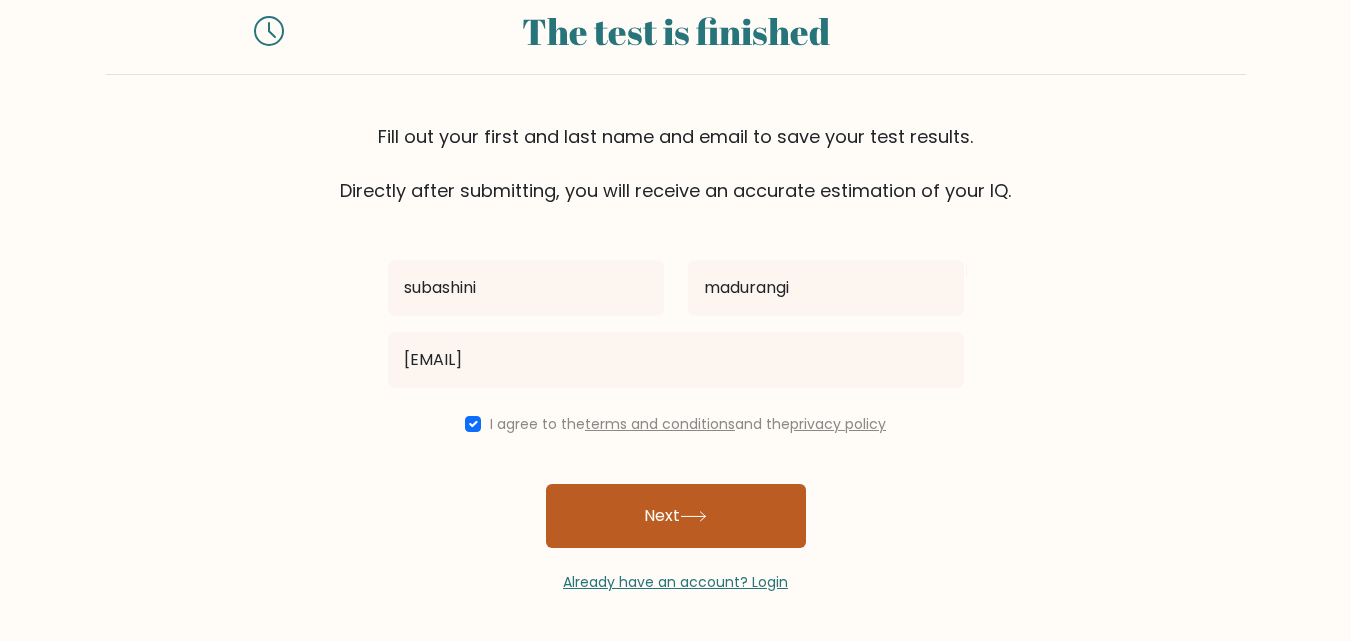 click on "Next" at bounding box center [676, 516] 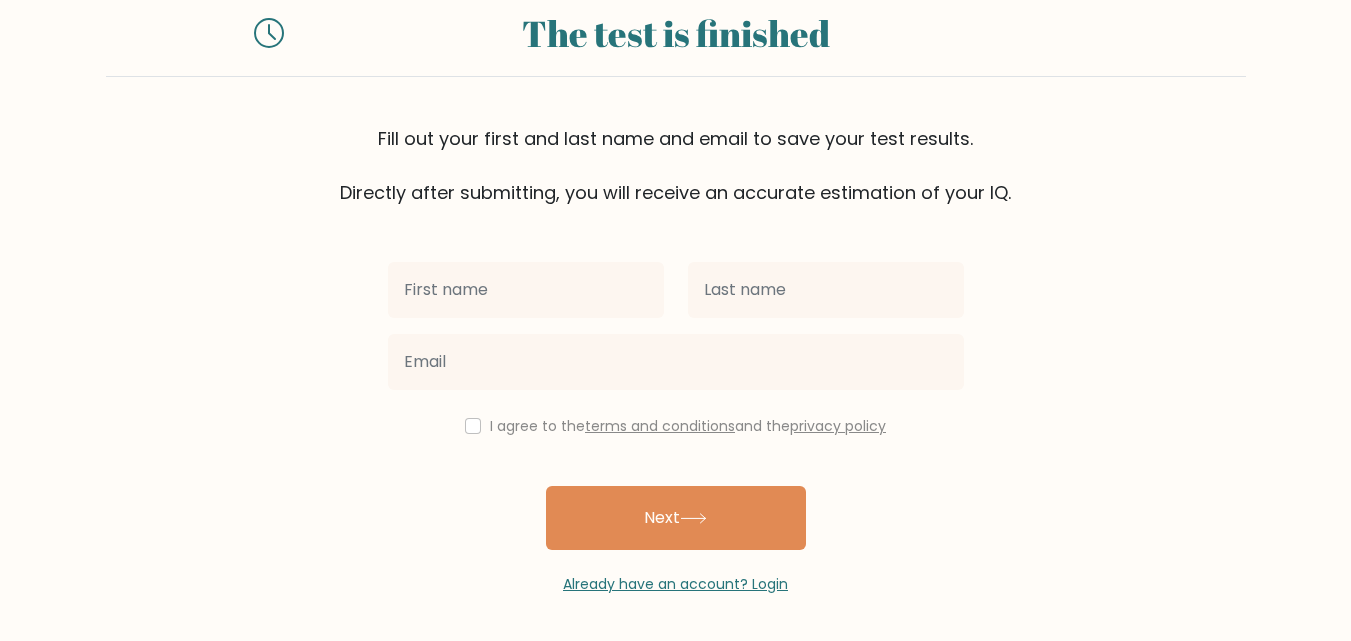scroll, scrollTop: 119, scrollLeft: 0, axis: vertical 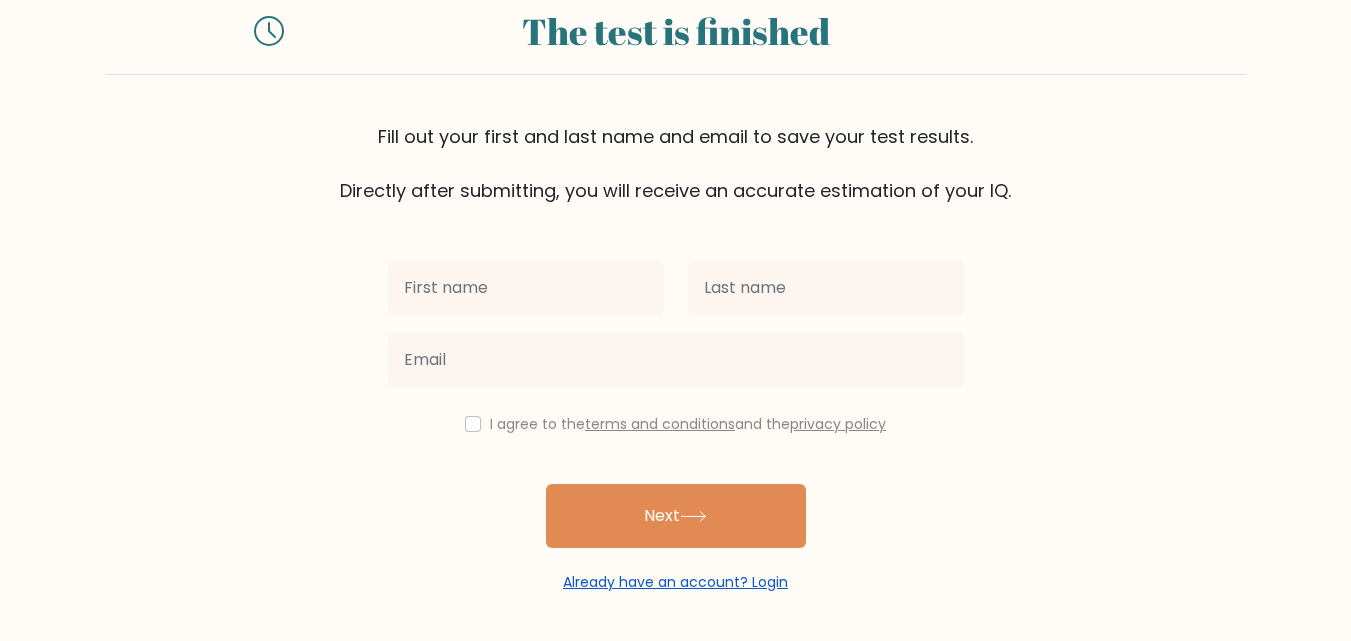 click on "Already have an account? Login" at bounding box center [675, 582] 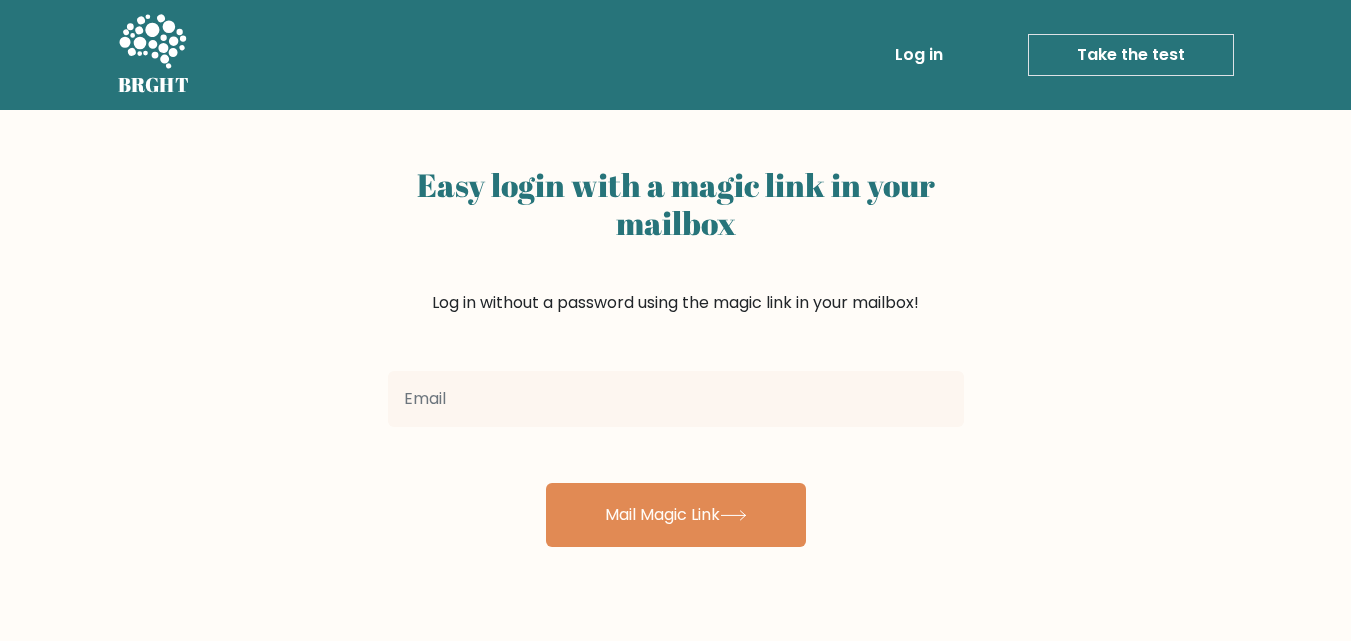 scroll, scrollTop: 0, scrollLeft: 0, axis: both 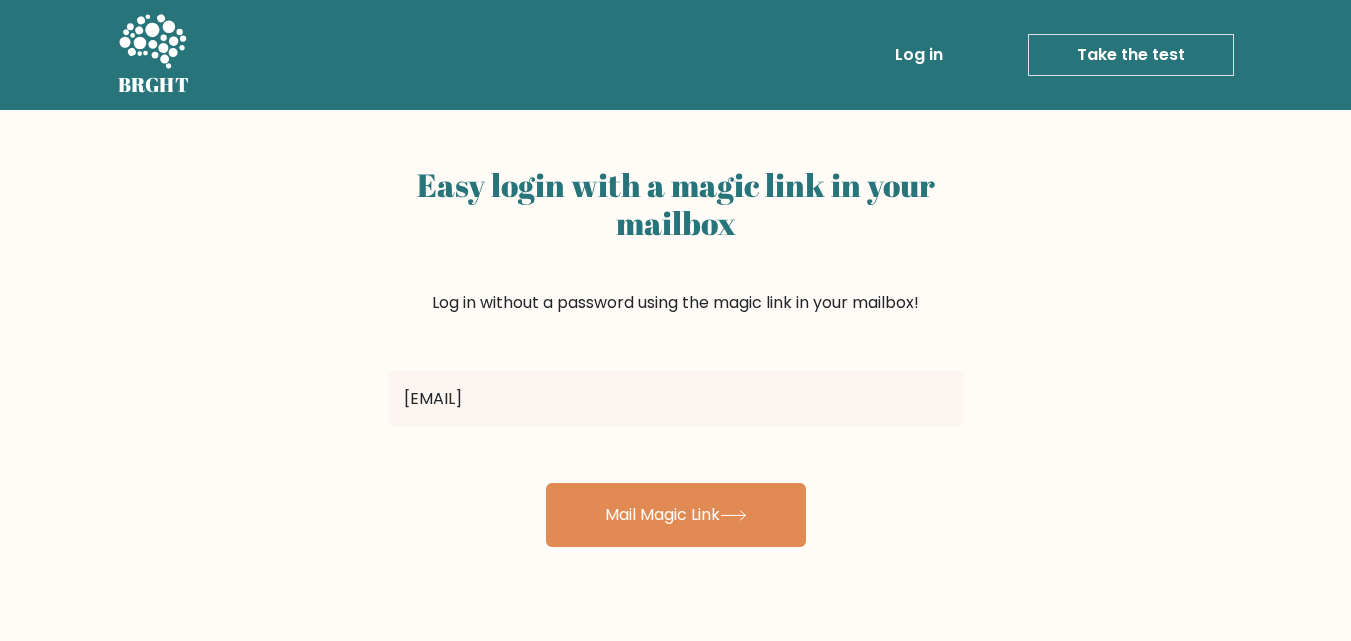 click on "Easy login with a magic link in your mailbox
Log in without a password using the magic link in your mailbox!
[EMAIL]
Mail Magic Link" at bounding box center [675, 489] 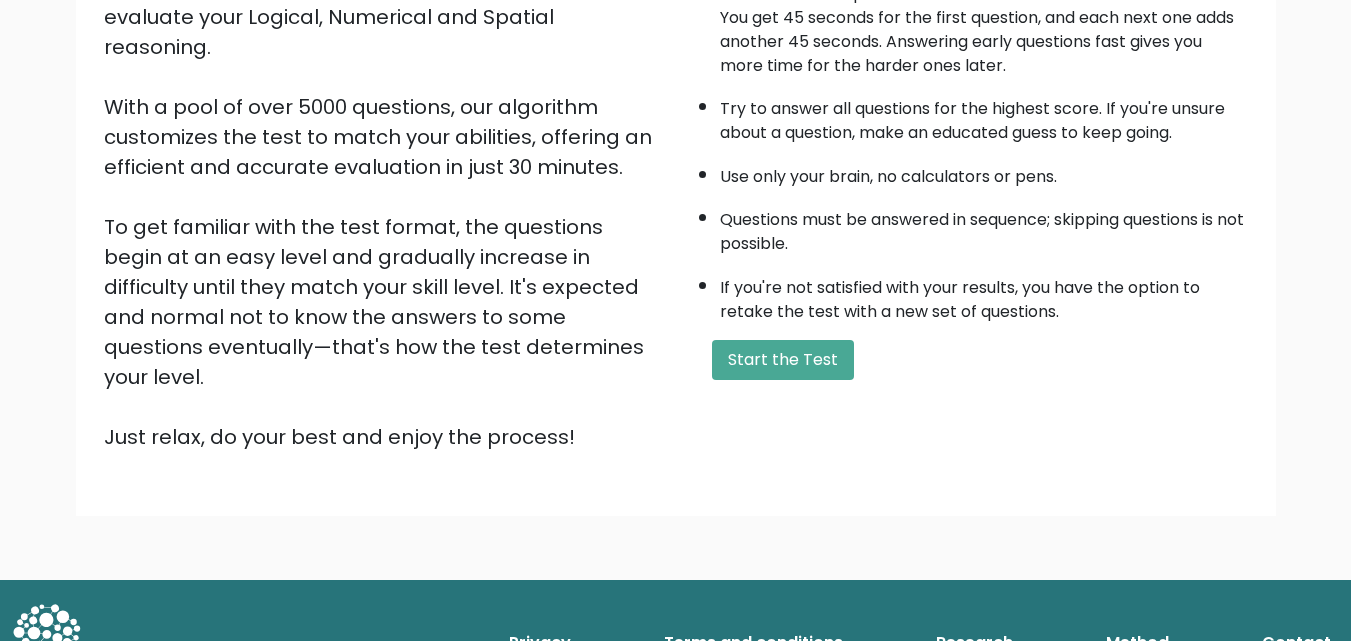 scroll, scrollTop: 275, scrollLeft: 0, axis: vertical 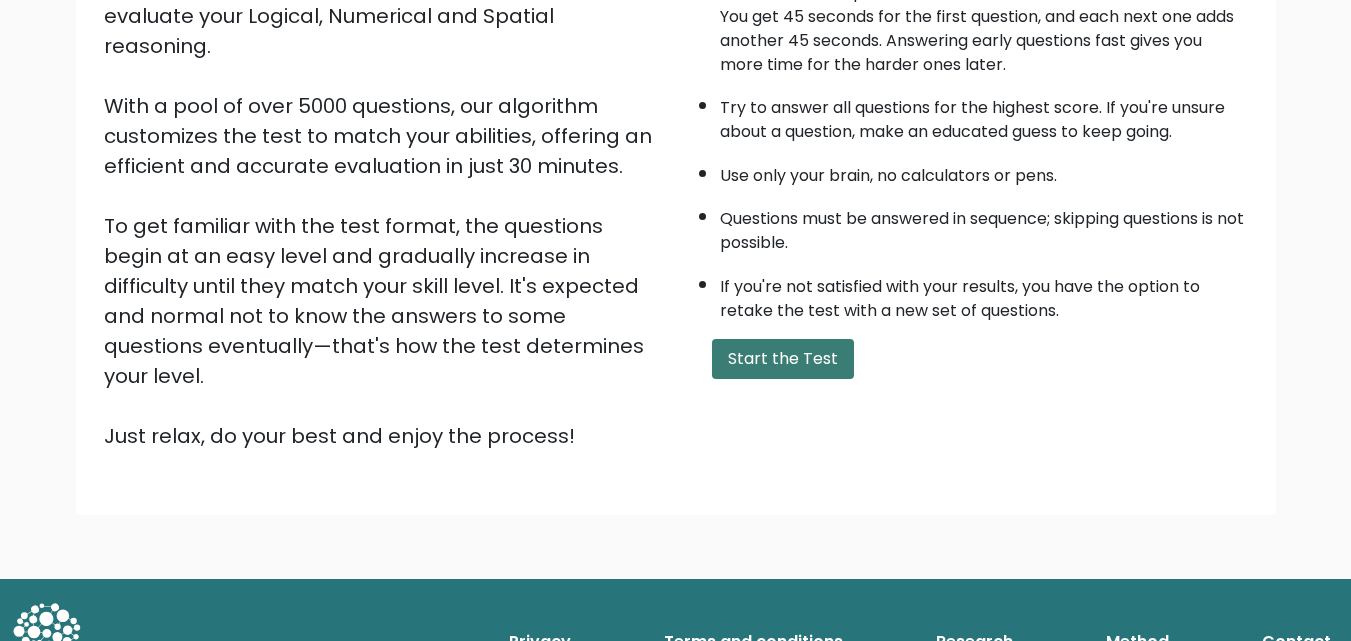 click on "Start the Test" at bounding box center (783, 359) 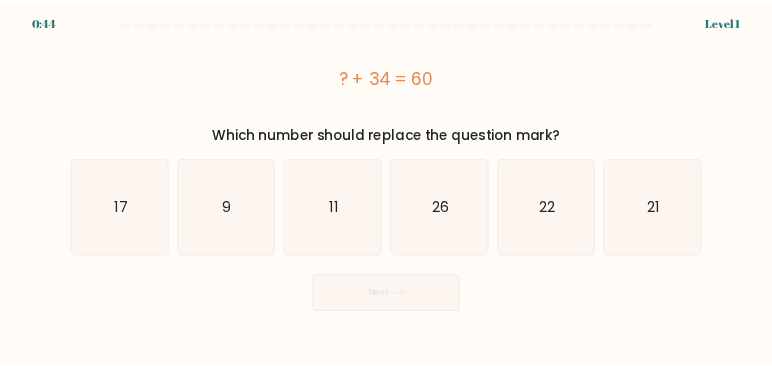 scroll, scrollTop: 0, scrollLeft: 0, axis: both 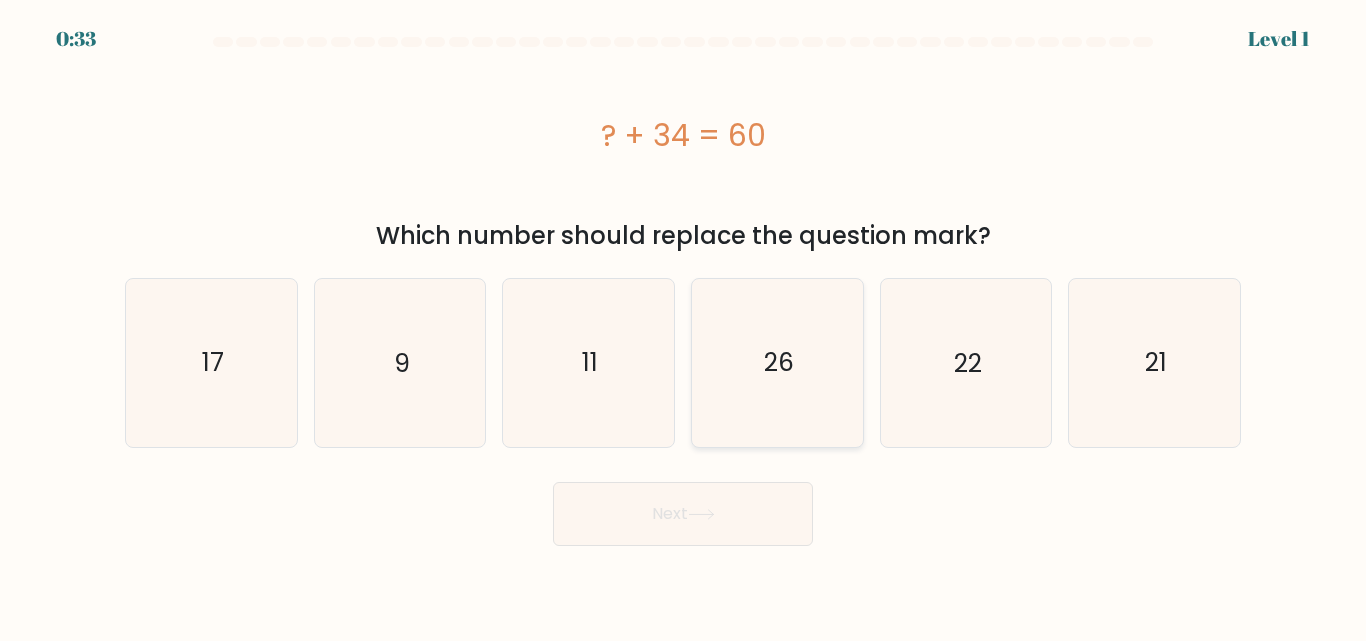 click on "26" 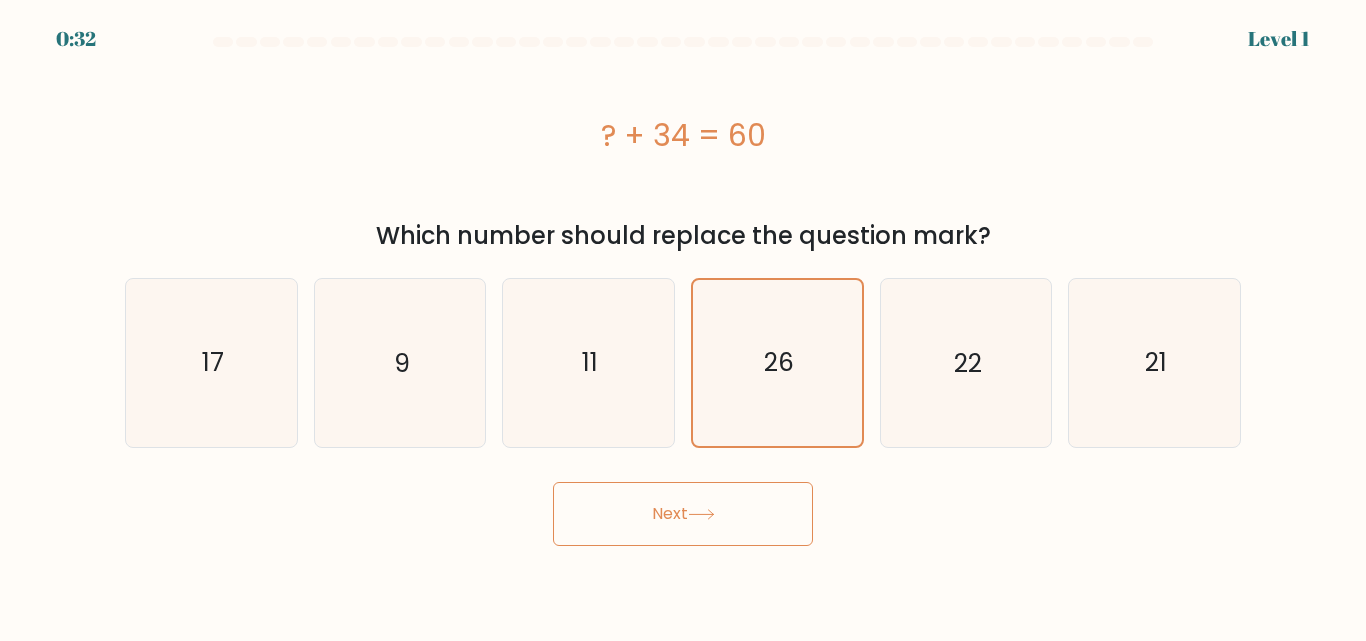 click on "Next" at bounding box center [683, 514] 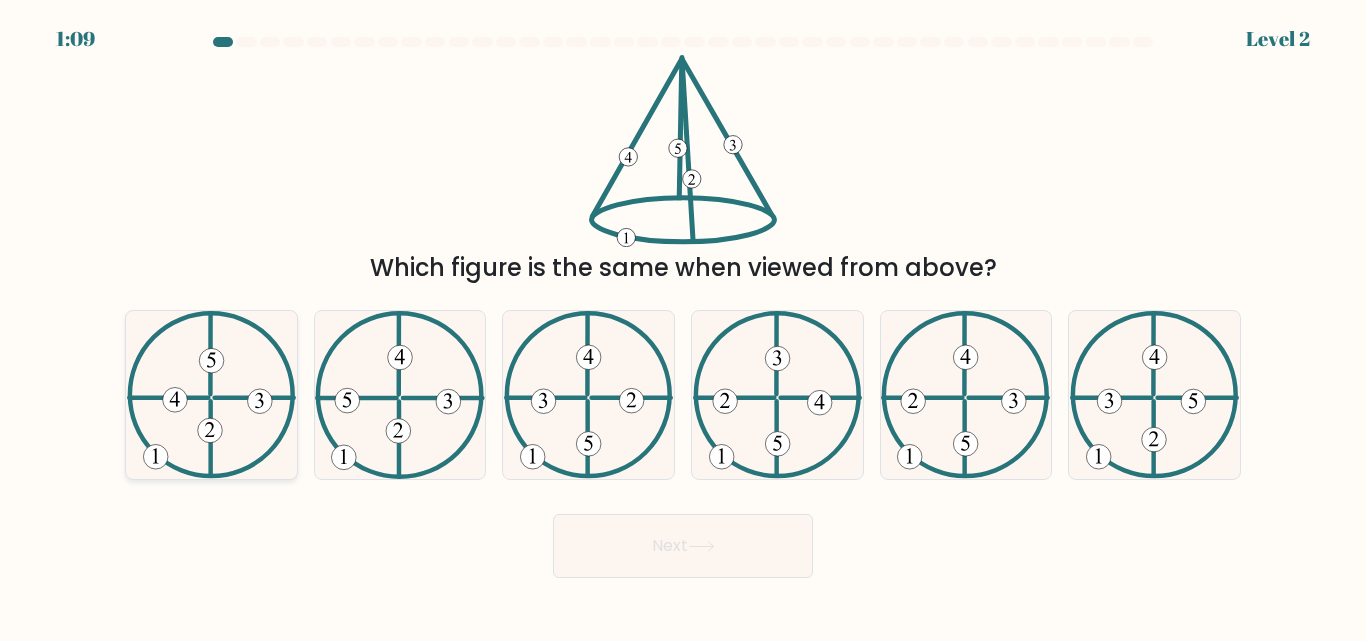 drag, startPoint x: 201, startPoint y: 400, endPoint x: 208, endPoint y: 413, distance: 14.764823 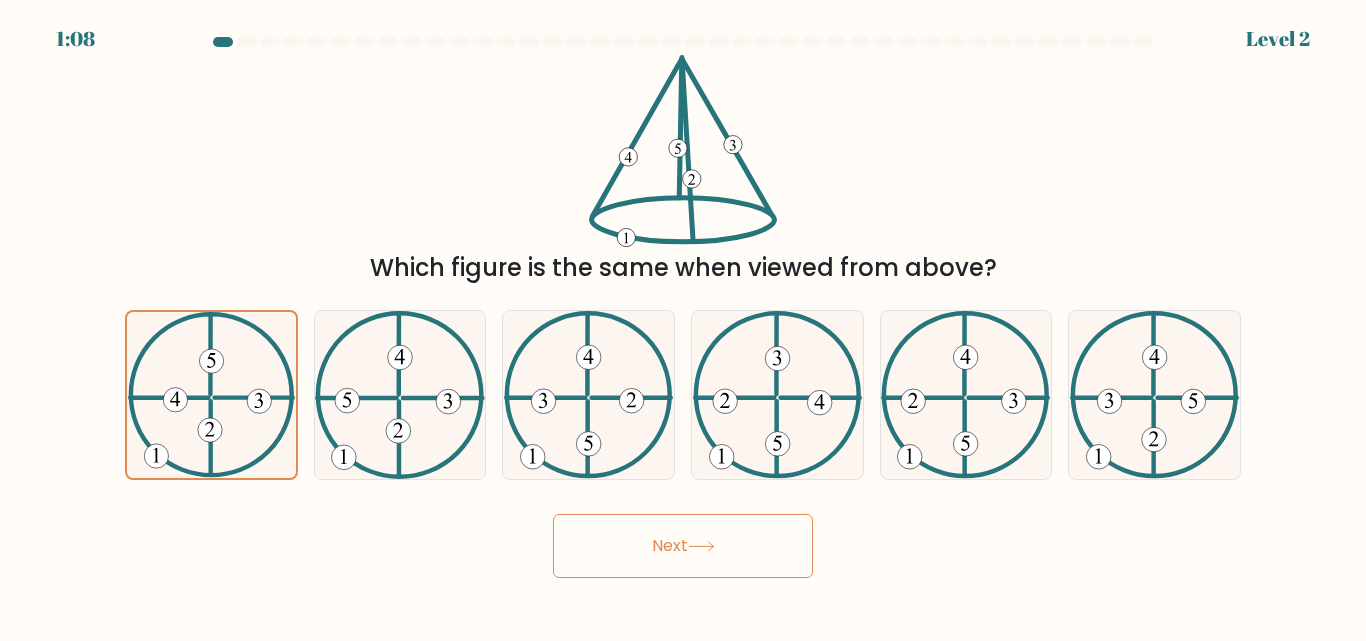 click on "Next" at bounding box center [683, 546] 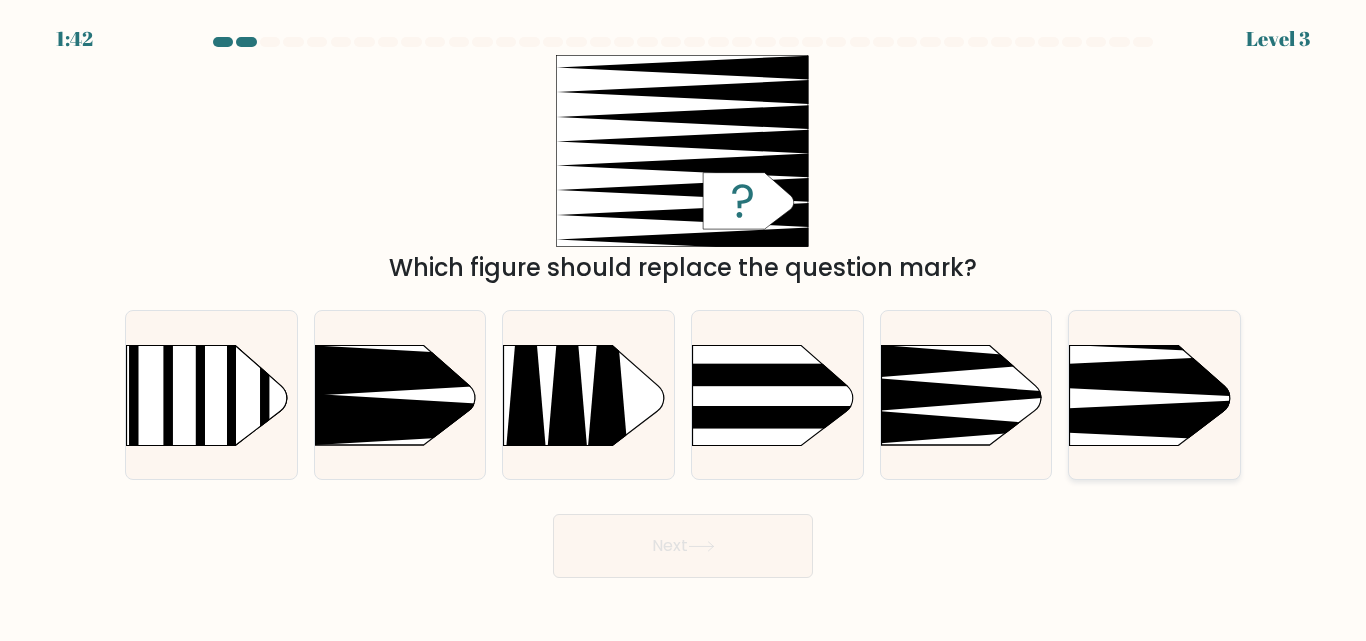 click 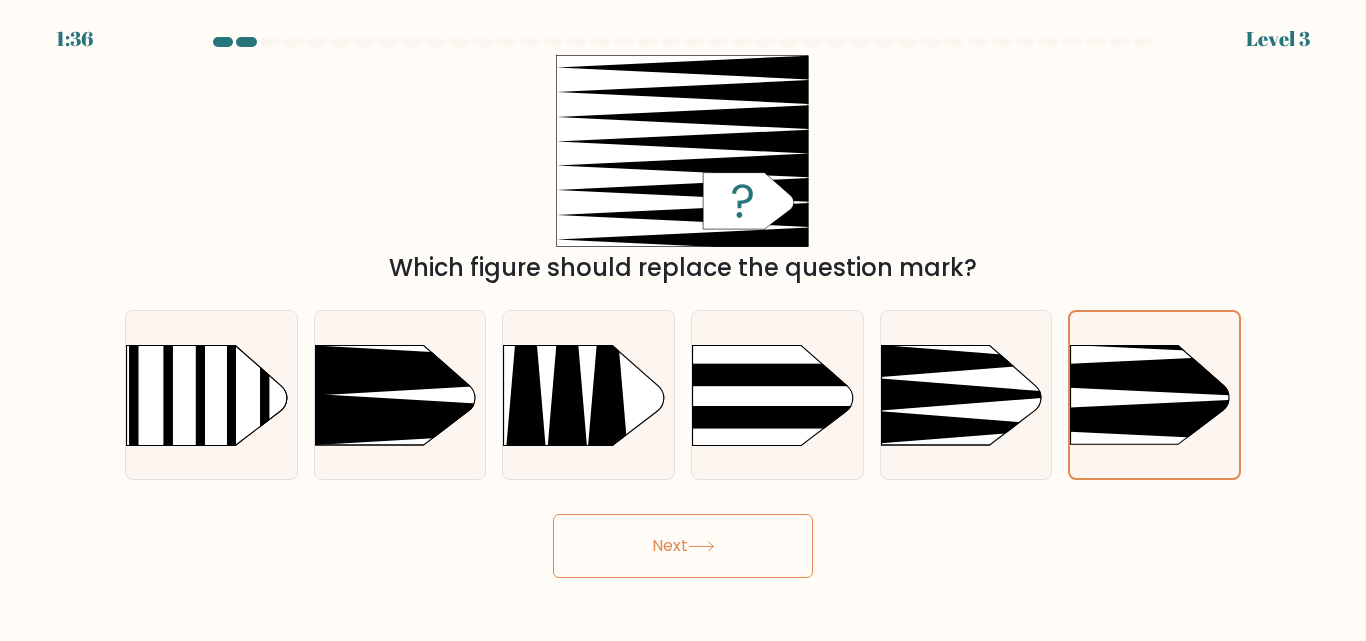 click on "Next" at bounding box center (683, 546) 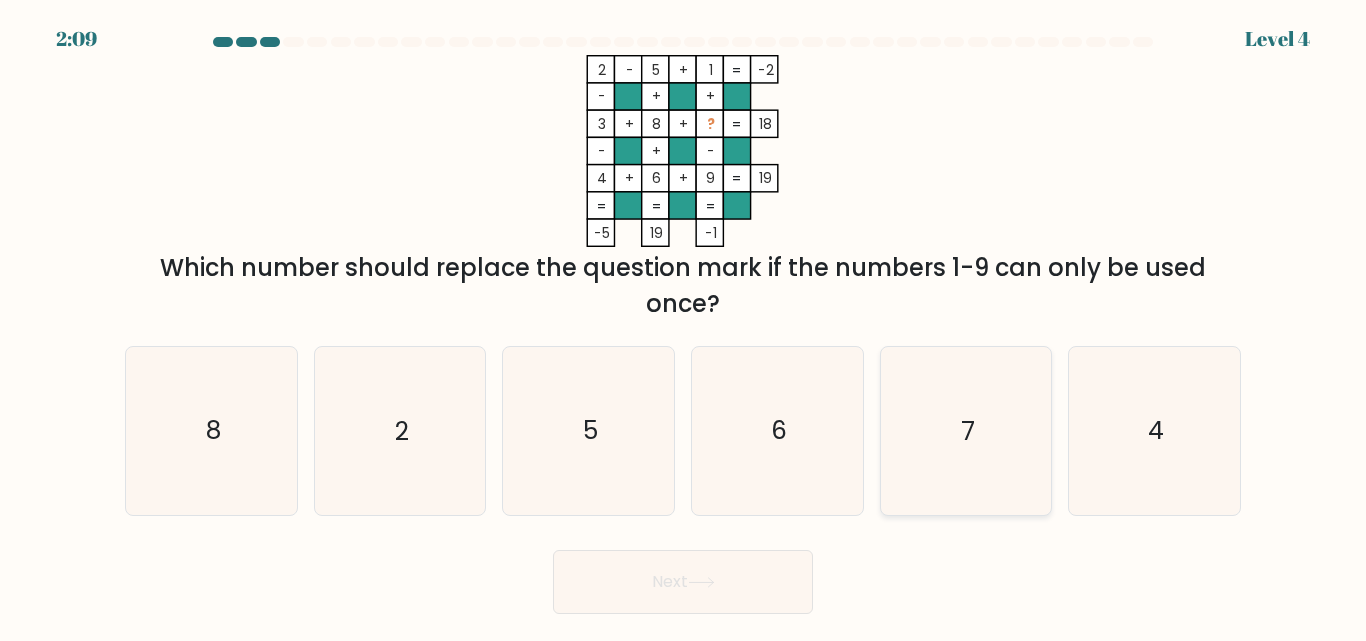 click on "7" 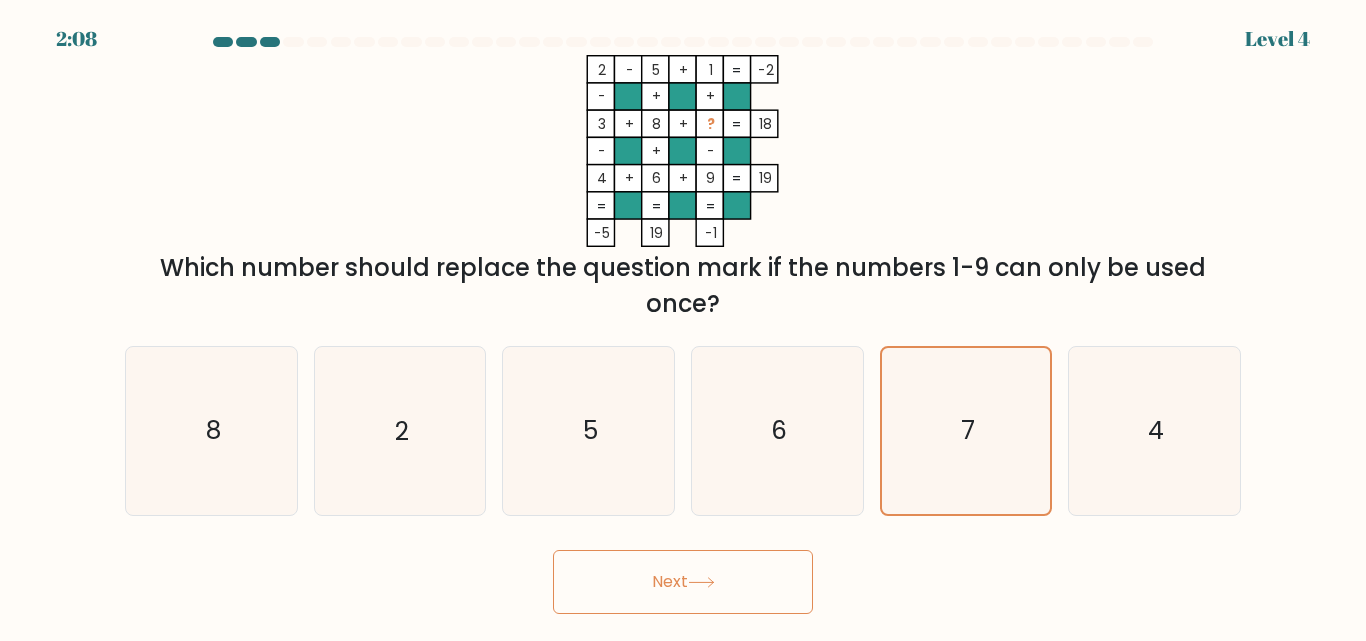 click on "Next" at bounding box center [683, 582] 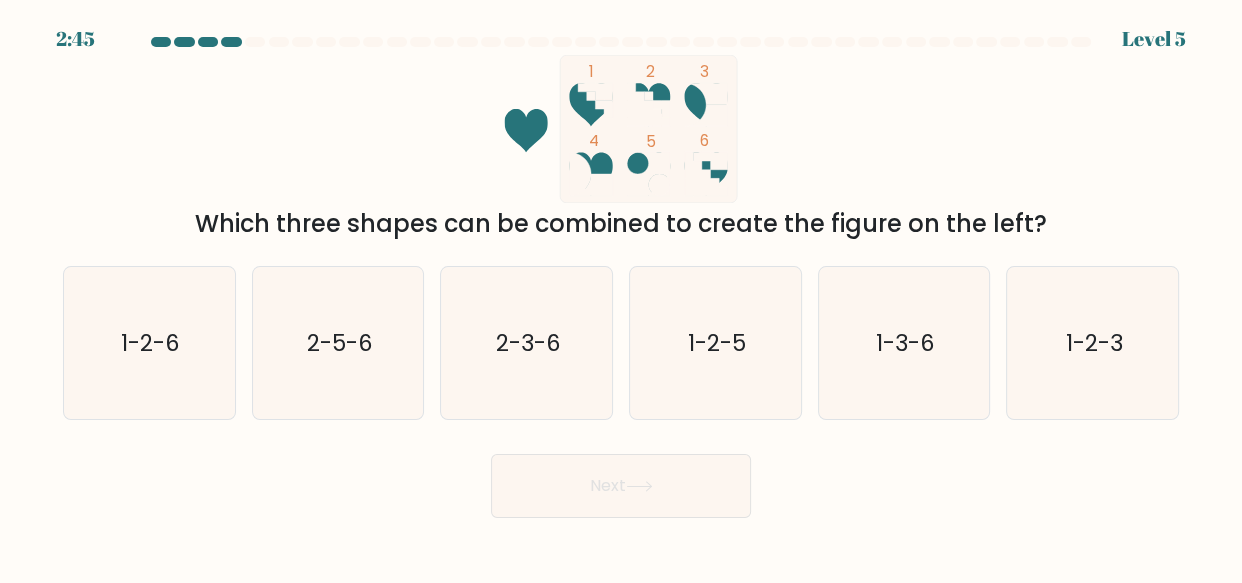 drag, startPoint x: 1356, startPoint y: 0, endPoint x: 257, endPoint y: 90, distance: 1102.679 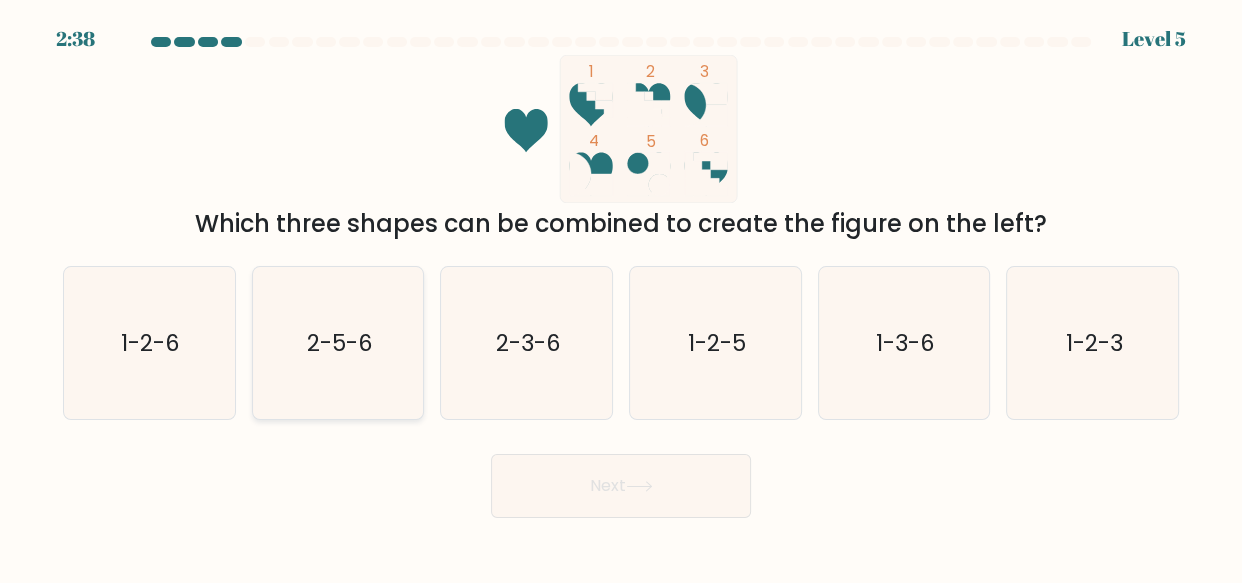 drag, startPoint x: 166, startPoint y: 304, endPoint x: 262, endPoint y: 415, distance: 146.7549 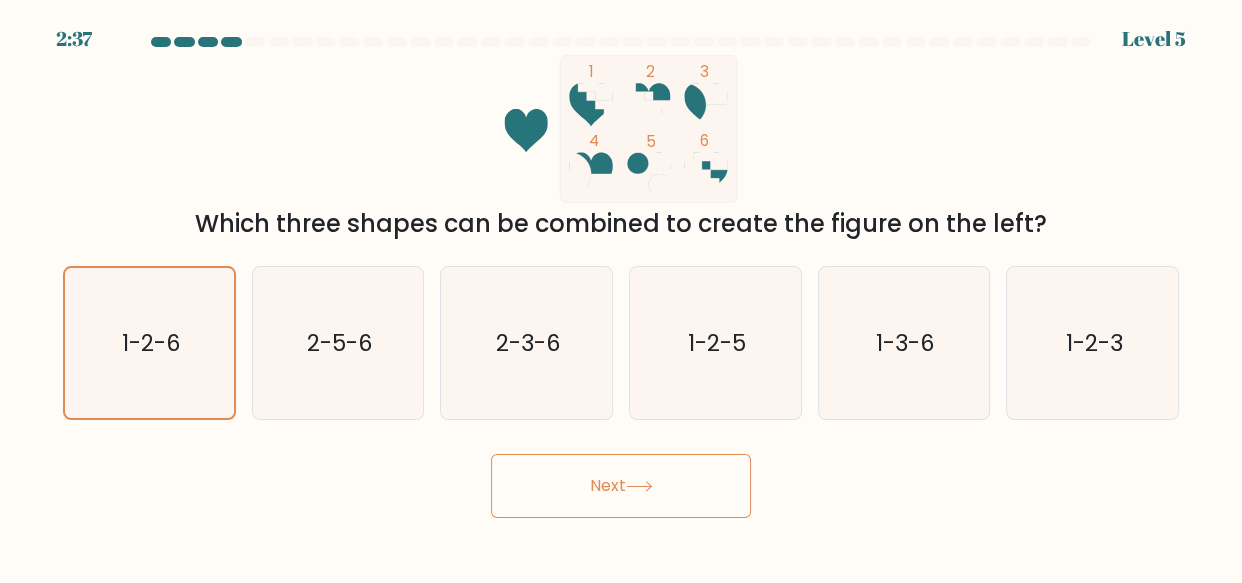 click on "Next" at bounding box center (621, 486) 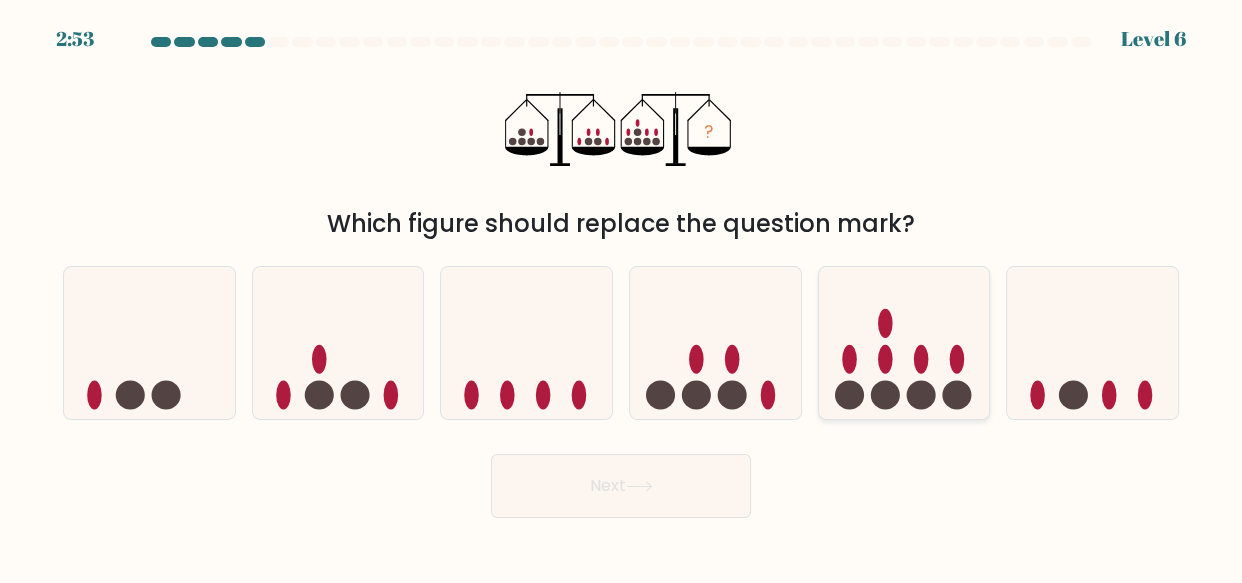 click 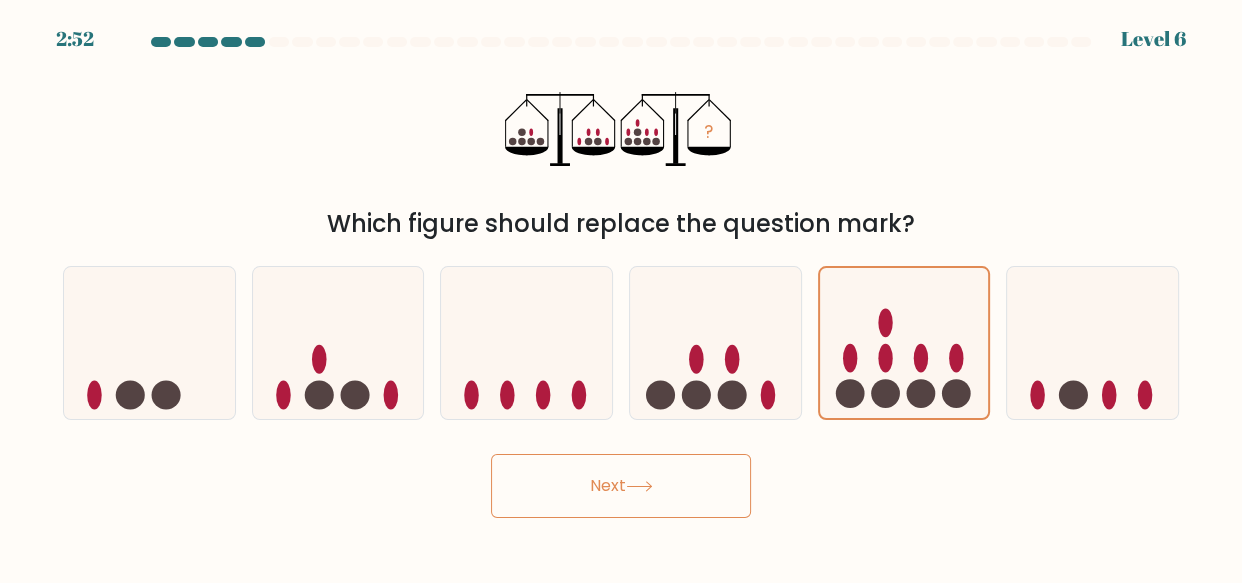 click on "Next" at bounding box center (621, 486) 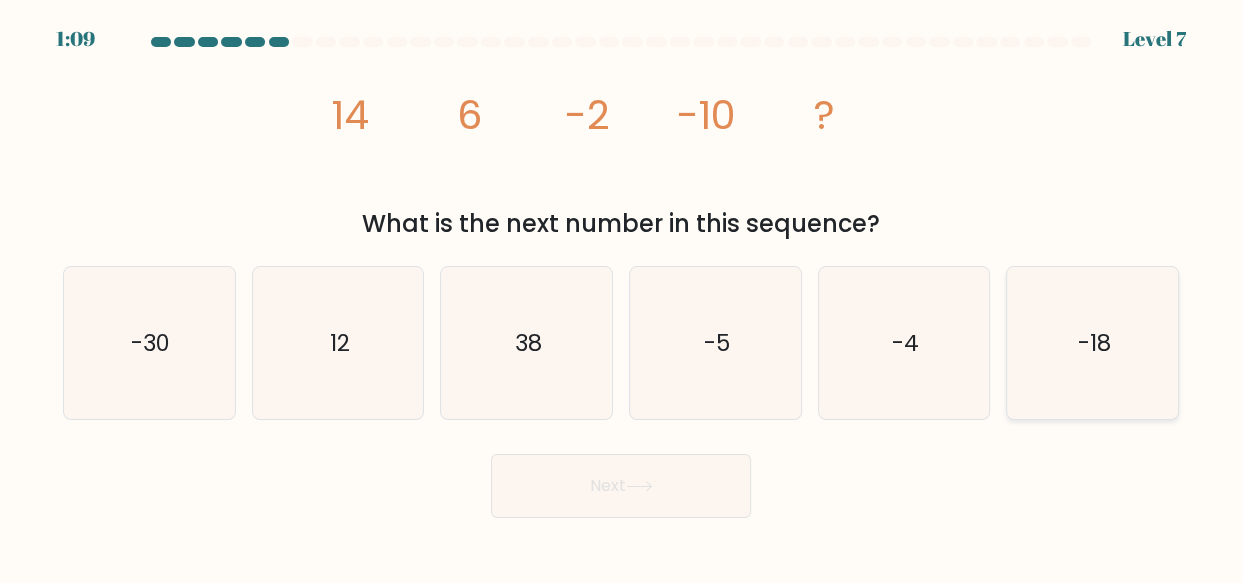 click on "-18" 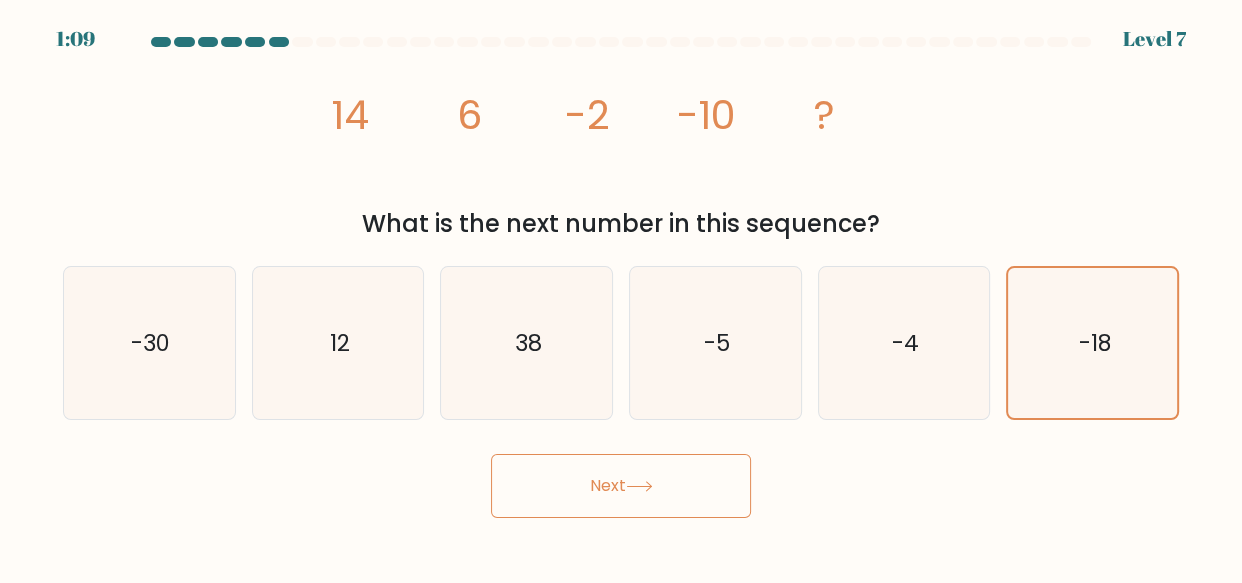 click on "Next" at bounding box center [621, 486] 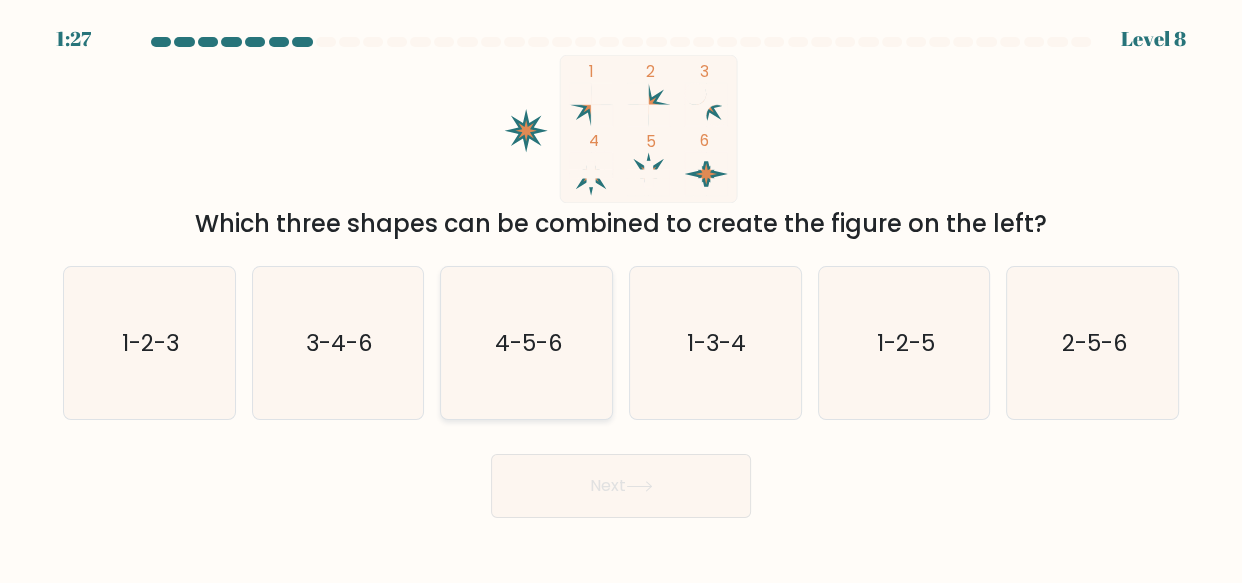 click on "4-5-6" 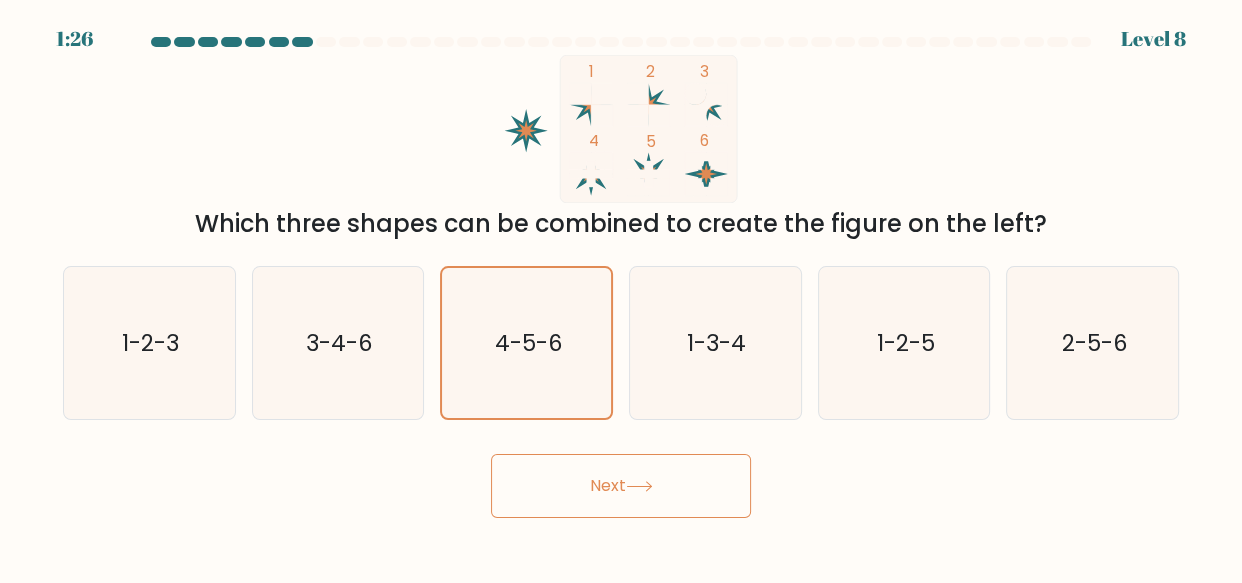 click on "Next" at bounding box center [621, 486] 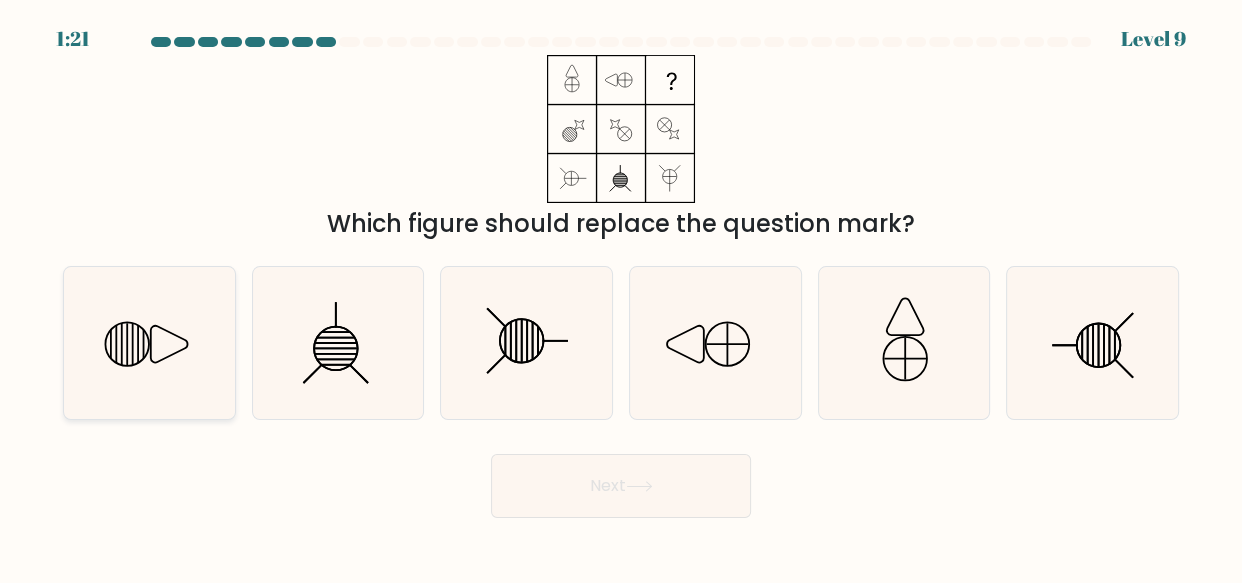 drag, startPoint x: 121, startPoint y: 370, endPoint x: 150, endPoint y: 376, distance: 29.614185 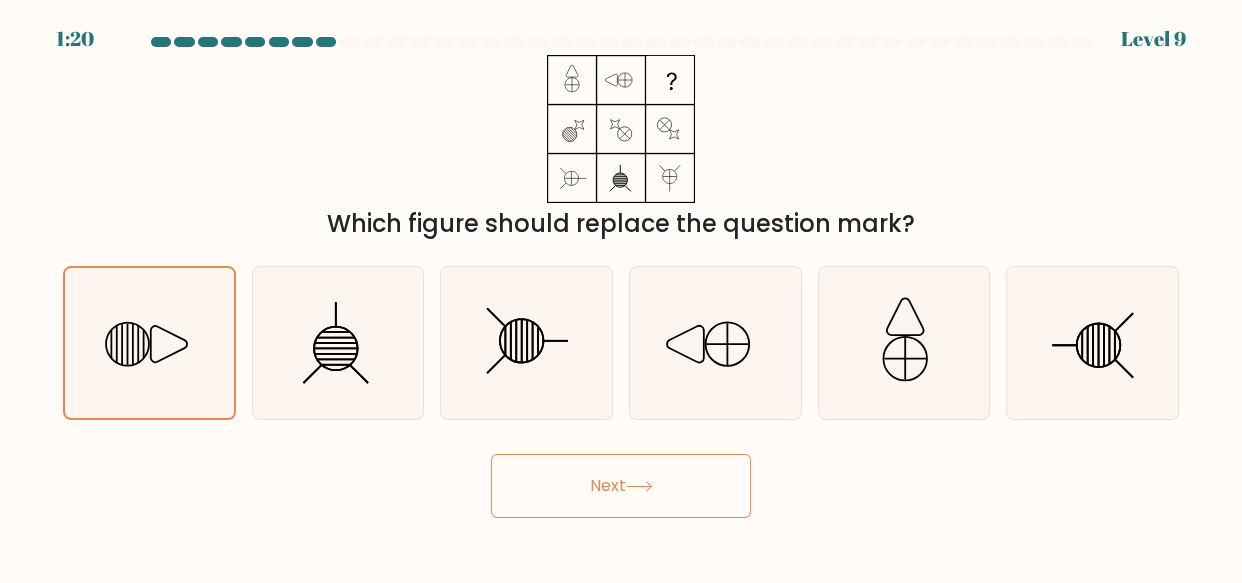 click on "Next" at bounding box center [621, 486] 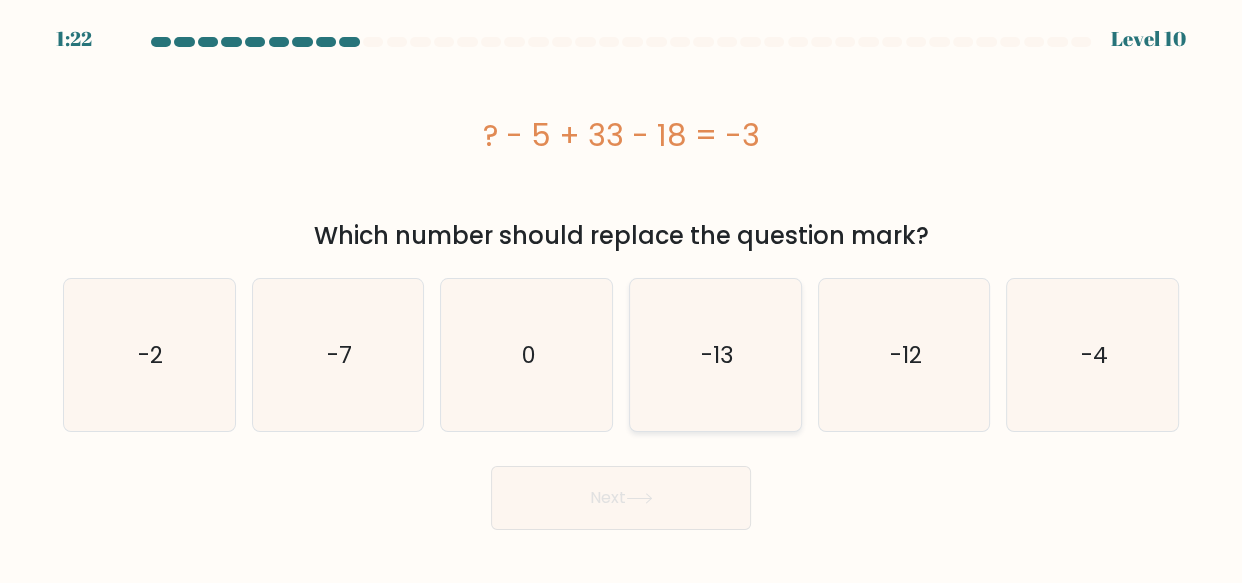 click on "-13" 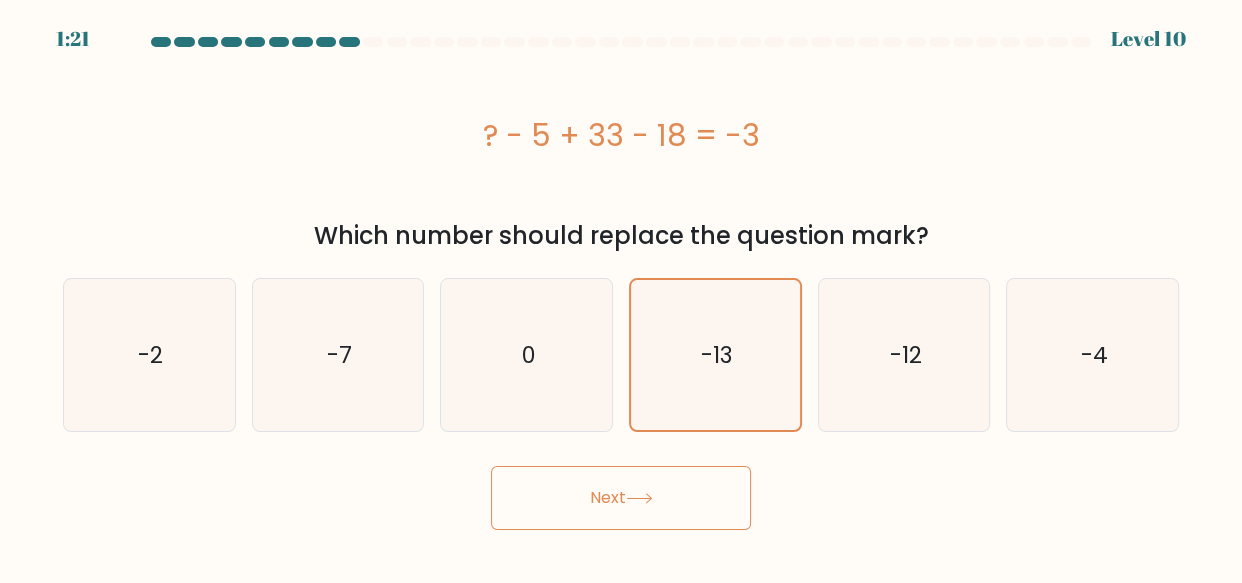 drag, startPoint x: 563, startPoint y: 483, endPoint x: 580, endPoint y: 462, distance: 27.018513 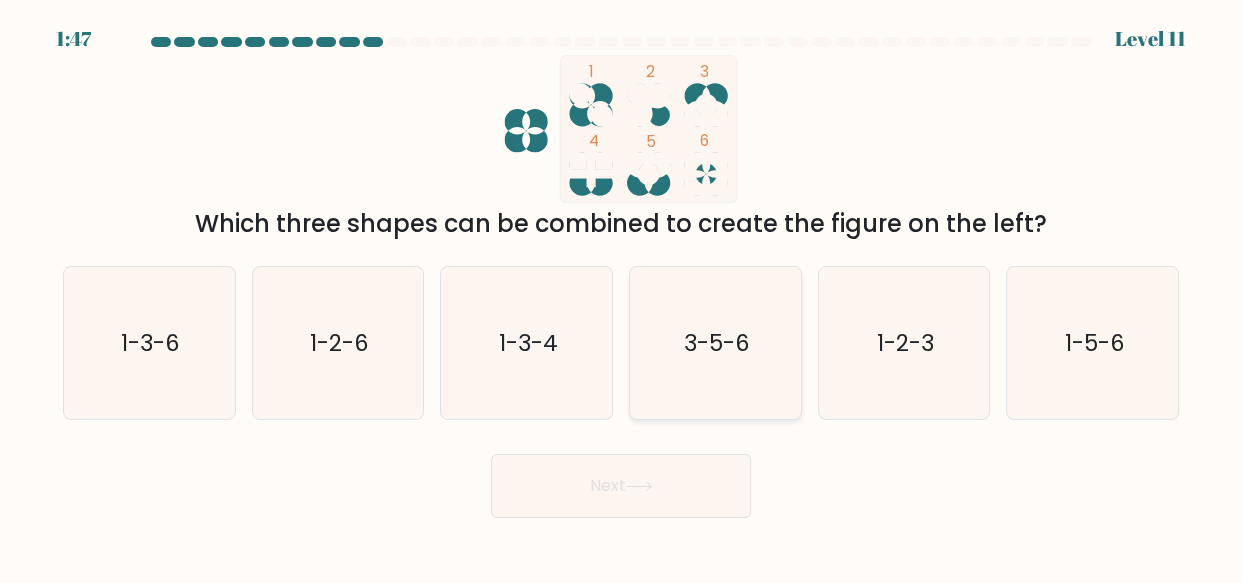click on "3-5-6" 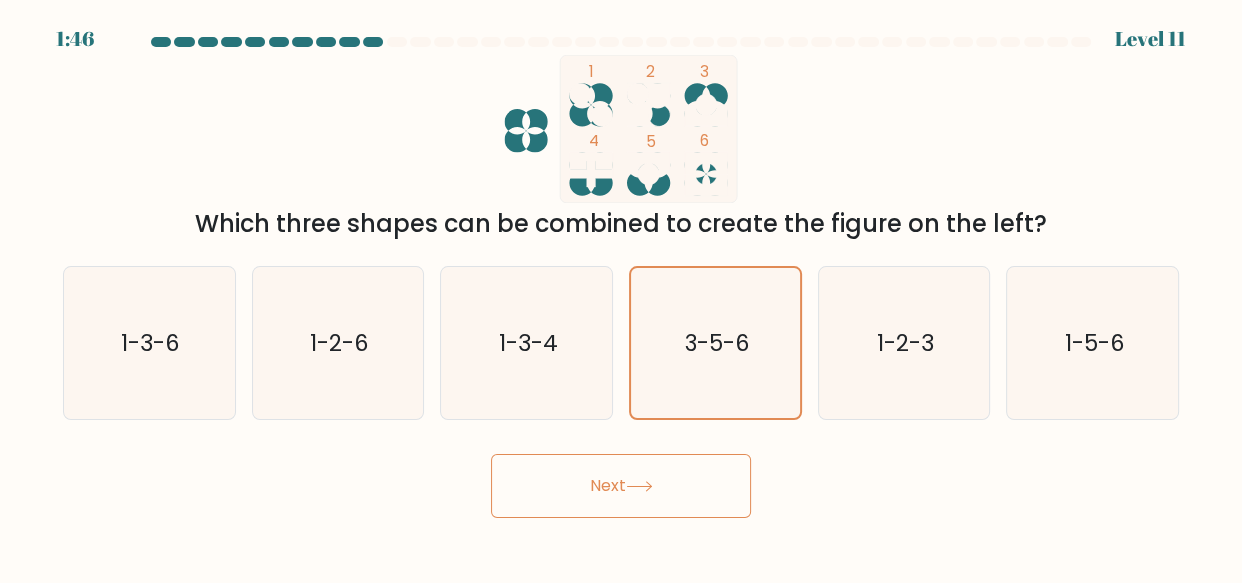 click on "Next" at bounding box center (621, 486) 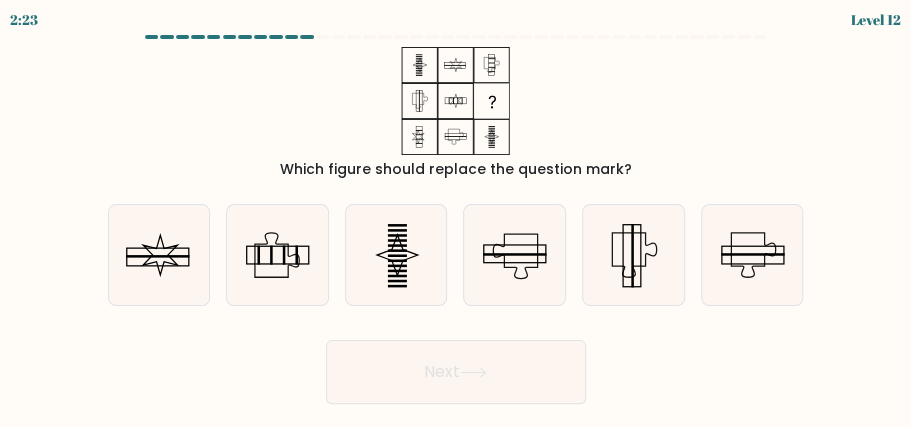 drag, startPoint x: 1227, startPoint y: 3, endPoint x: 556, endPoint y: 94, distance: 677.1425 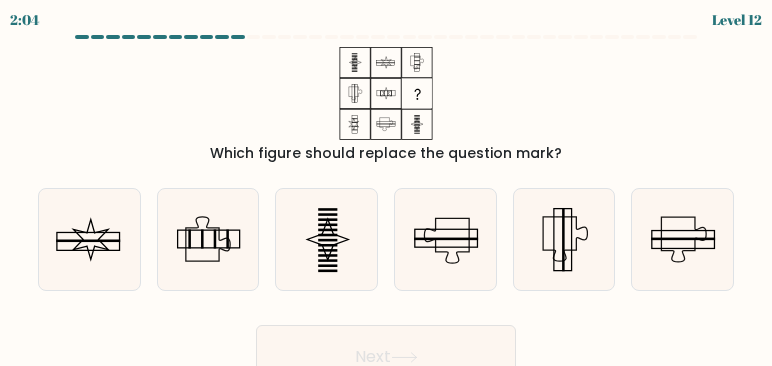 drag, startPoint x: 906, startPoint y: 4, endPoint x: 487, endPoint y: 59, distance: 422.59436 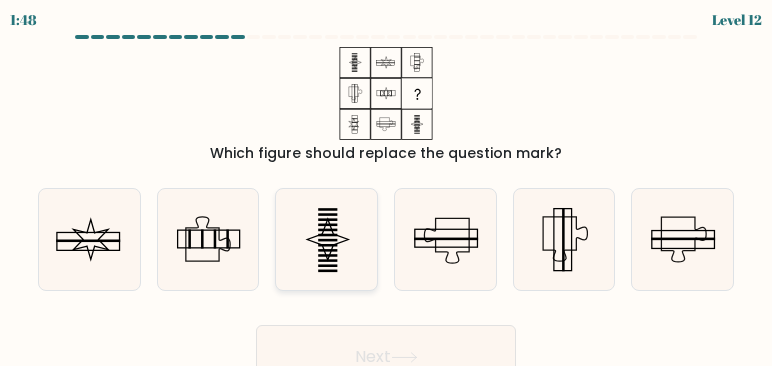 click 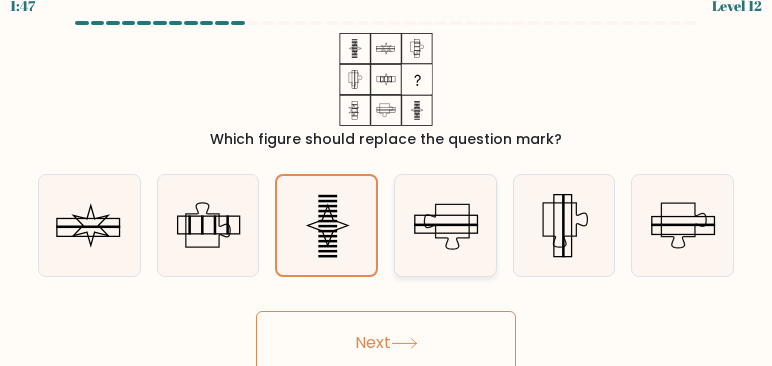 scroll, scrollTop: 21, scrollLeft: 0, axis: vertical 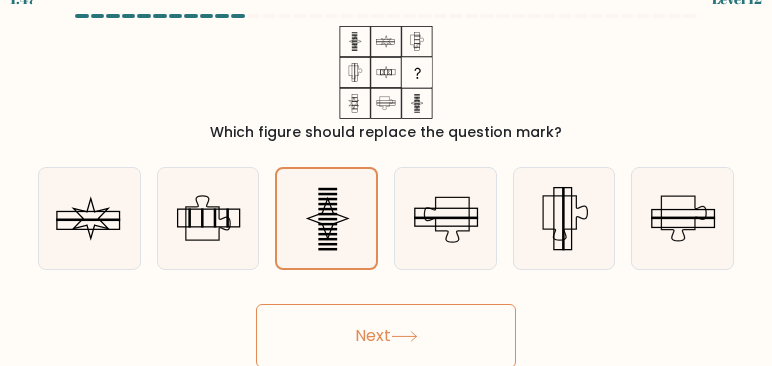 click on "Next" at bounding box center (386, 336) 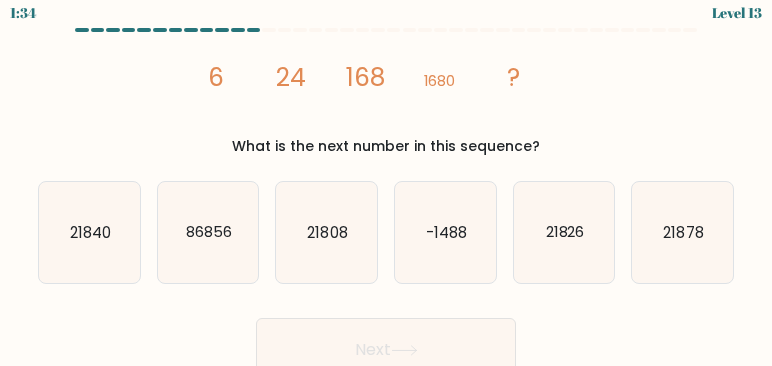 scroll, scrollTop: 0, scrollLeft: 0, axis: both 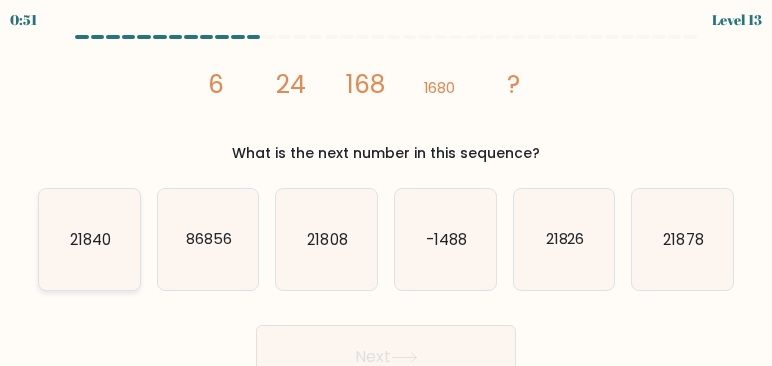 click on "21840" 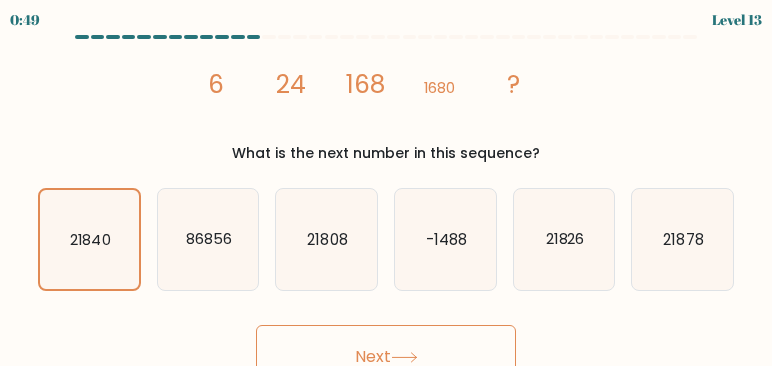 click on "Next" at bounding box center (386, 357) 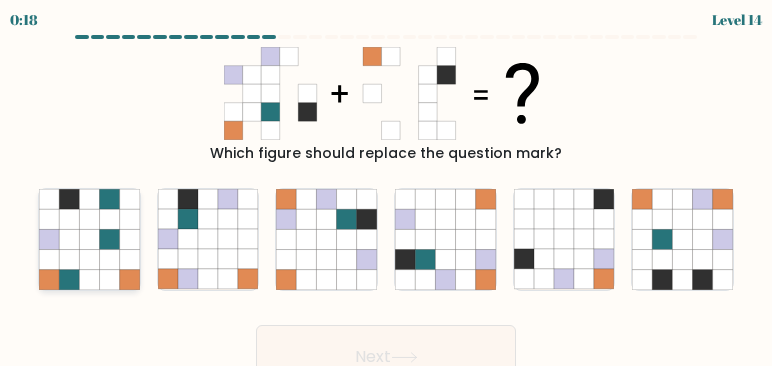 click 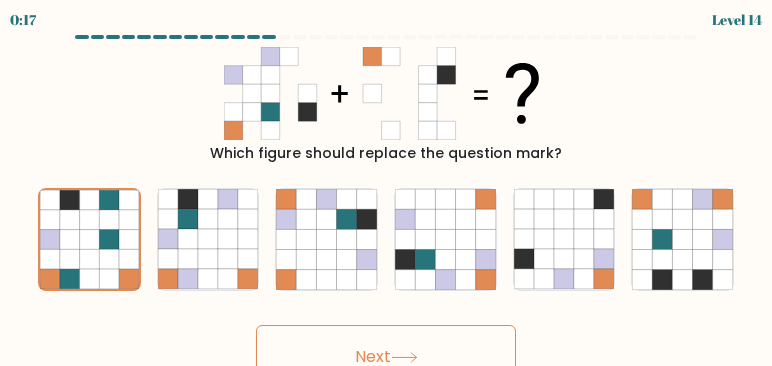click on "Next" at bounding box center [386, 357] 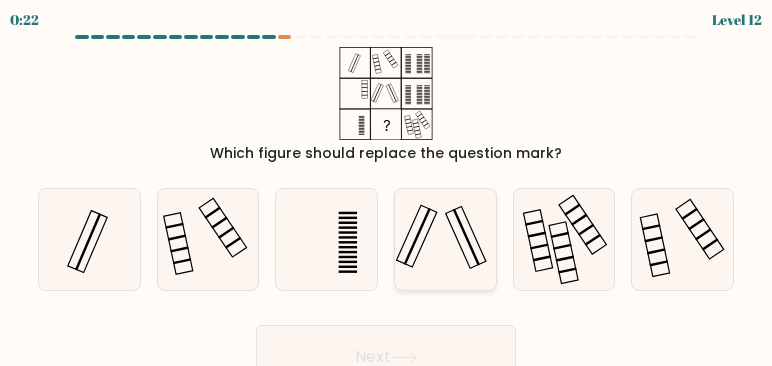click 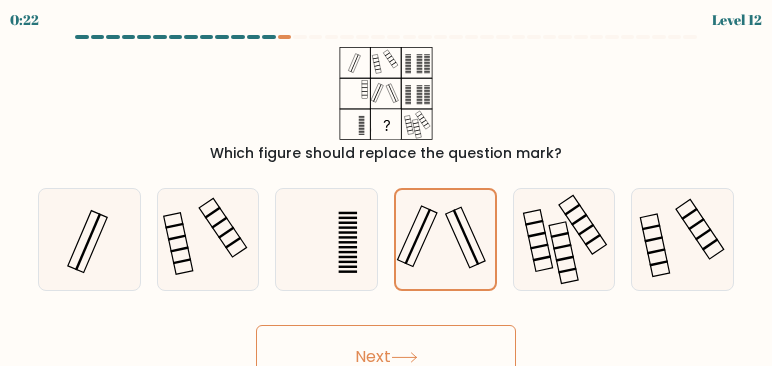 click on "Next" at bounding box center [386, 357] 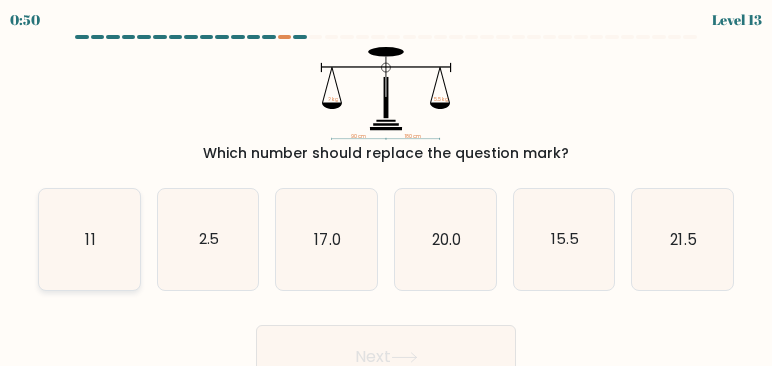 drag, startPoint x: 77, startPoint y: 258, endPoint x: 102, endPoint y: 267, distance: 26.57066 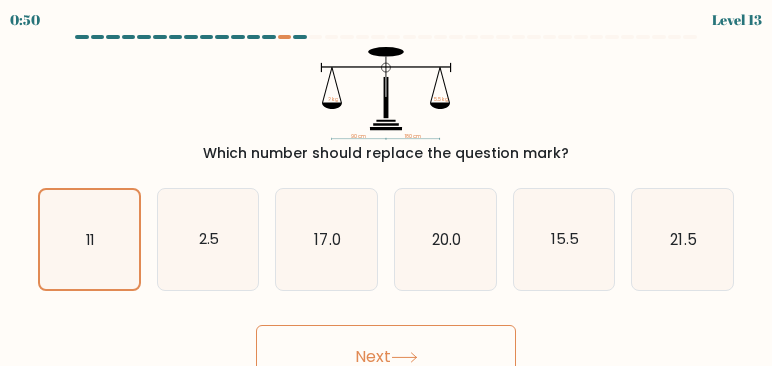 click on "Next" at bounding box center (386, 357) 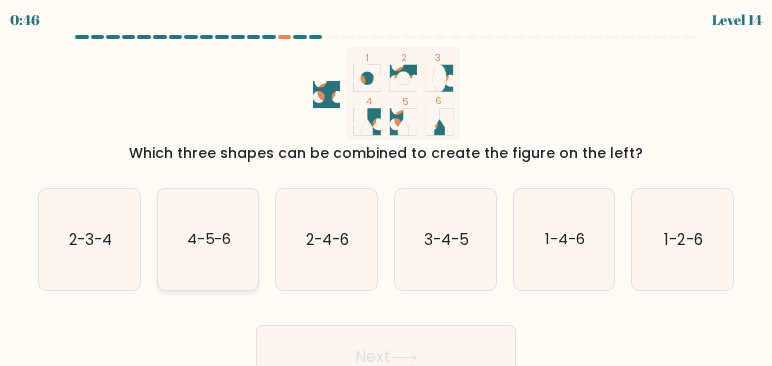 click on "4-5-6" 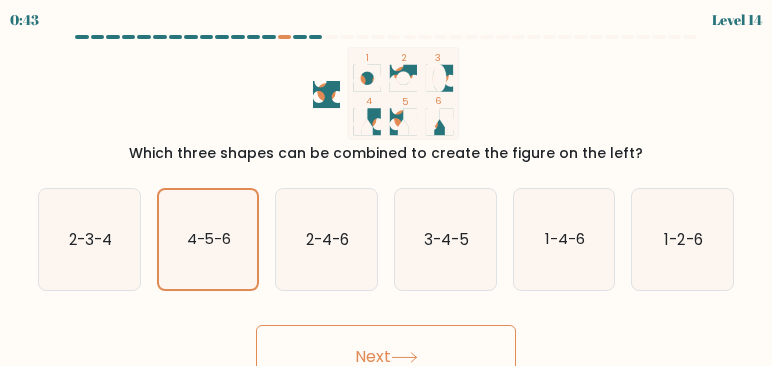 click on "Next" at bounding box center (386, 357) 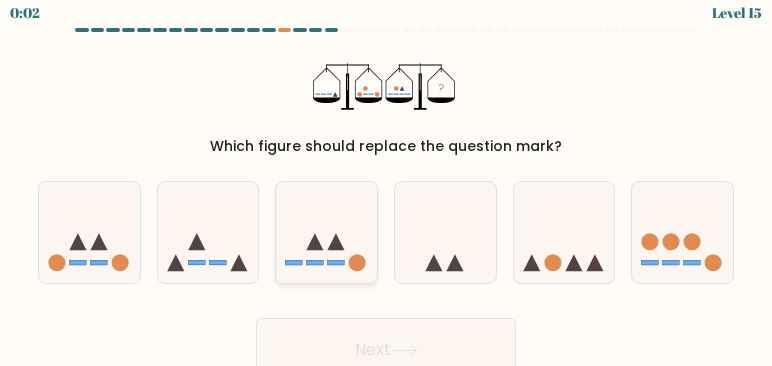 scroll, scrollTop: 0, scrollLeft: 0, axis: both 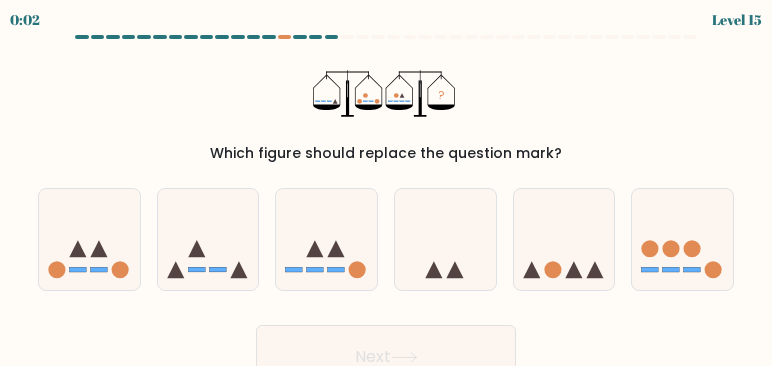 click on "c." at bounding box center [326, 239] 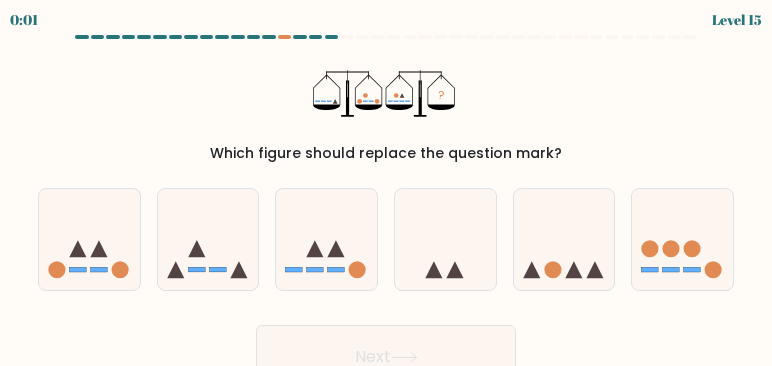 click on "Next" at bounding box center [386, 357] 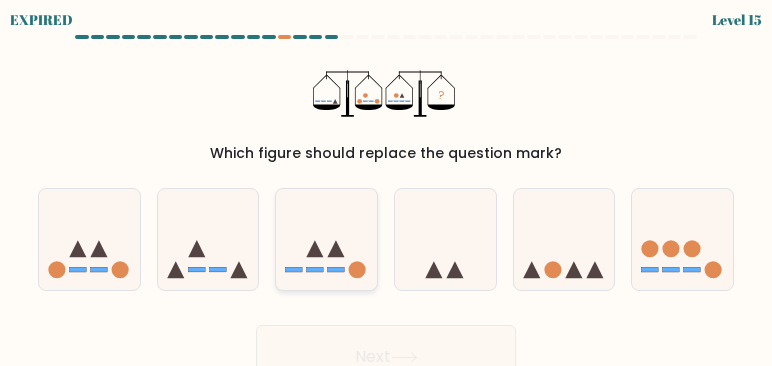 click 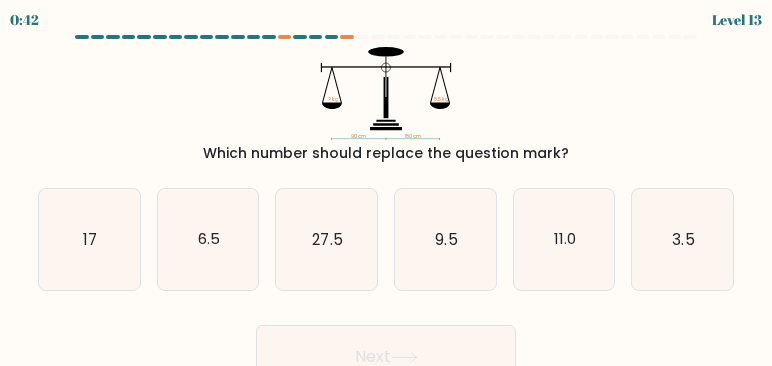 scroll, scrollTop: 0, scrollLeft: 0, axis: both 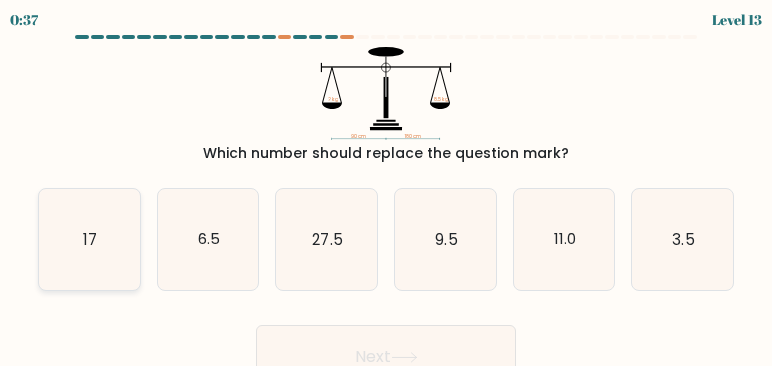 click on "17" 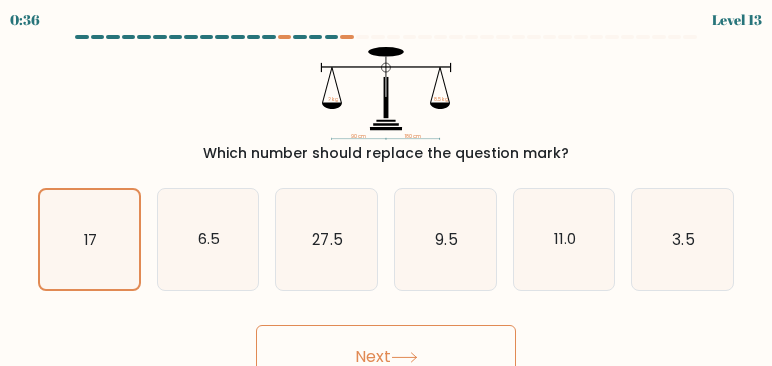 click on "Next" at bounding box center (386, 357) 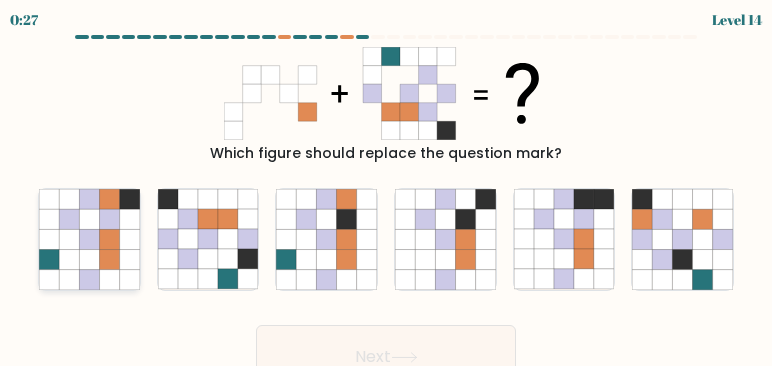 click 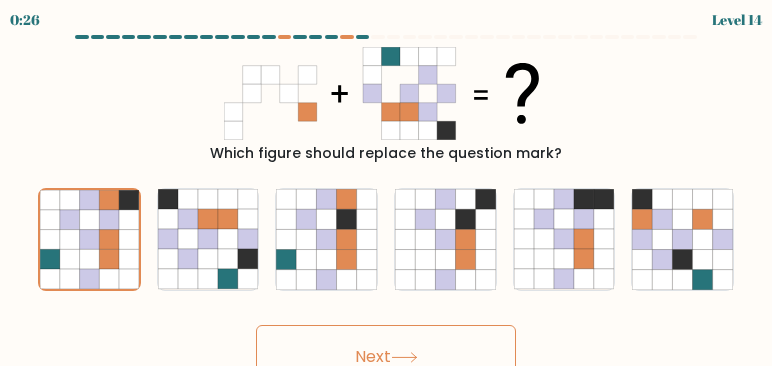 click on "Next" at bounding box center (386, 357) 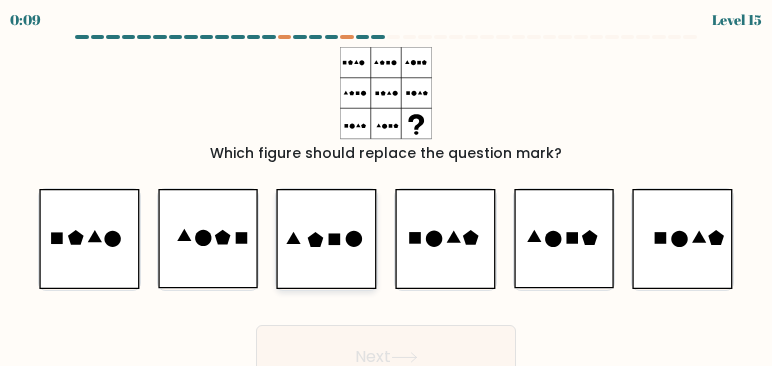click 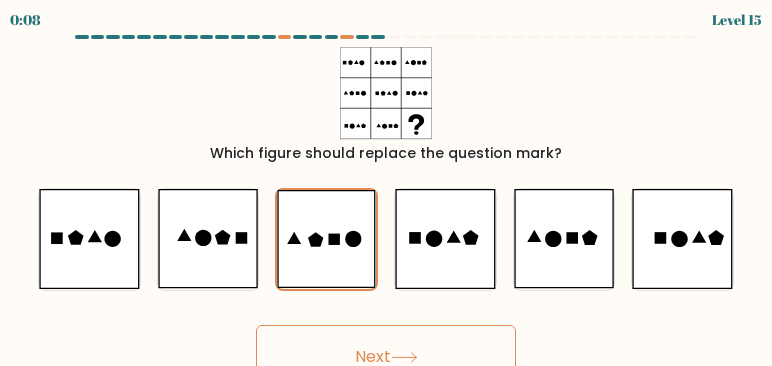 click on "Next" at bounding box center (386, 357) 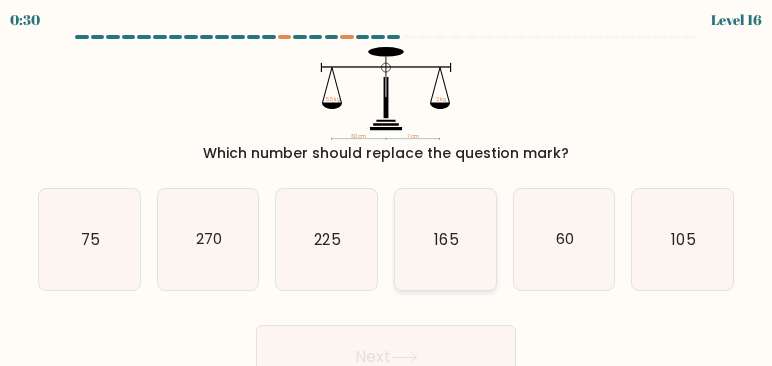 click on "165" 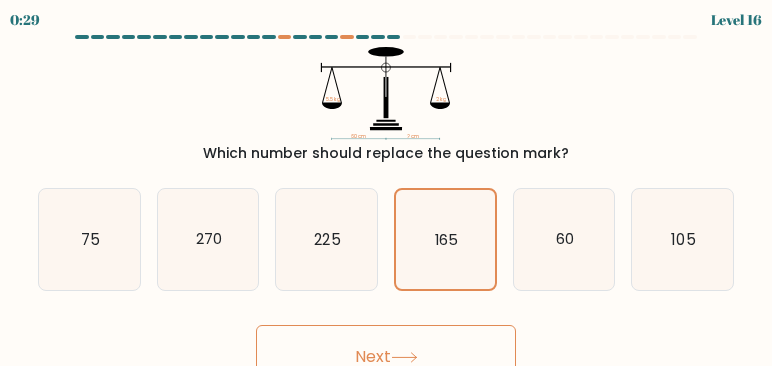 click on "Next" at bounding box center (386, 357) 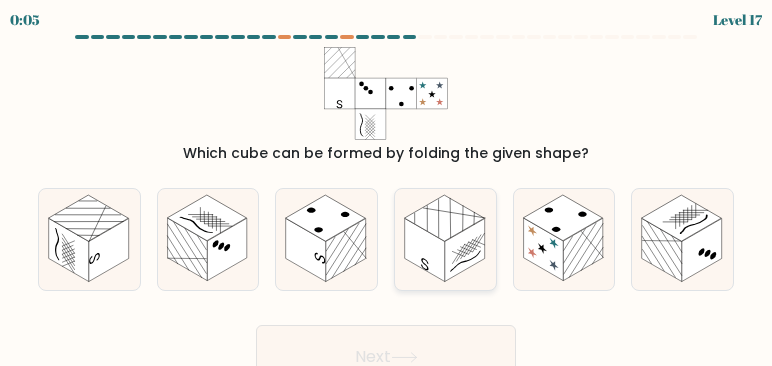 click 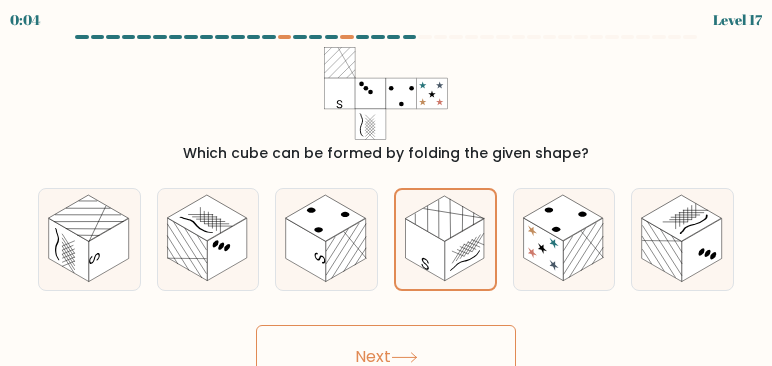 click on "Next" at bounding box center [386, 357] 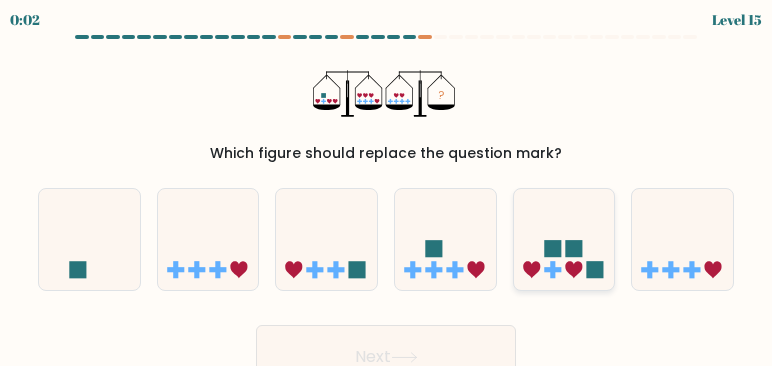 click 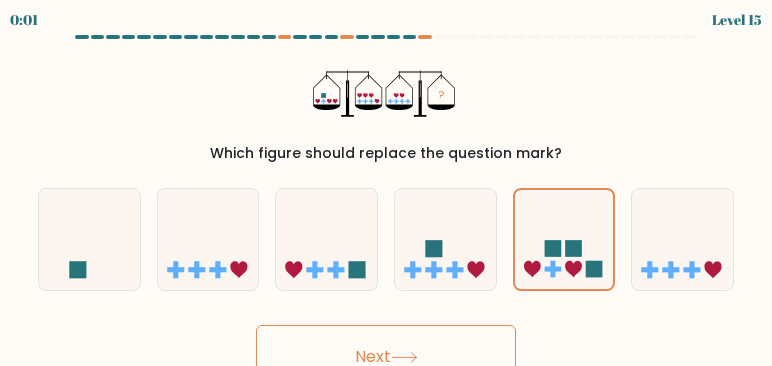 click on "Next" at bounding box center (386, 357) 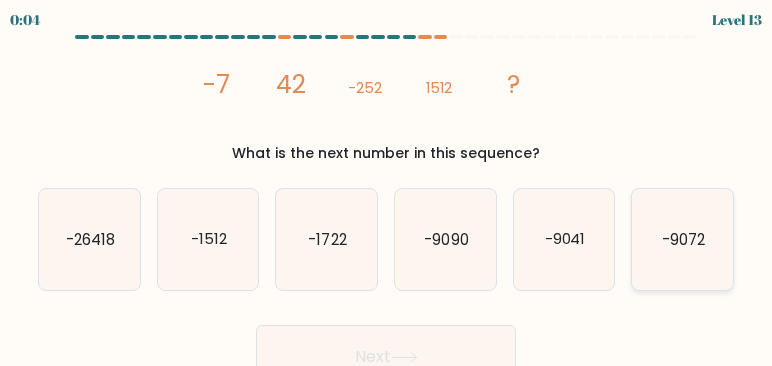 click on "-9072" 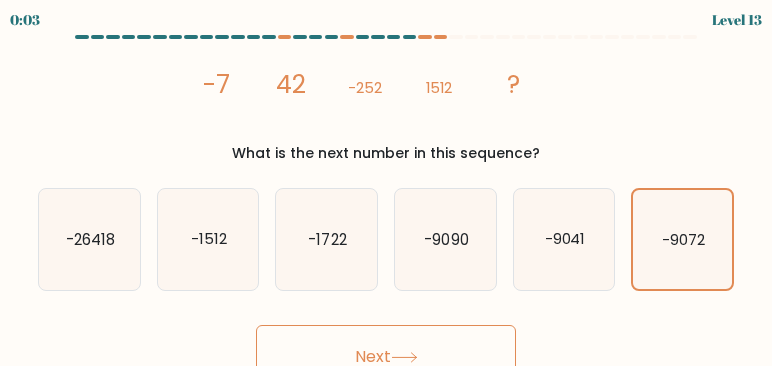 click on "Next" at bounding box center (386, 357) 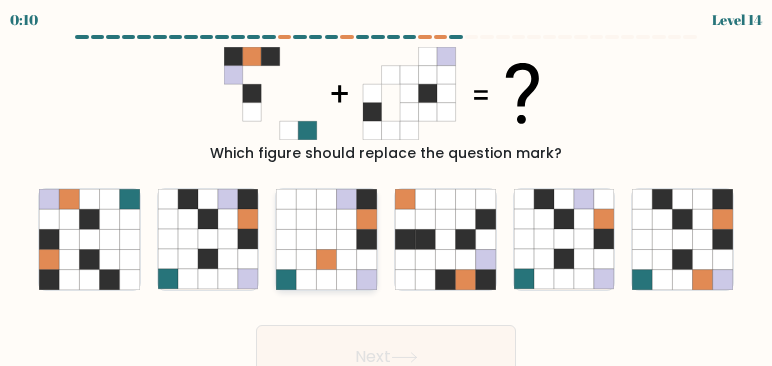 click 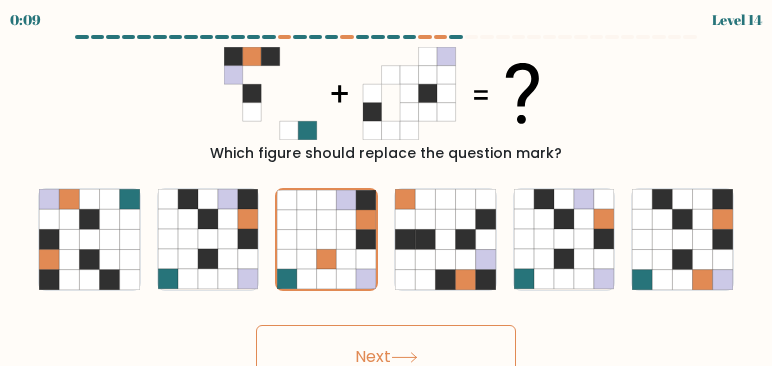 click on "Next" at bounding box center (386, 357) 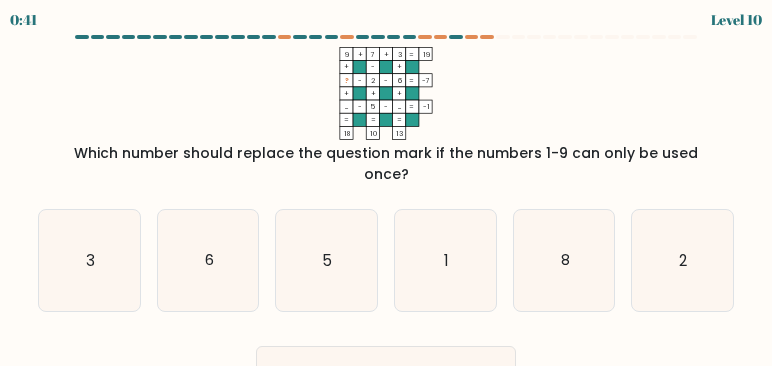 scroll, scrollTop: 0, scrollLeft: 0, axis: both 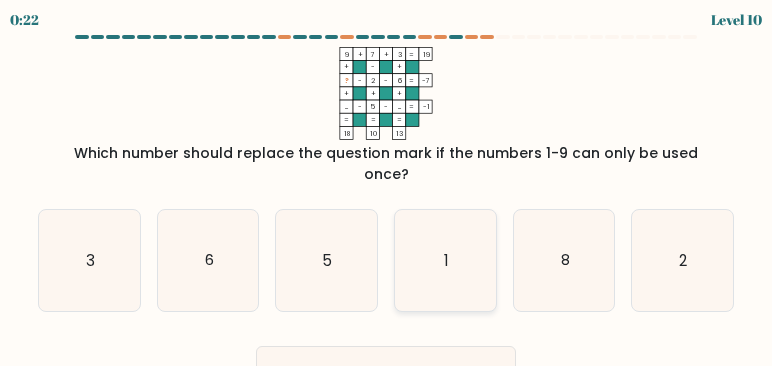 click on "1" 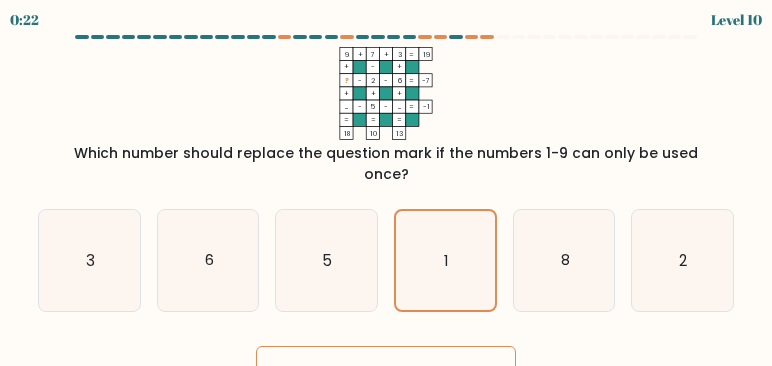 click on "Next" at bounding box center [386, 378] 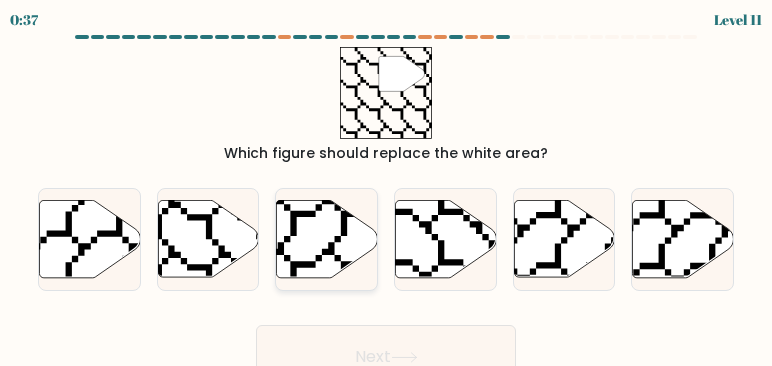 click 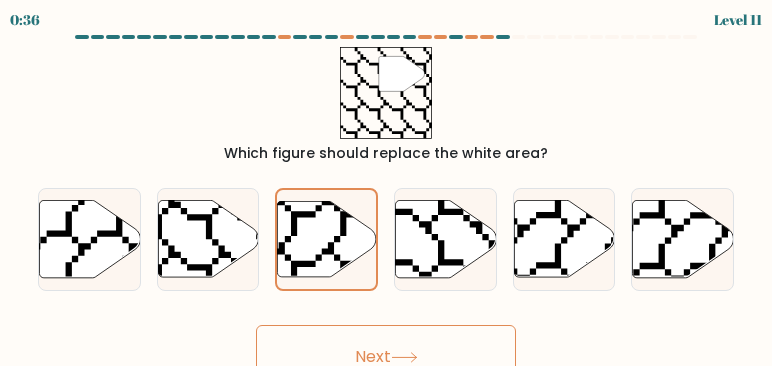 click on "Next" at bounding box center [386, 357] 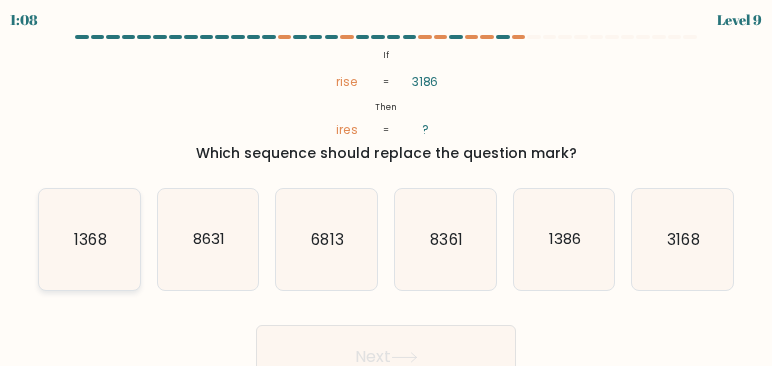 click on "1368" 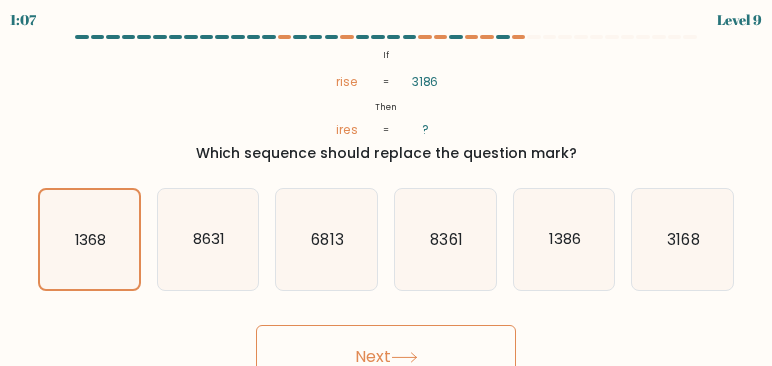 click on "Next" at bounding box center (386, 357) 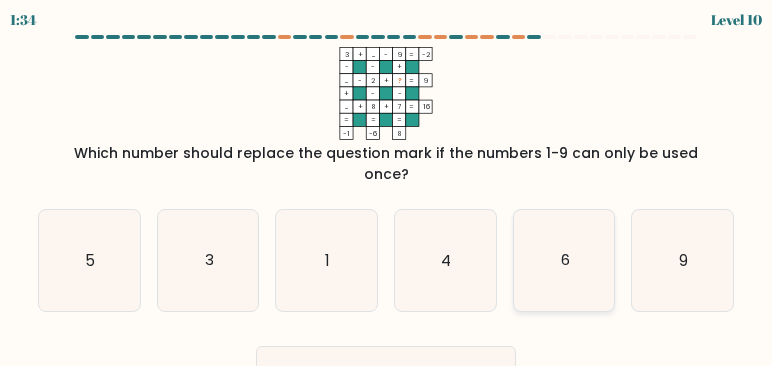 click on "6" 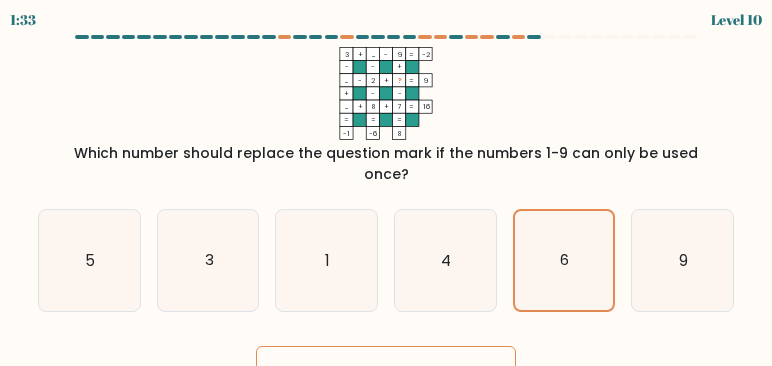 click on "Next" at bounding box center [386, 378] 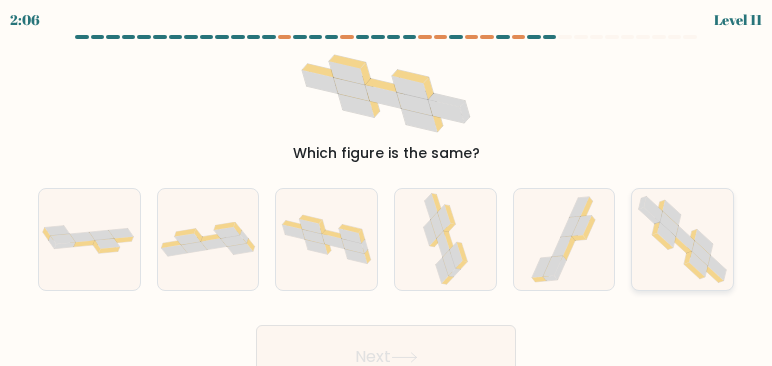 click 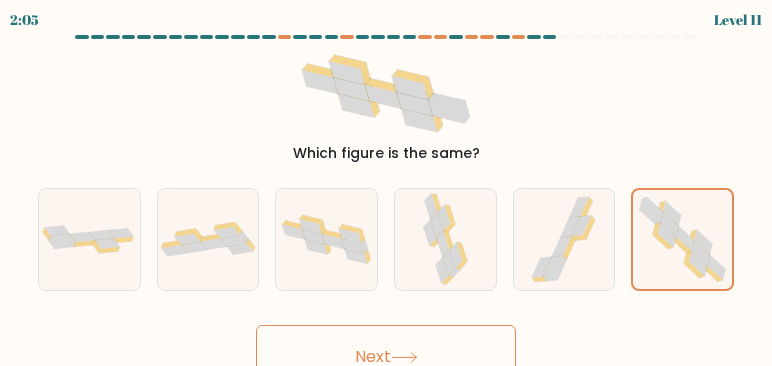 click on "Next" at bounding box center (386, 357) 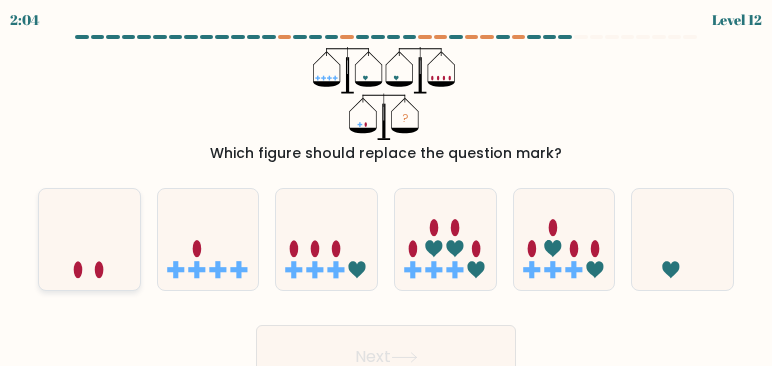 drag, startPoint x: 92, startPoint y: 220, endPoint x: 111, endPoint y: 251, distance: 36.359318 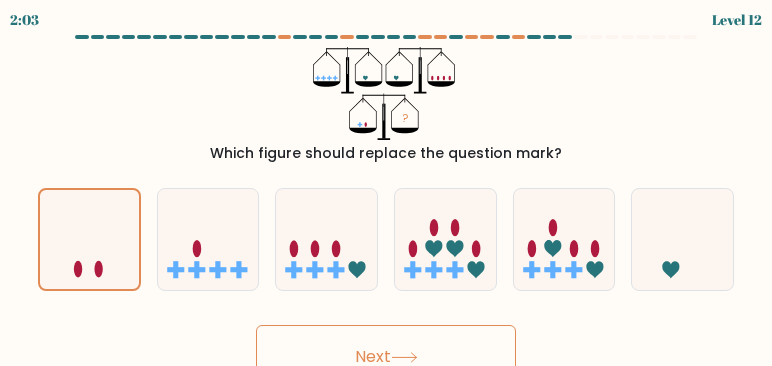 click on "Next" at bounding box center [386, 357] 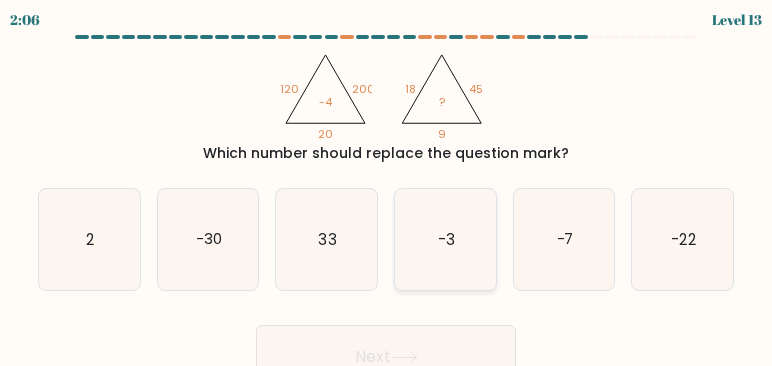 click on "-3" 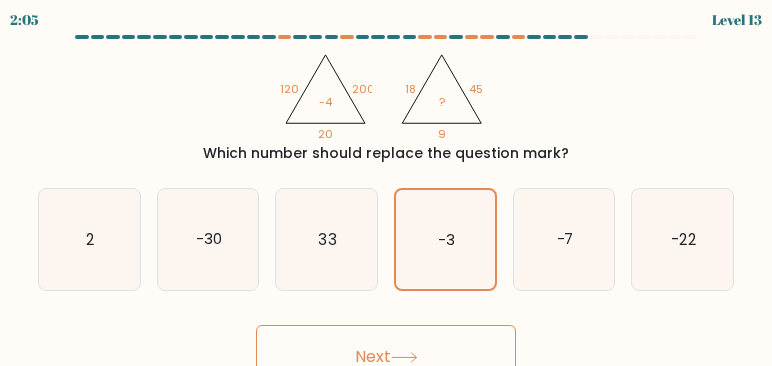 click on "Next" at bounding box center [386, 357] 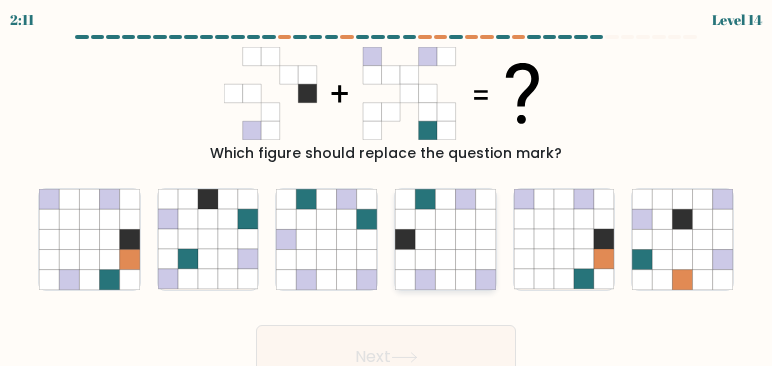 click 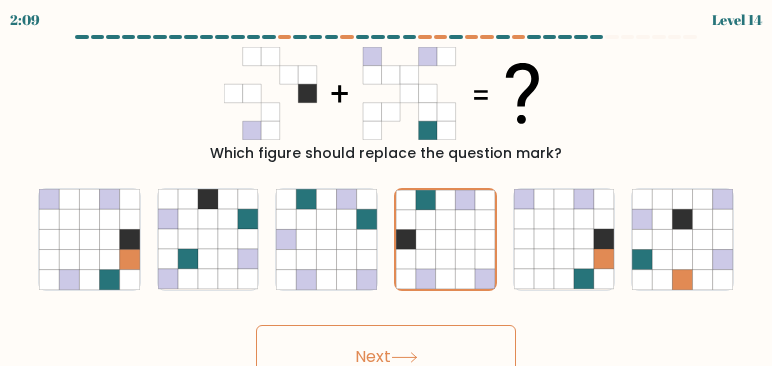 click on "Next" at bounding box center [386, 357] 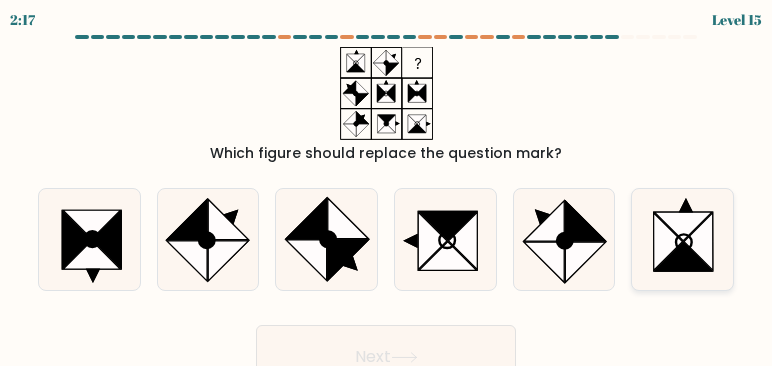 click 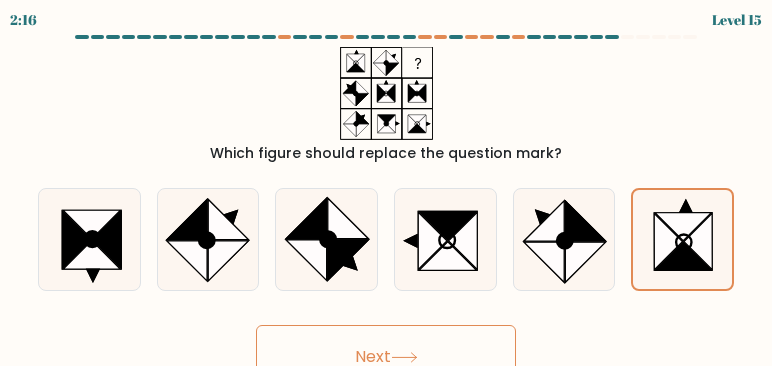 click on "Next" at bounding box center (386, 357) 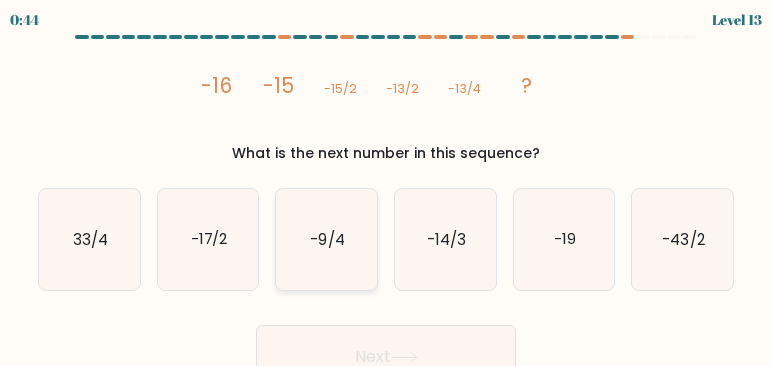 click on "-9/4" 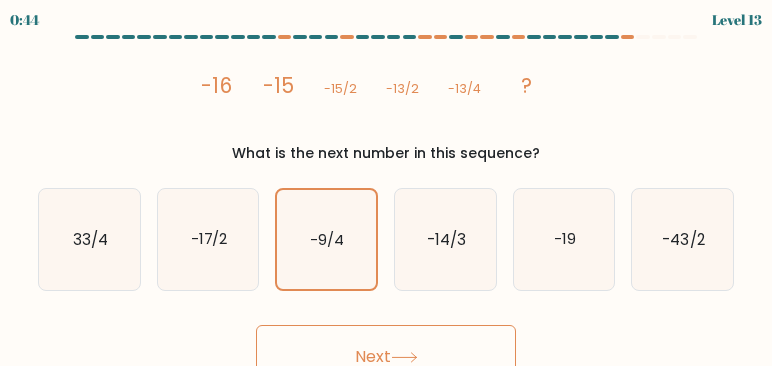 click on "Next" at bounding box center [386, 357] 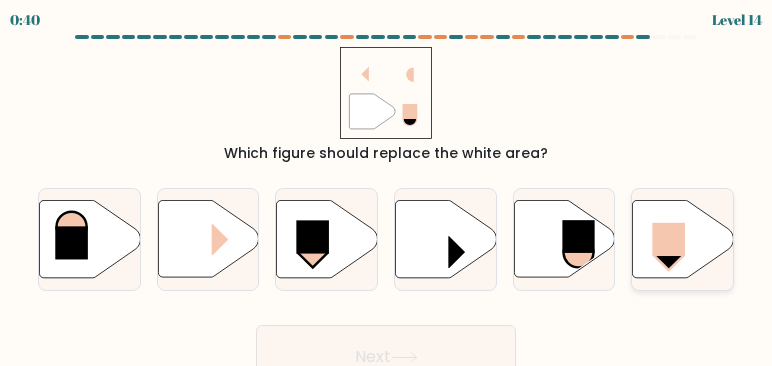 click 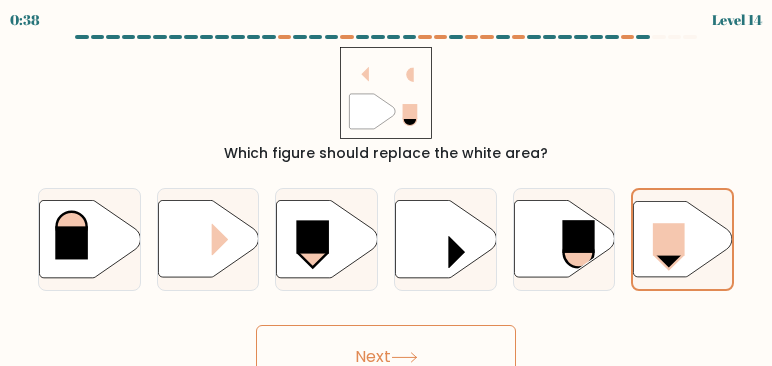 click on "Next" at bounding box center [386, 357] 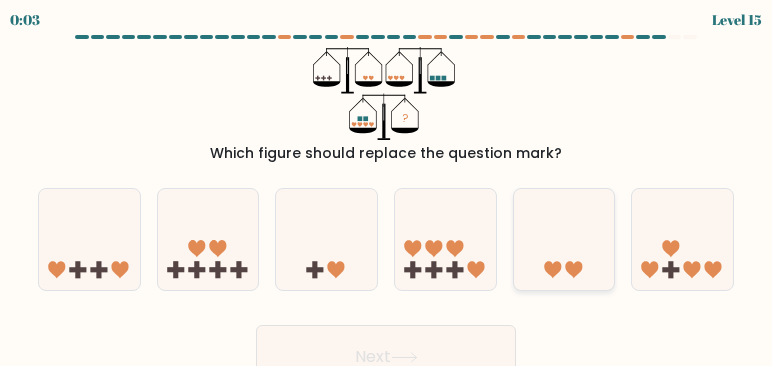 click 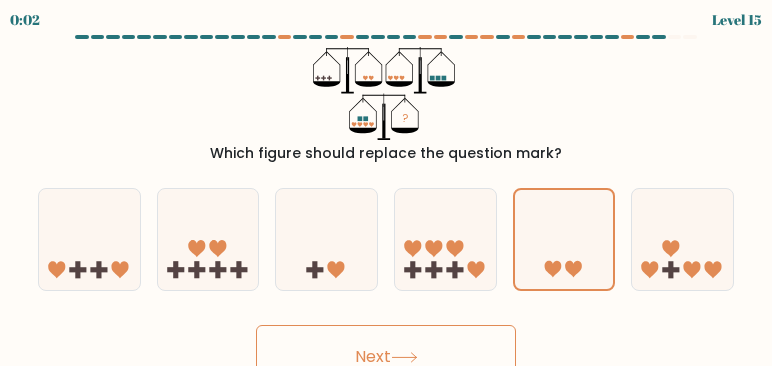 click on "Next" at bounding box center [386, 357] 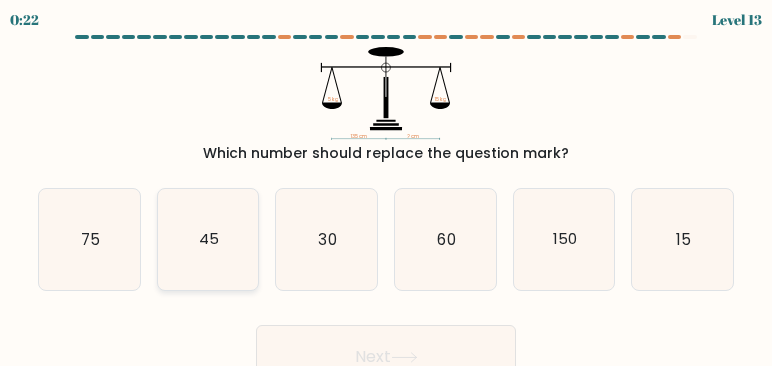 drag, startPoint x: 238, startPoint y: 233, endPoint x: 246, endPoint y: 264, distance: 32.01562 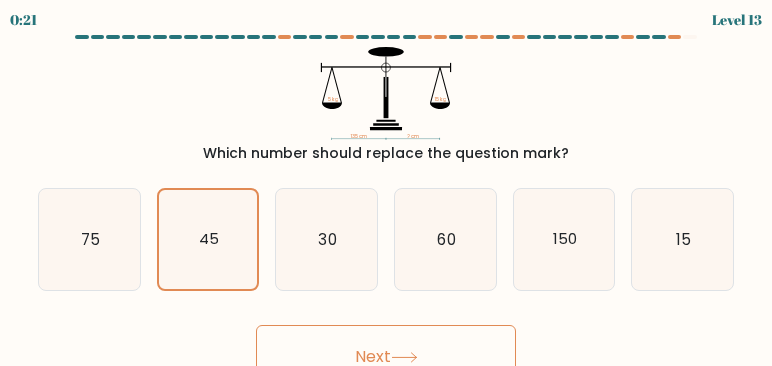 click on "Next" at bounding box center [386, 357] 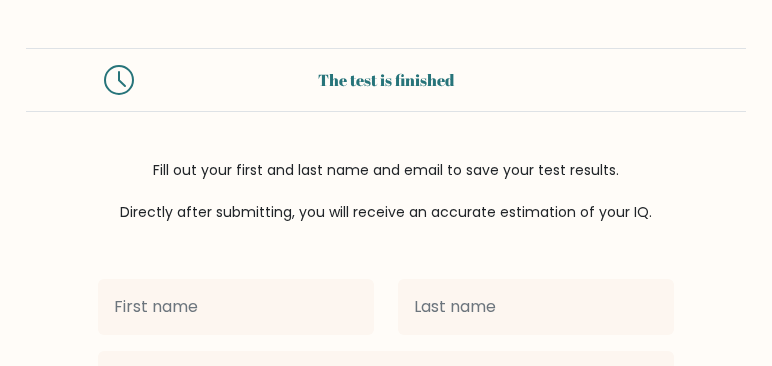scroll, scrollTop: 114, scrollLeft: 0, axis: vertical 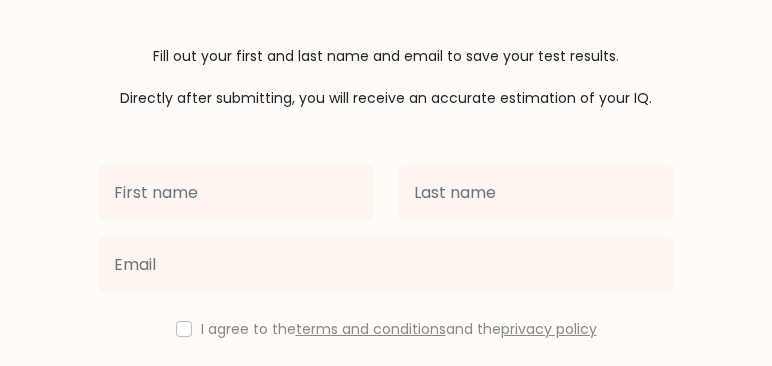 click at bounding box center [236, 193] 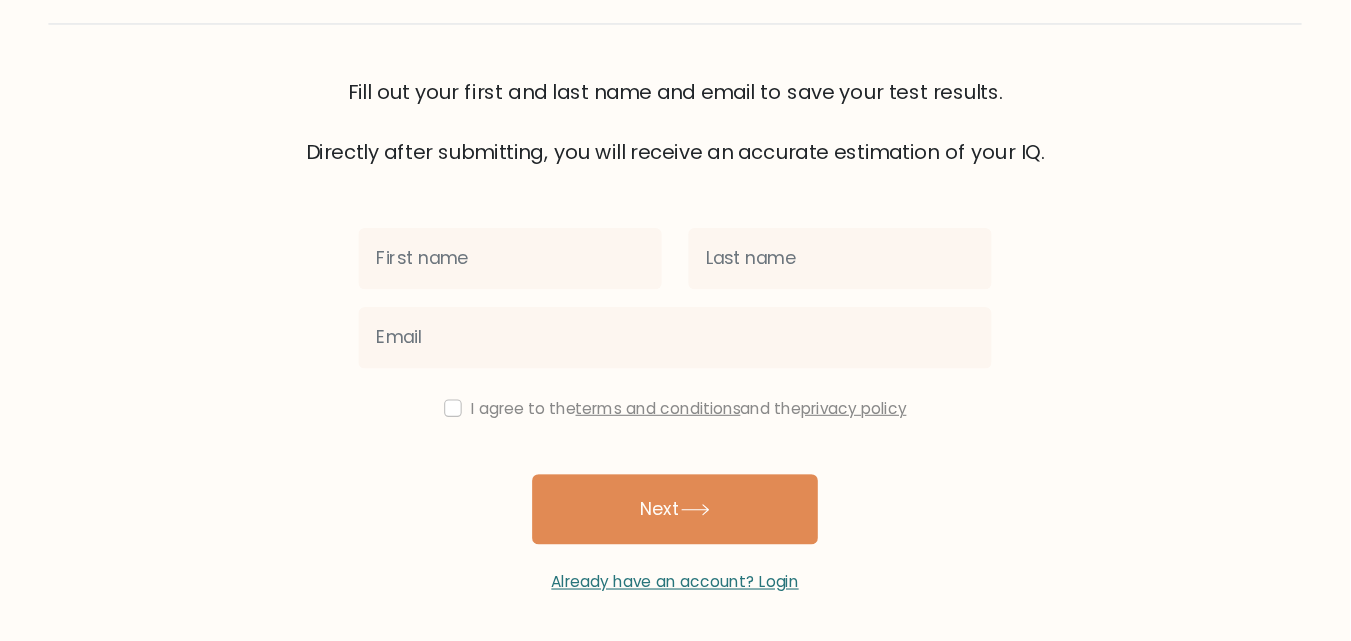 scroll, scrollTop: 61, scrollLeft: 0, axis: vertical 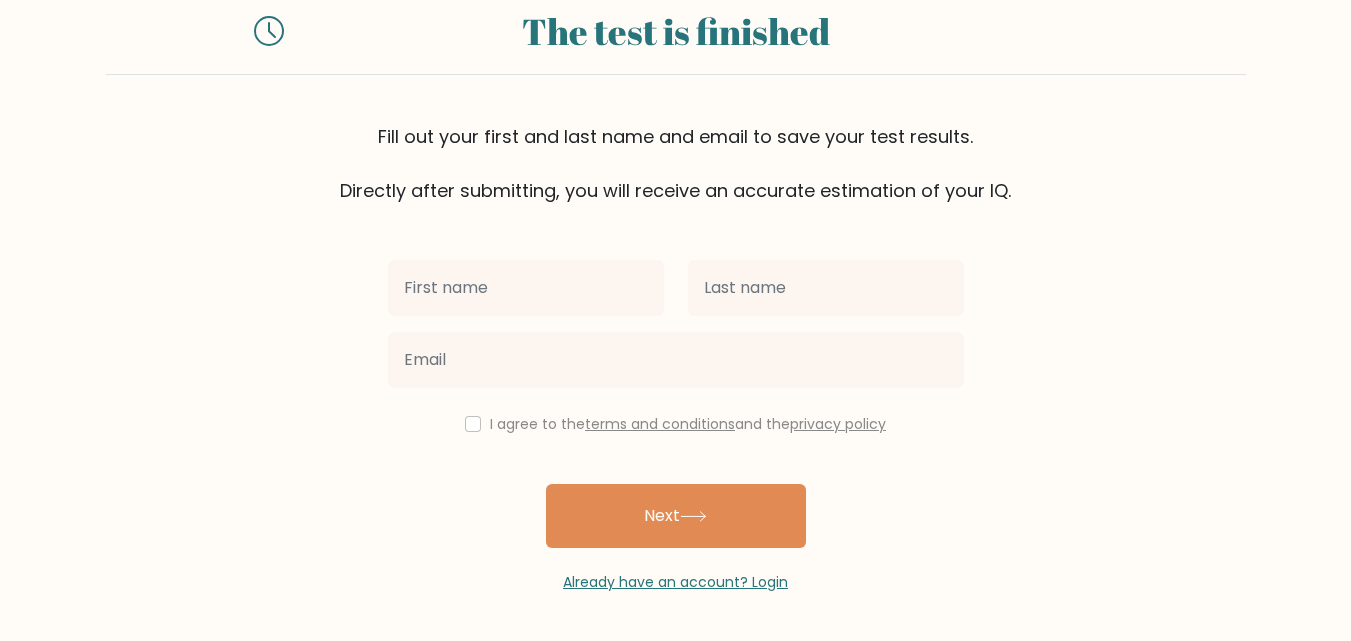 drag, startPoint x: 725, startPoint y: 1, endPoint x: 519, endPoint y: 294, distance: 358.16895 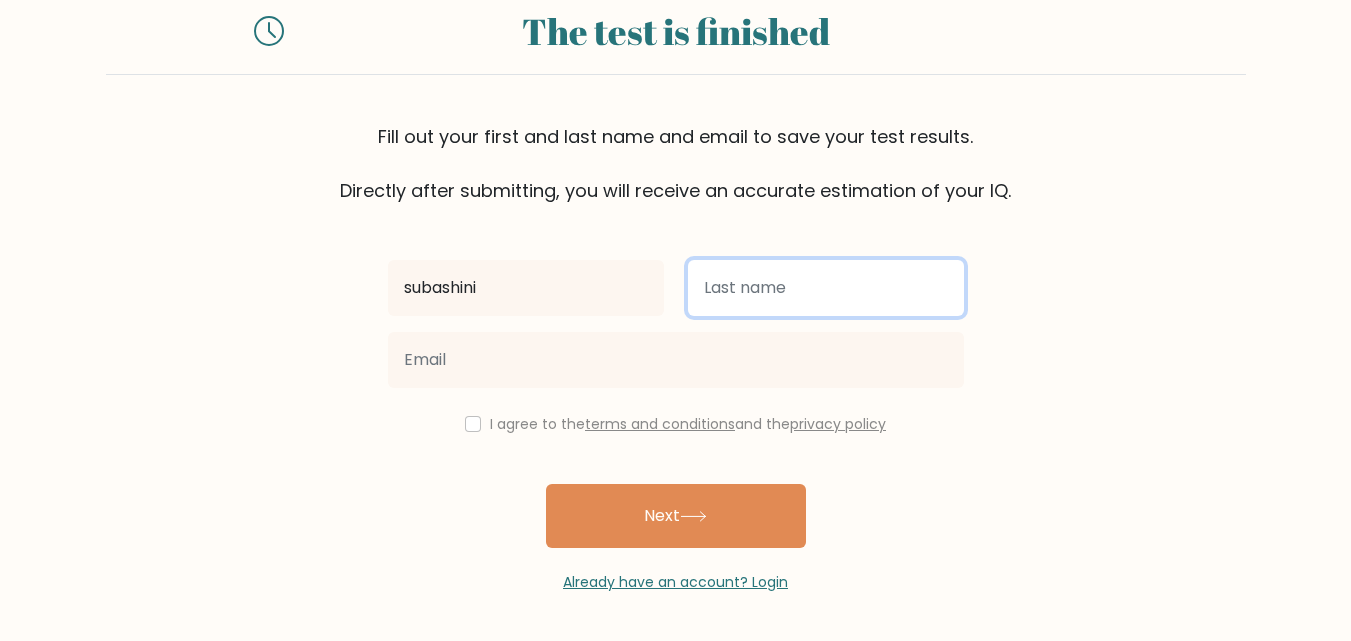 click at bounding box center [826, 288] 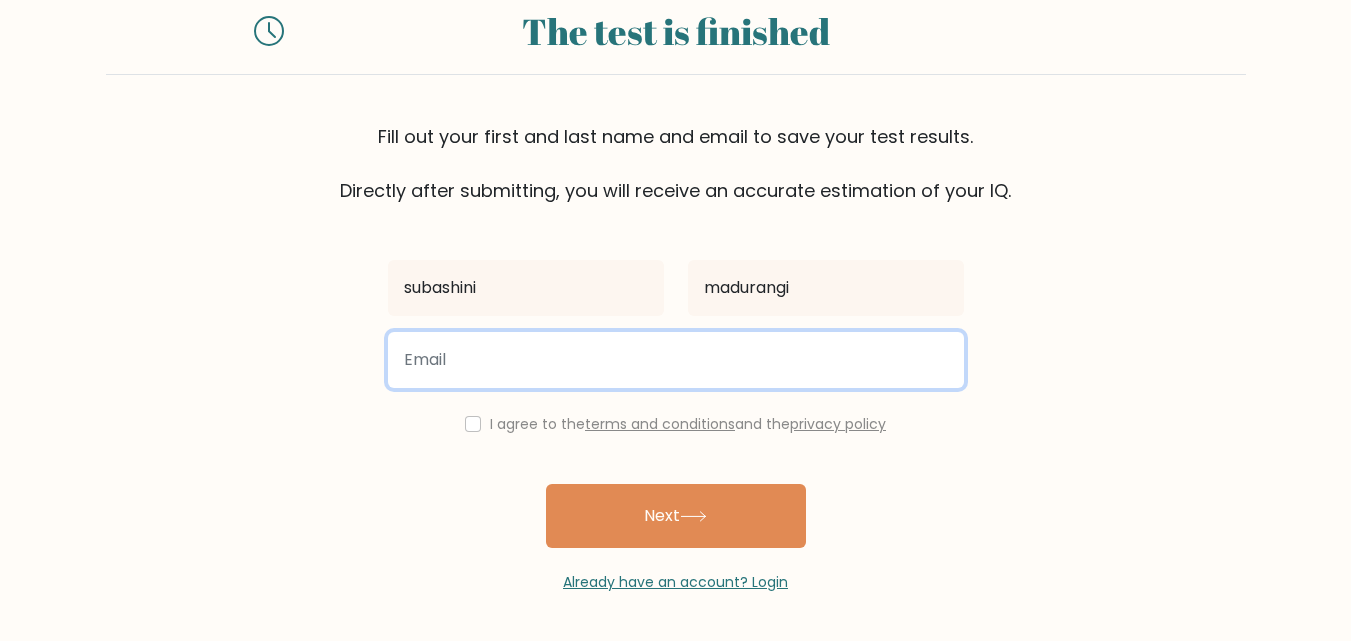 click at bounding box center (676, 360) 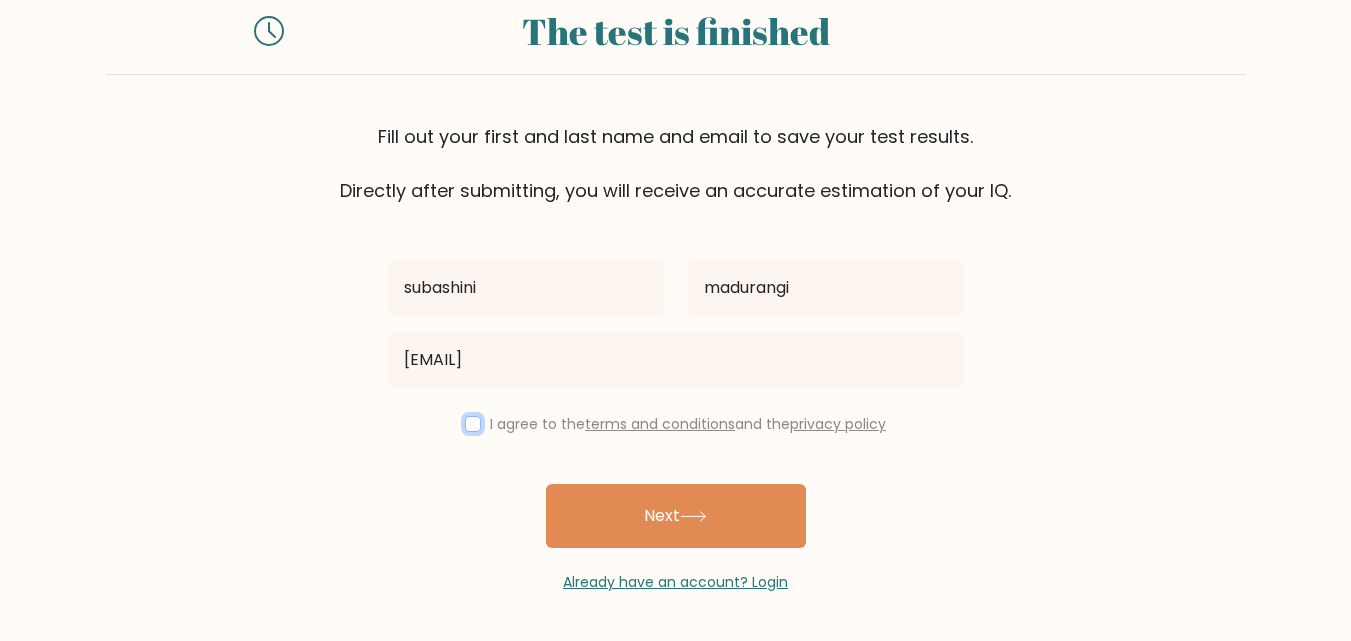 drag, startPoint x: 461, startPoint y: 424, endPoint x: 520, endPoint y: 465, distance: 71.84706 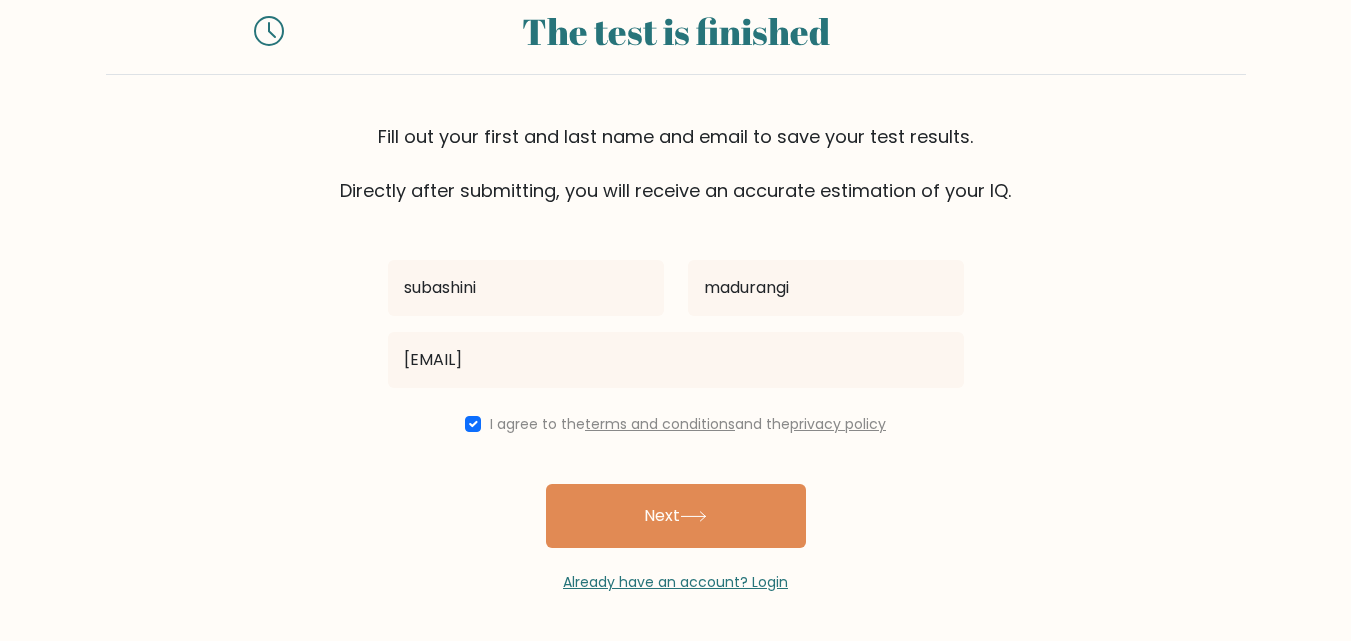 click on "Next" at bounding box center (676, 516) 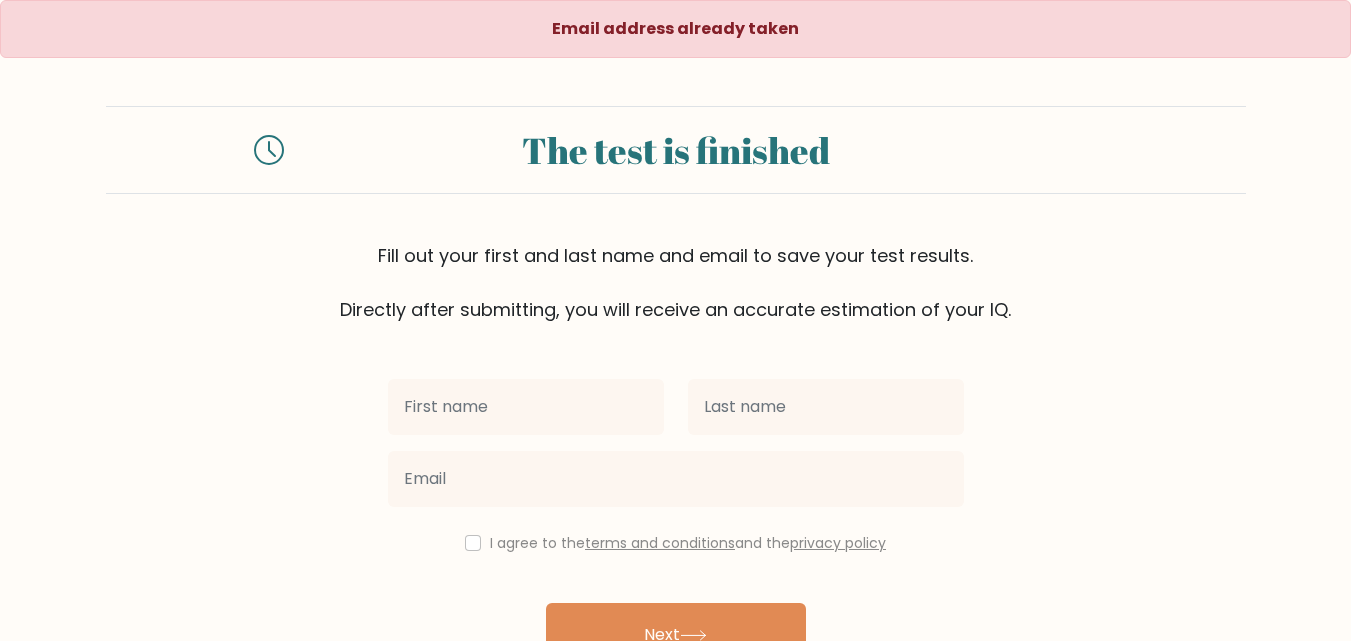 scroll, scrollTop: 0, scrollLeft: 0, axis: both 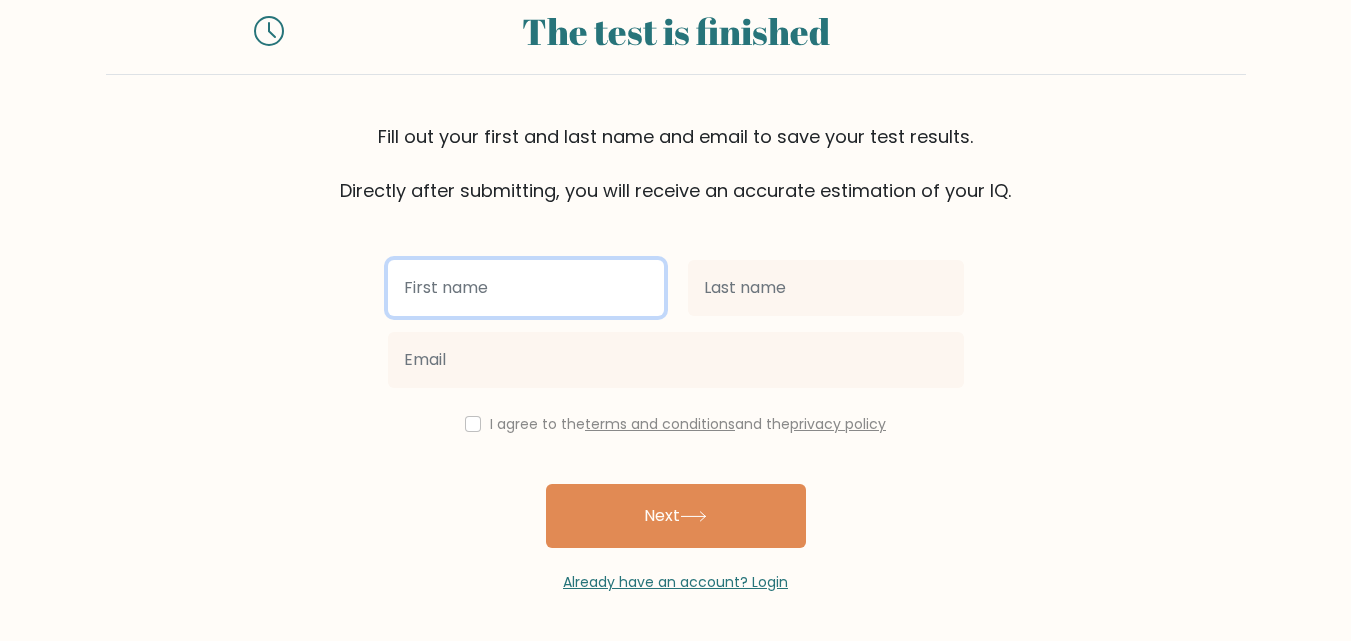 click at bounding box center (526, 288) 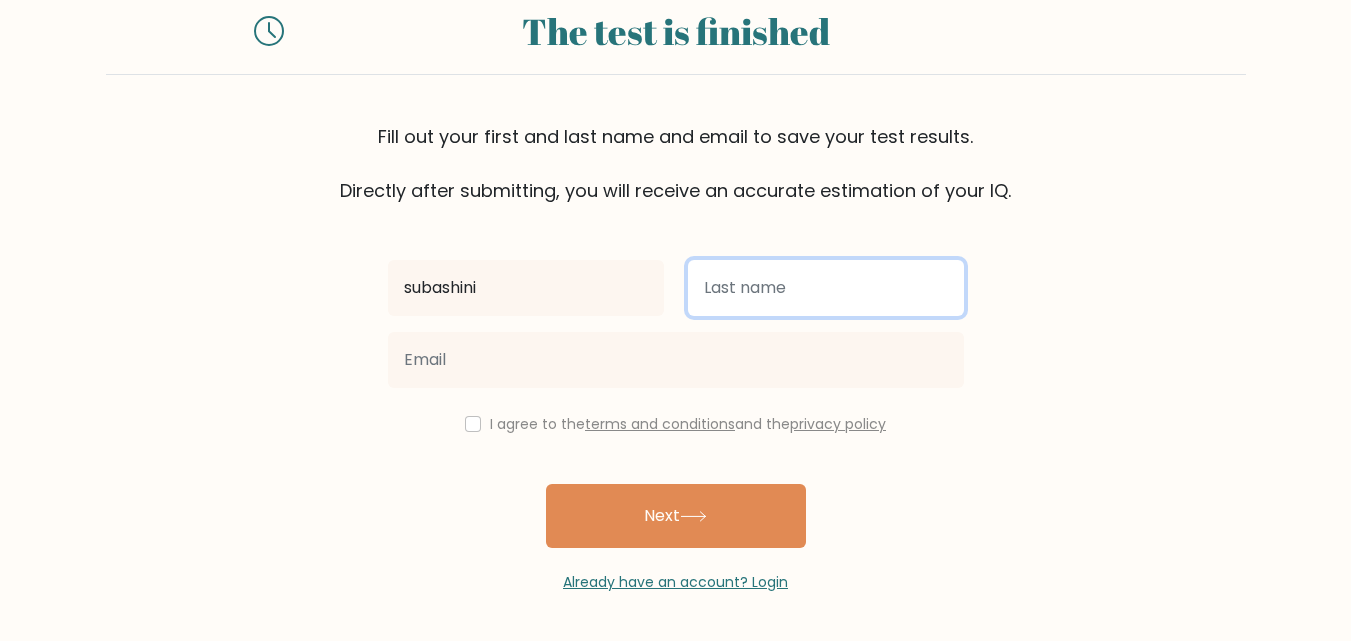 click at bounding box center (826, 288) 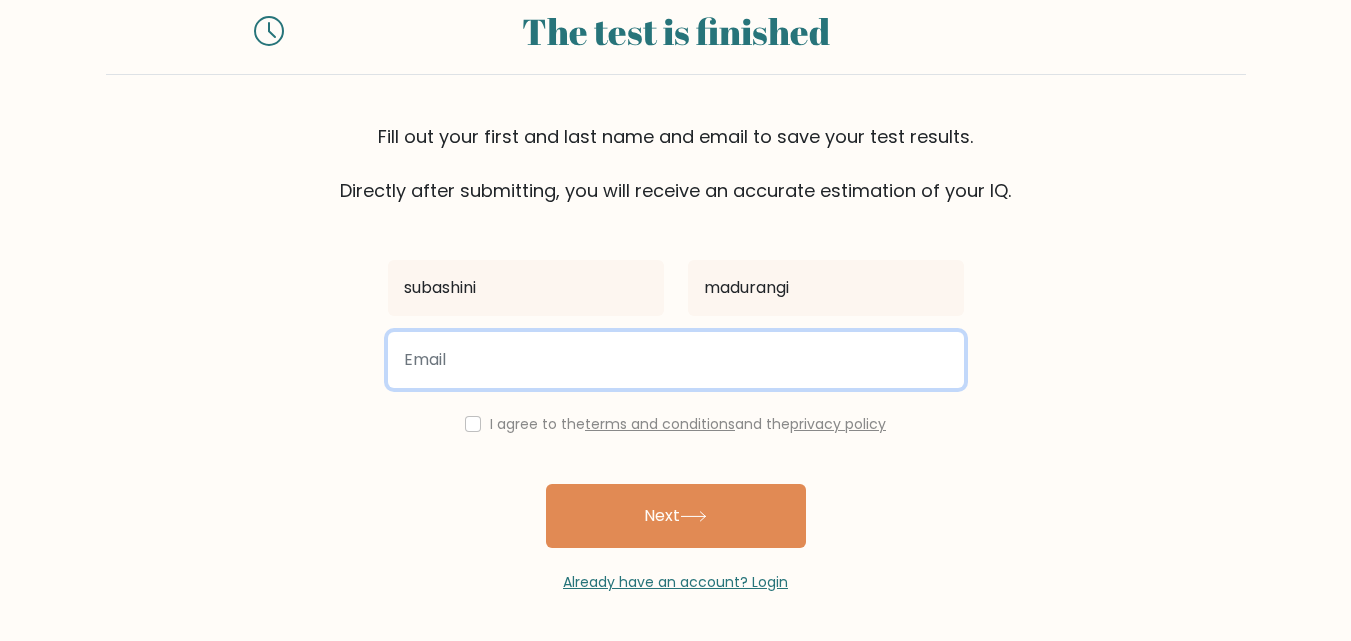 click at bounding box center (676, 360) 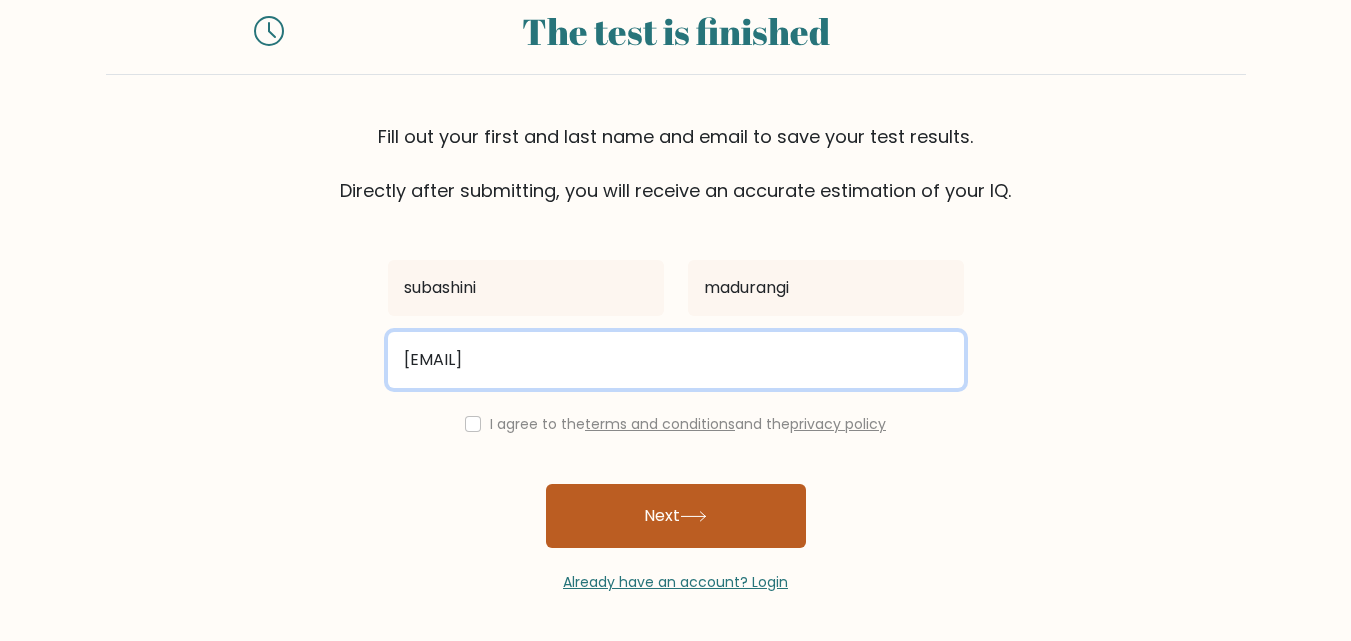 type on "[EMAIL]" 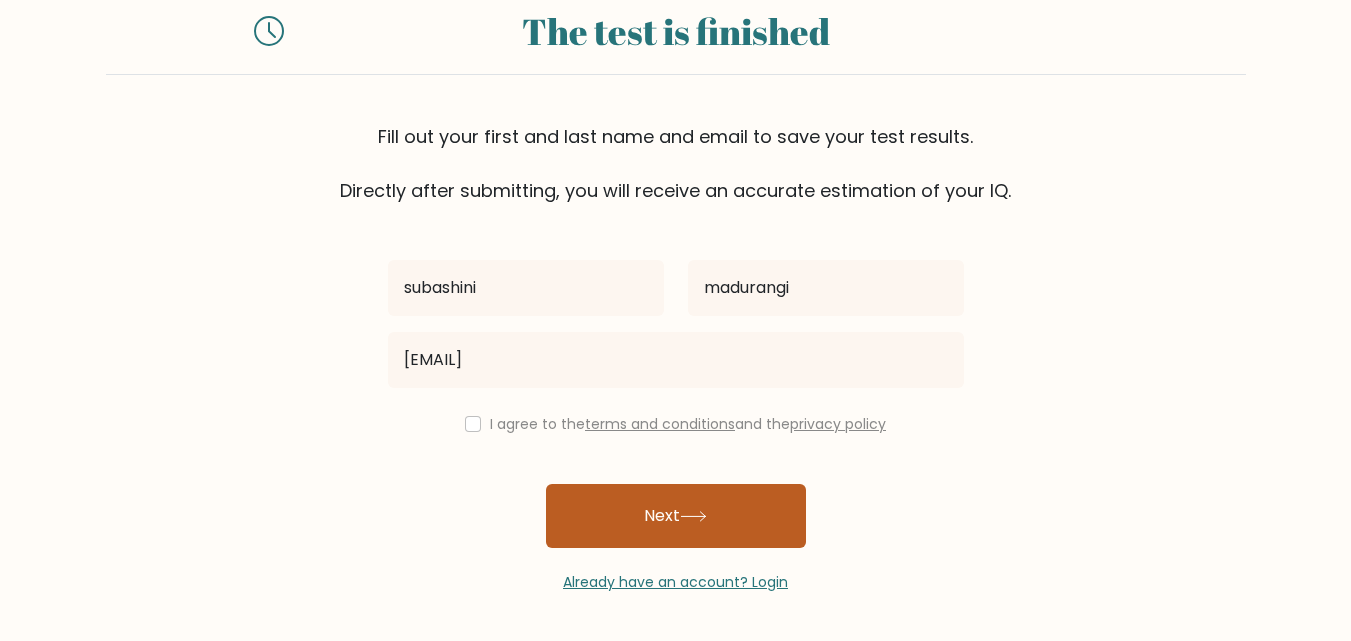 click on "Next" at bounding box center (676, 516) 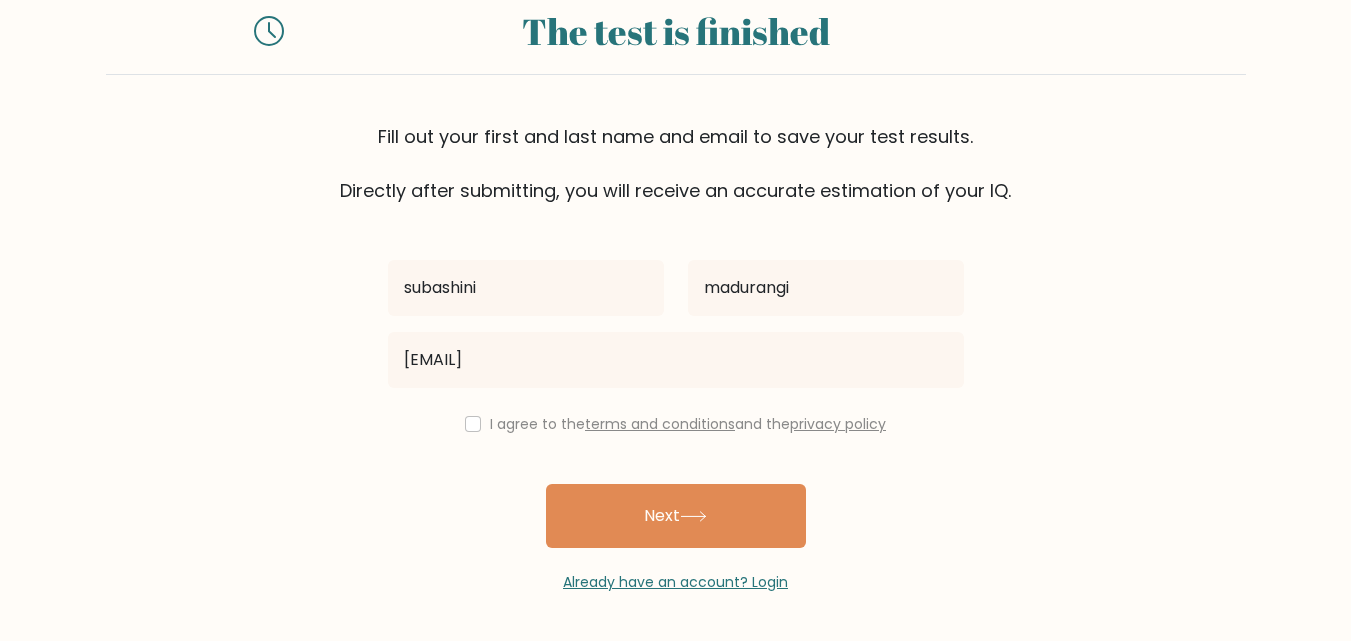 click on "I agree to the  terms and conditions  and the  privacy policy" at bounding box center (676, 424) 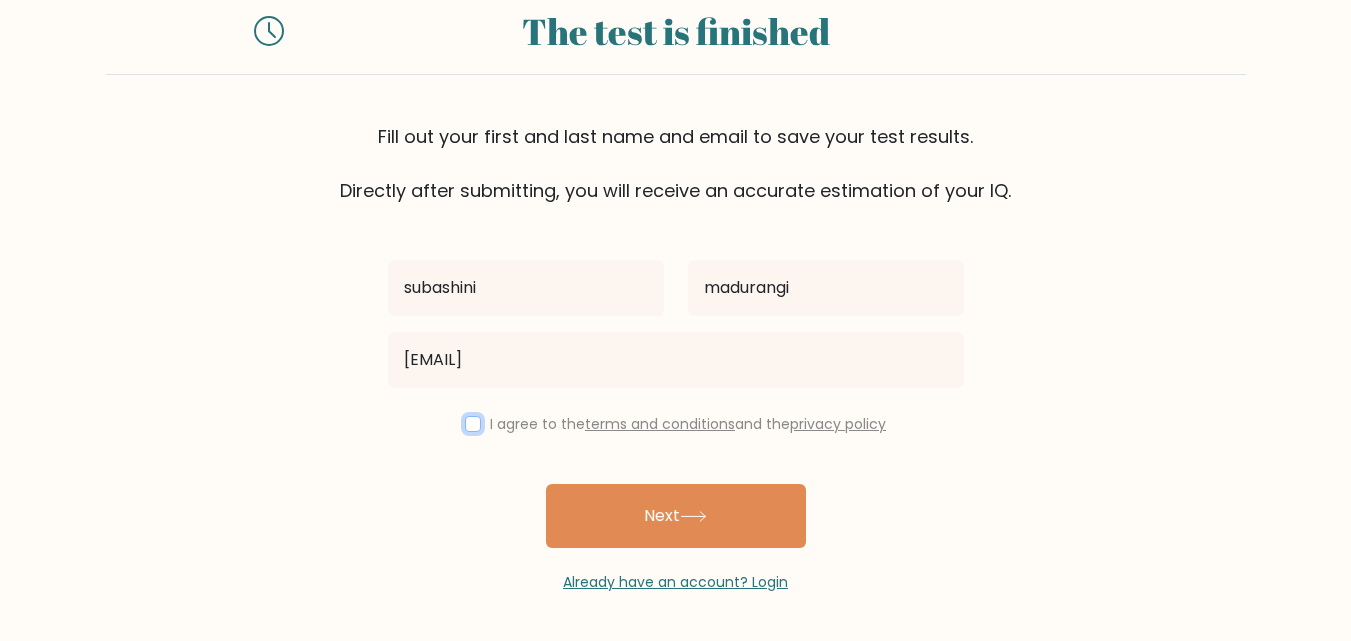 click at bounding box center (473, 424) 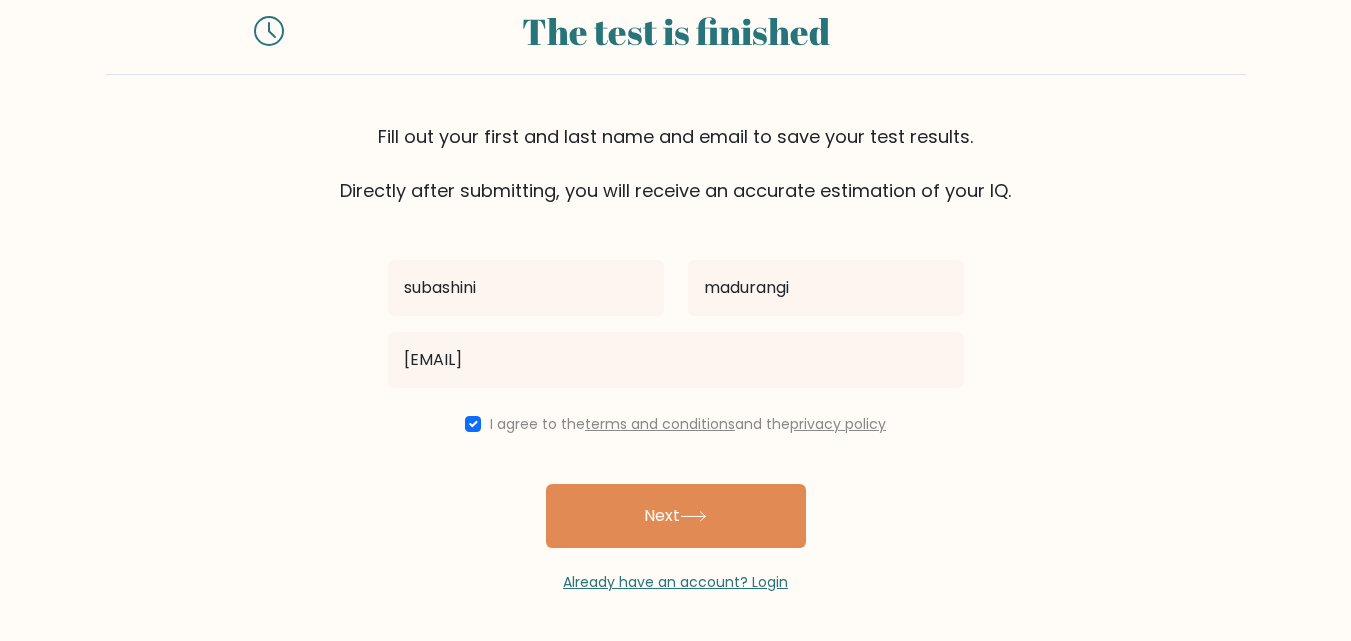 click on "Next" at bounding box center (676, 516) 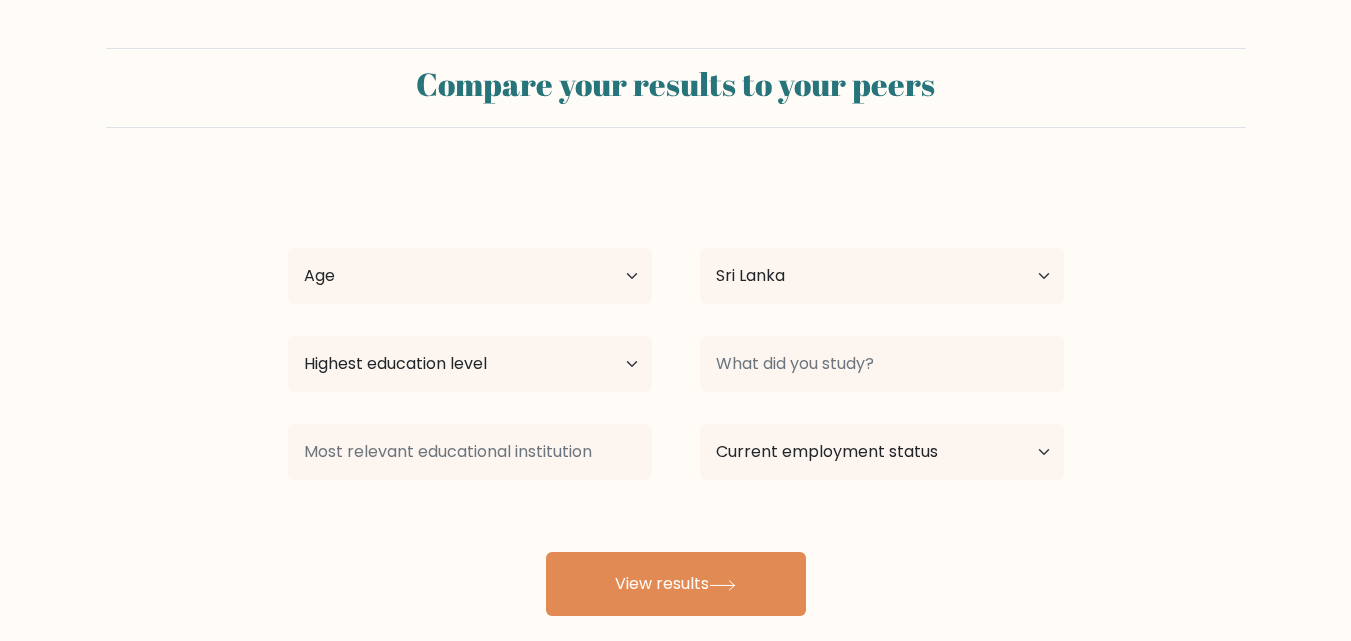 select on "LK" 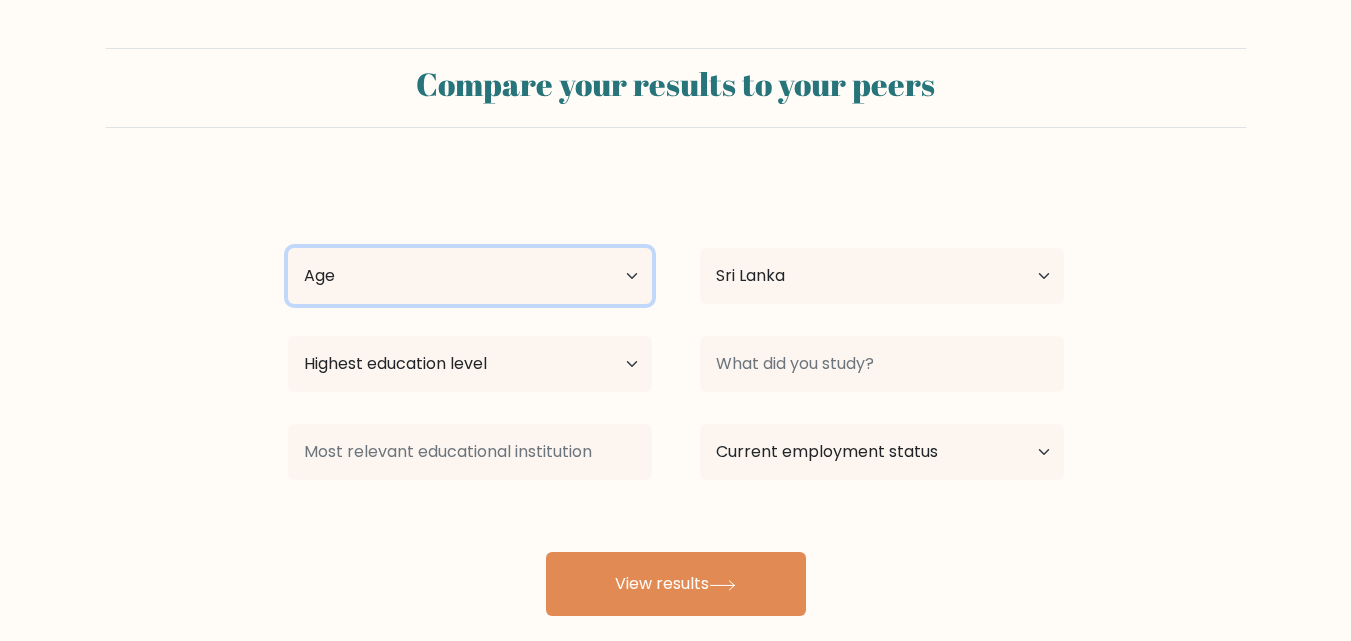 click on "Age
Under 18 years old
18-24 years old
25-34 years old
35-44 years old
45-54 years old
55-64 years old
65 years old and above" at bounding box center (470, 276) 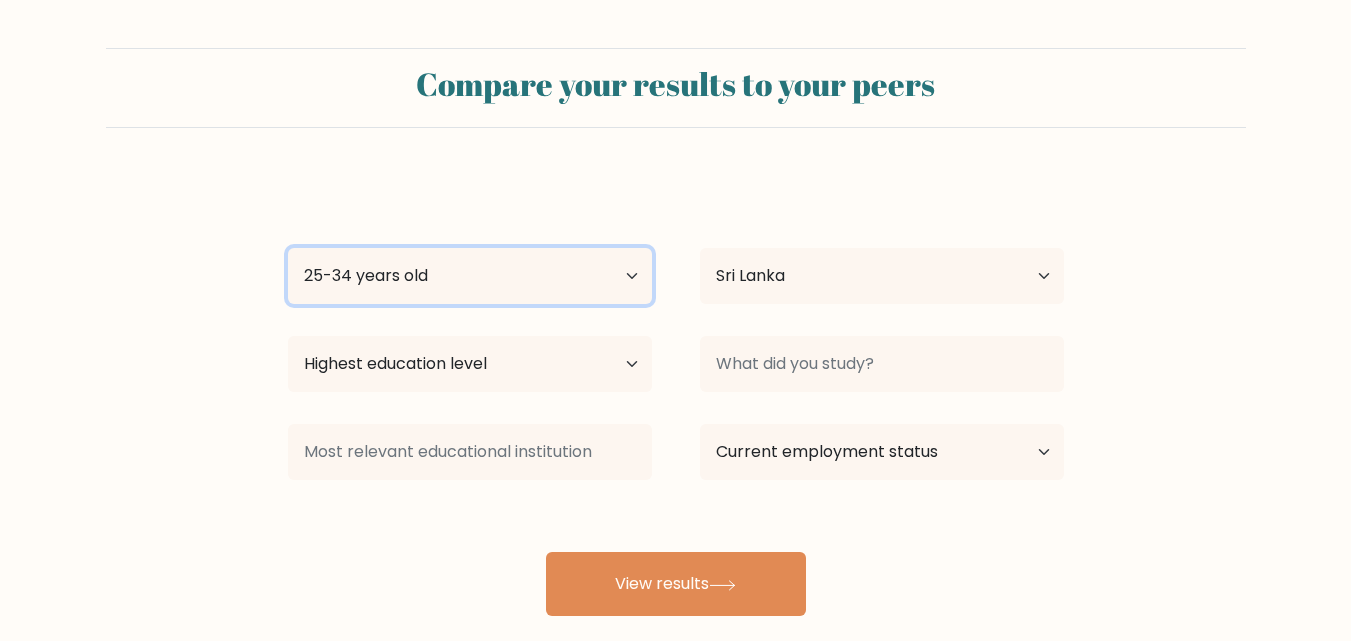click on "Age
Under 18 years old
18-24 years old
25-34 years old
35-44 years old
45-54 years old
55-64 years old
65 years old and above" at bounding box center [470, 276] 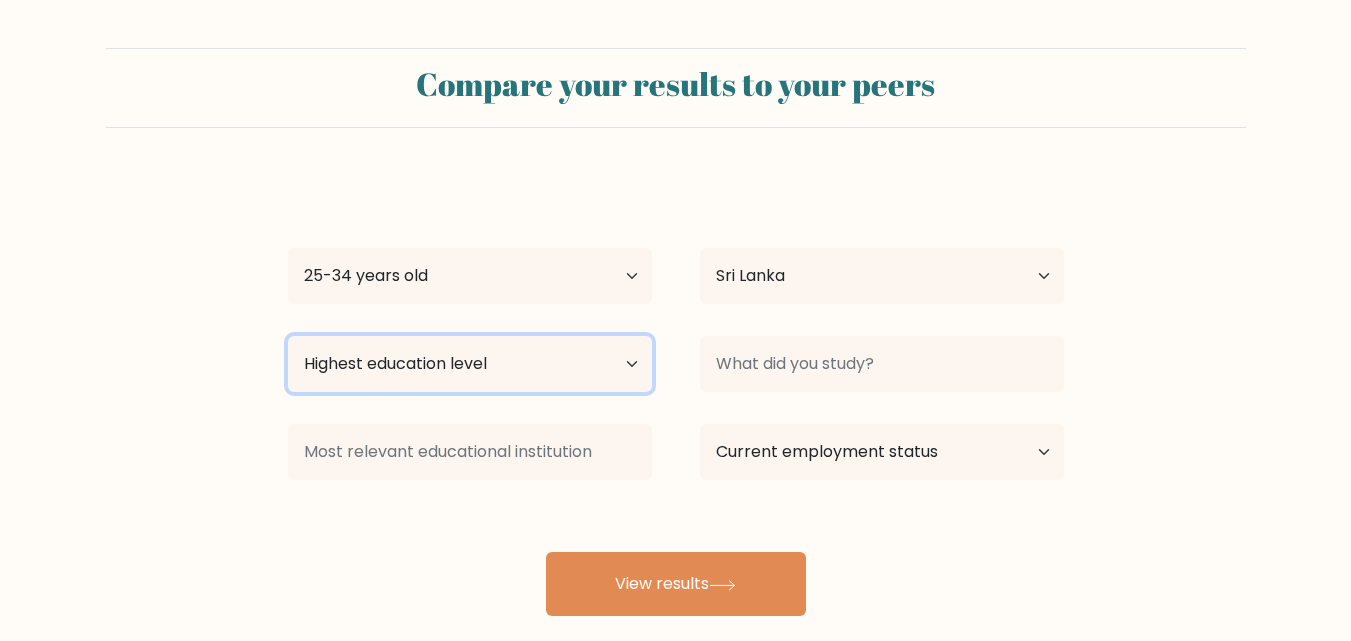 click on "Highest education level
No schooling
Primary
Lower Secondary
Upper Secondary
Occupation Specific
Bachelor's degree
Master's degree
Doctoral degree" at bounding box center [470, 364] 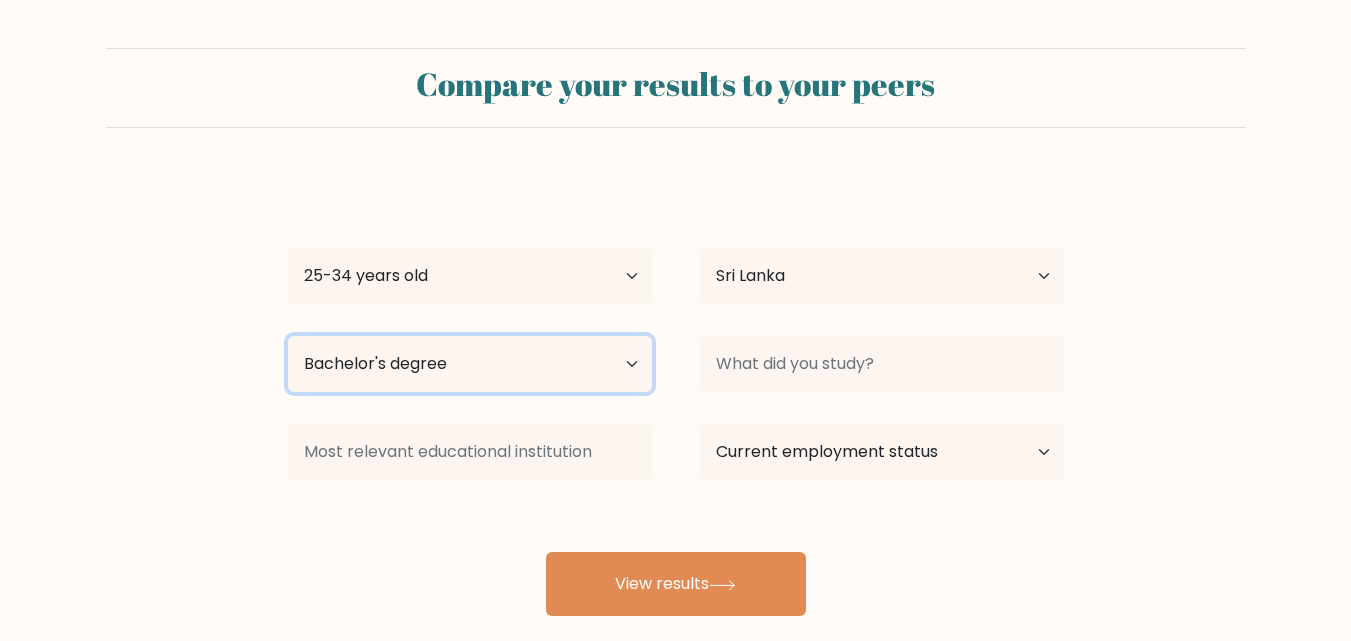 click on "Highest education level
No schooling
Primary
Lower Secondary
Upper Secondary
Occupation Specific
Bachelor's degree
Master's degree
Doctoral degree" at bounding box center (470, 364) 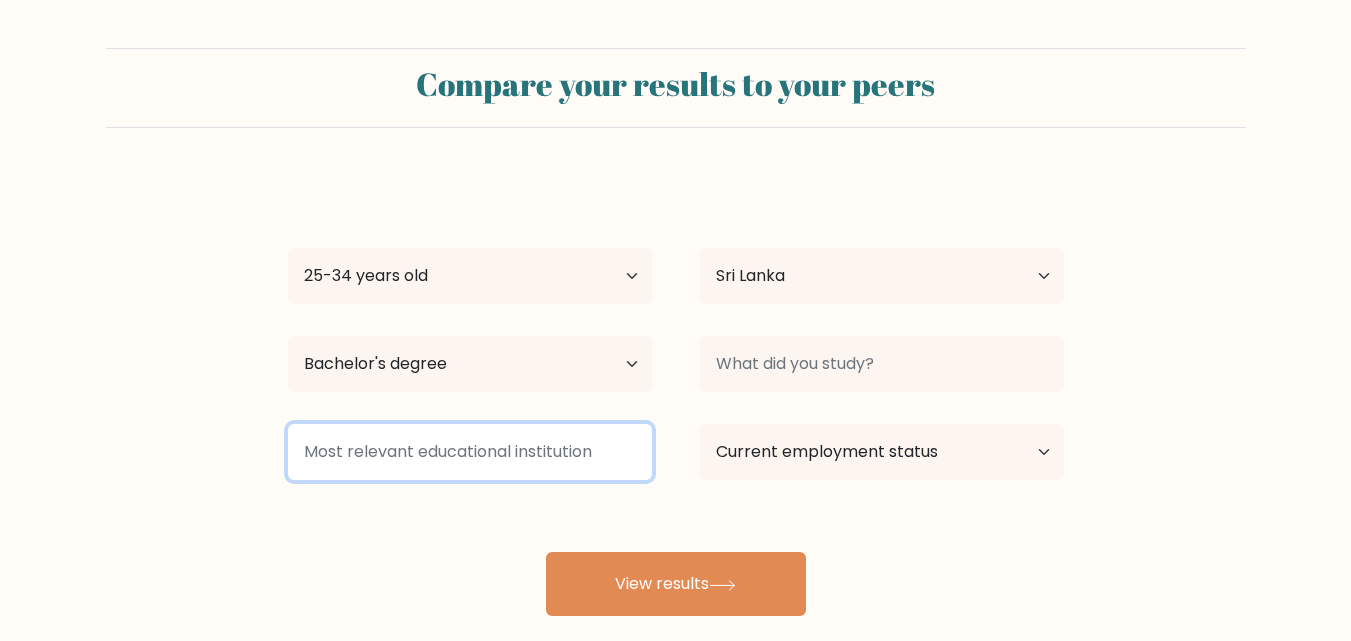 click at bounding box center (470, 452) 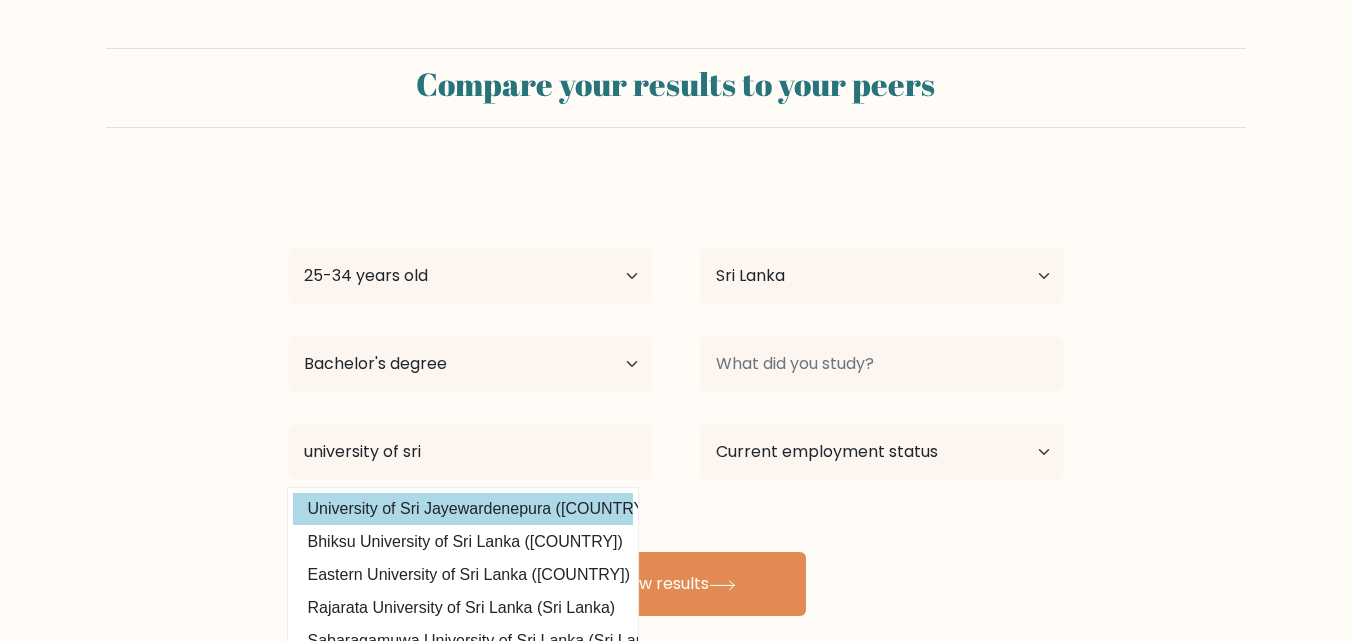 click on "University of Sri Jayewardenepura ([COUNTRY])" at bounding box center [463, 509] 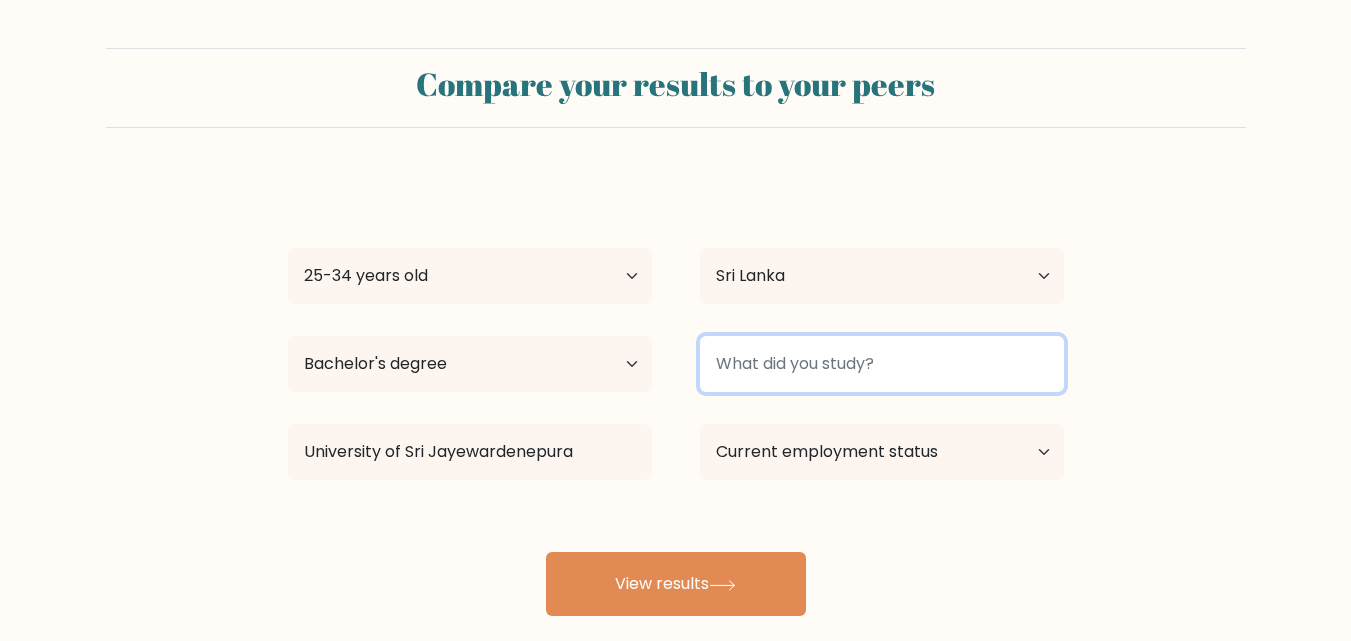 click at bounding box center [882, 364] 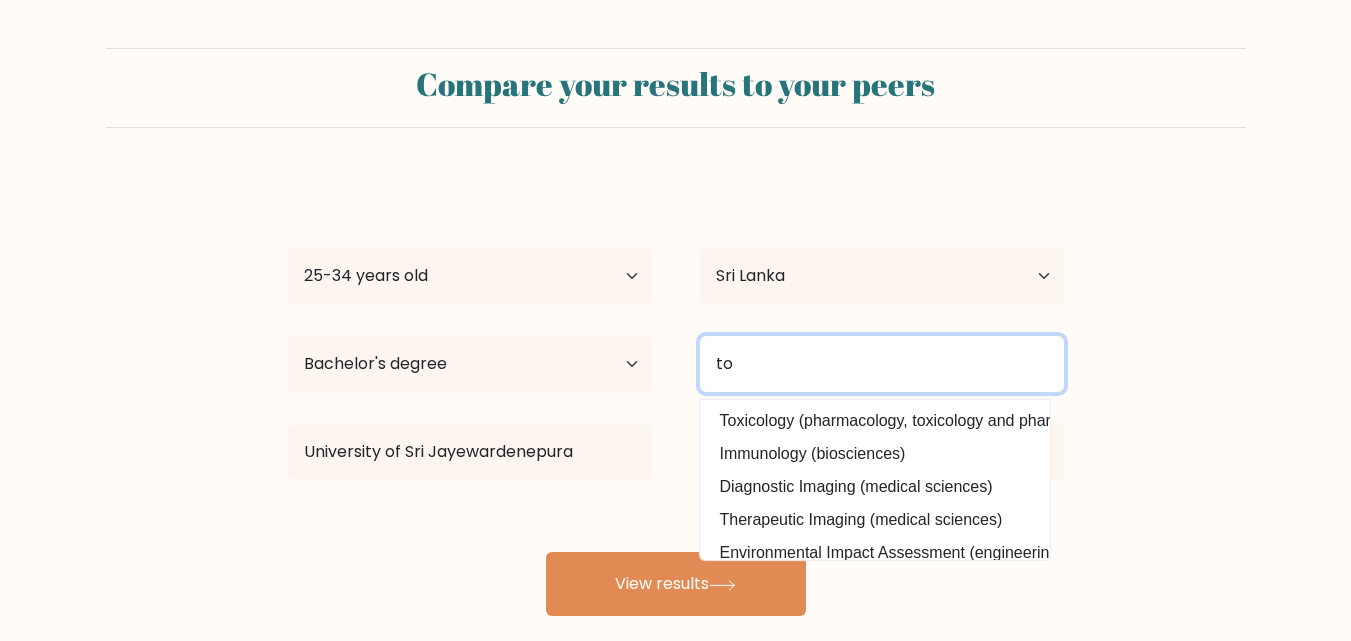 type on "t" 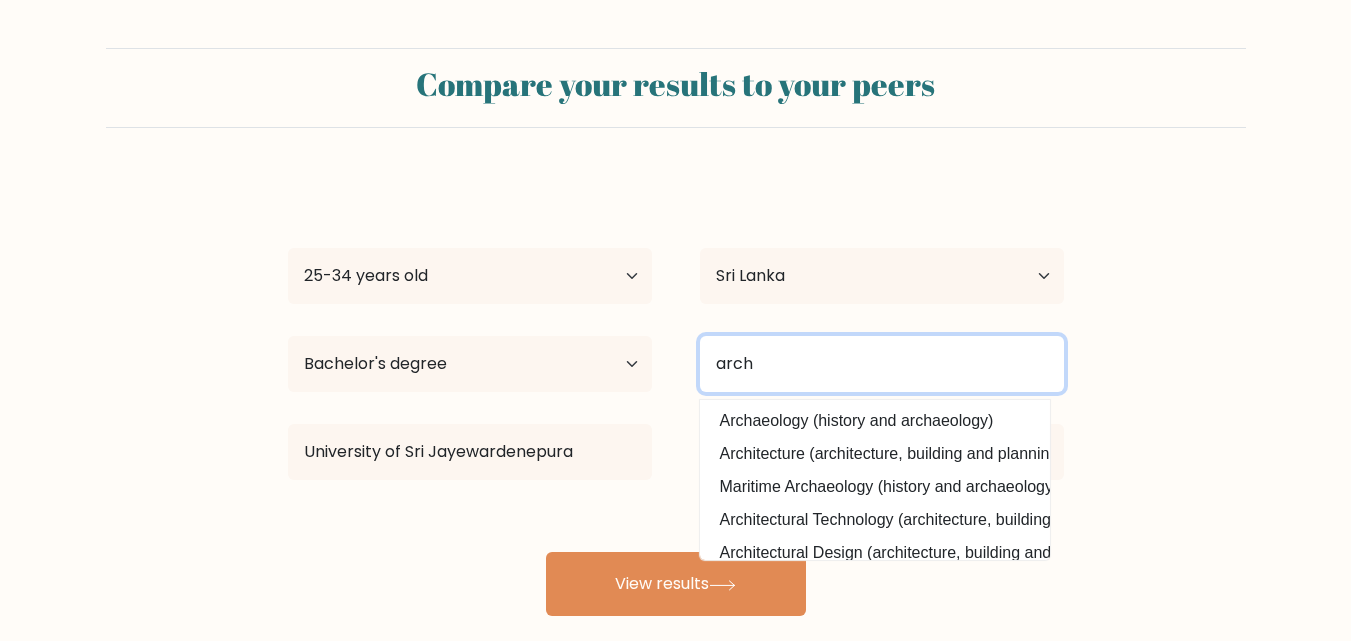 drag, startPoint x: 797, startPoint y: 369, endPoint x: 700, endPoint y: 371, distance: 97.020615 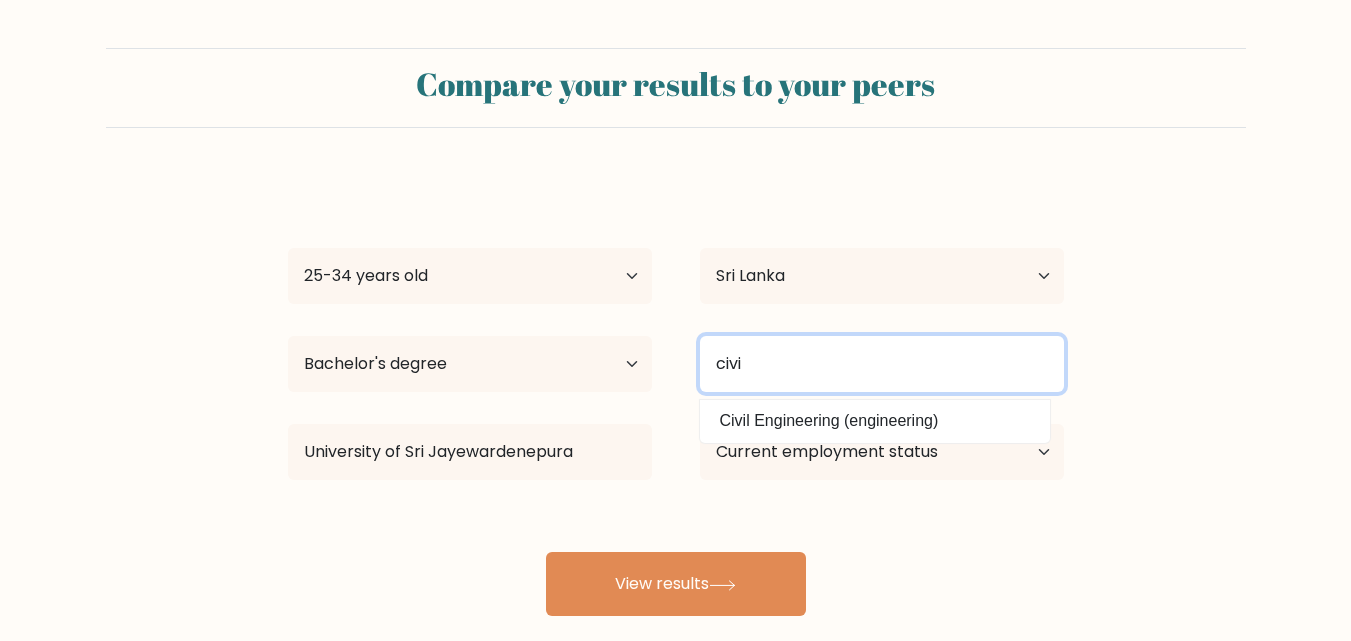 type on "civi" 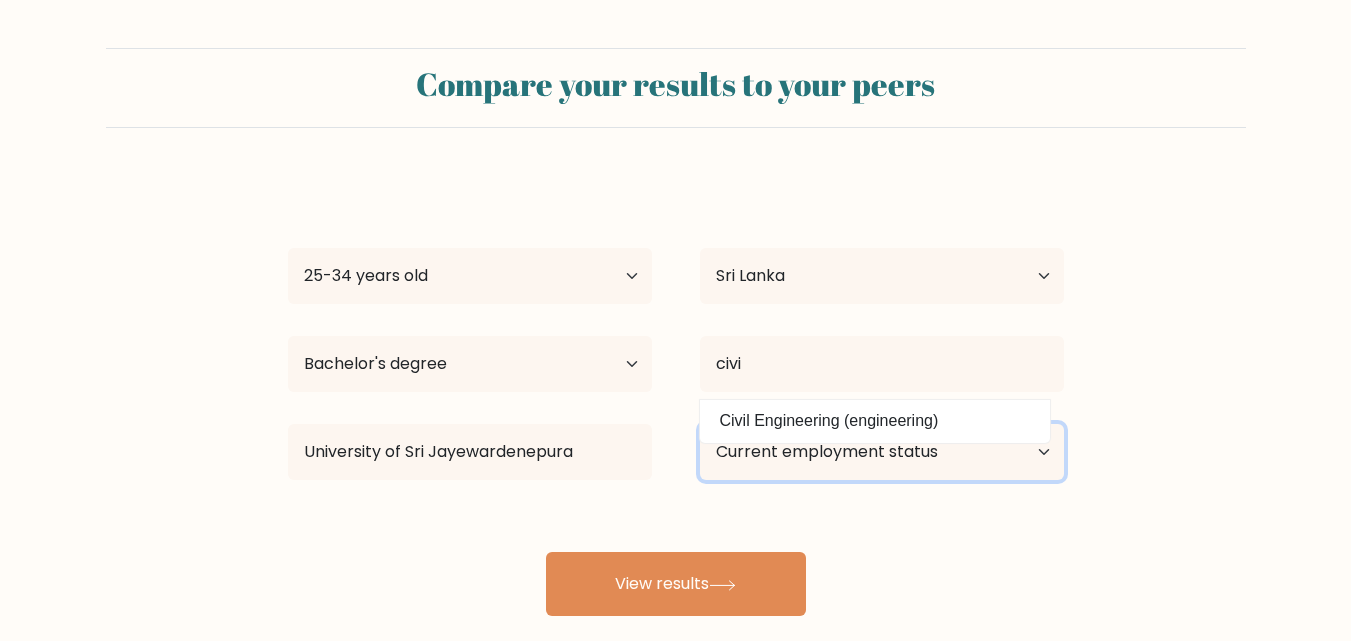 click on "Current employment status
Employed
Student
Retired
Other / prefer not to answer" at bounding box center (882, 452) 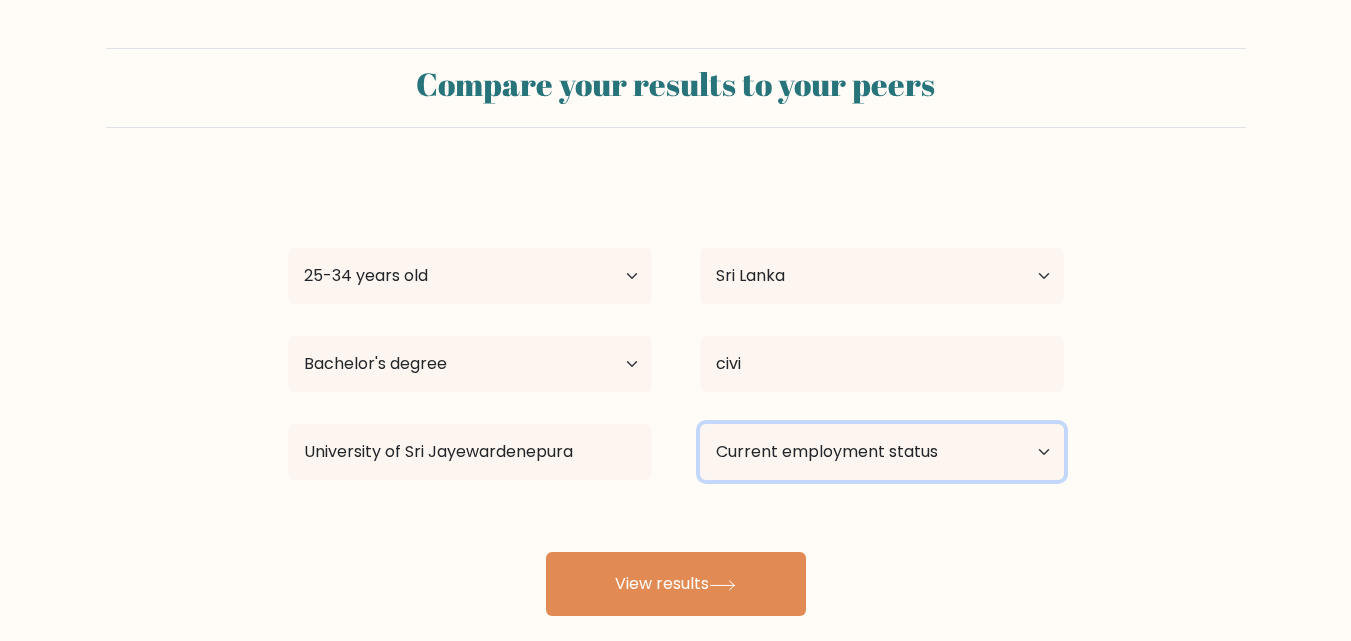 select on "employed" 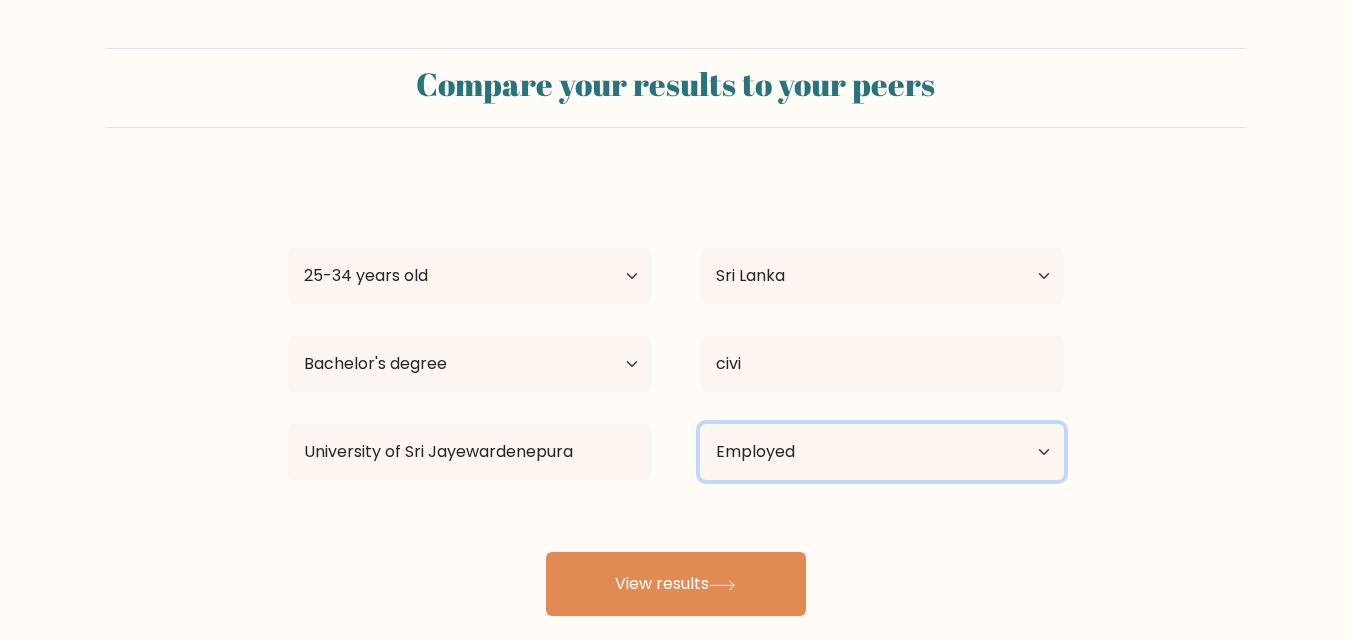 click on "Current employment status
Employed
Student
Retired
Other / prefer not to answer" at bounding box center (882, 452) 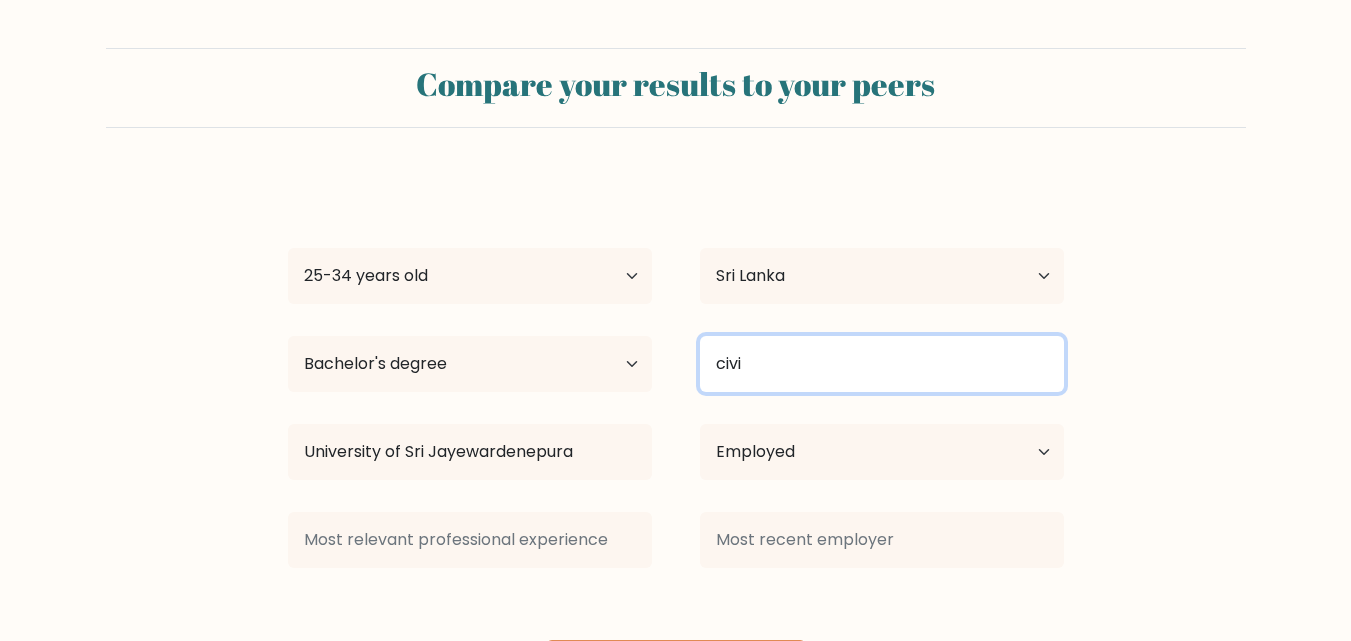 click on "civi" at bounding box center (882, 364) 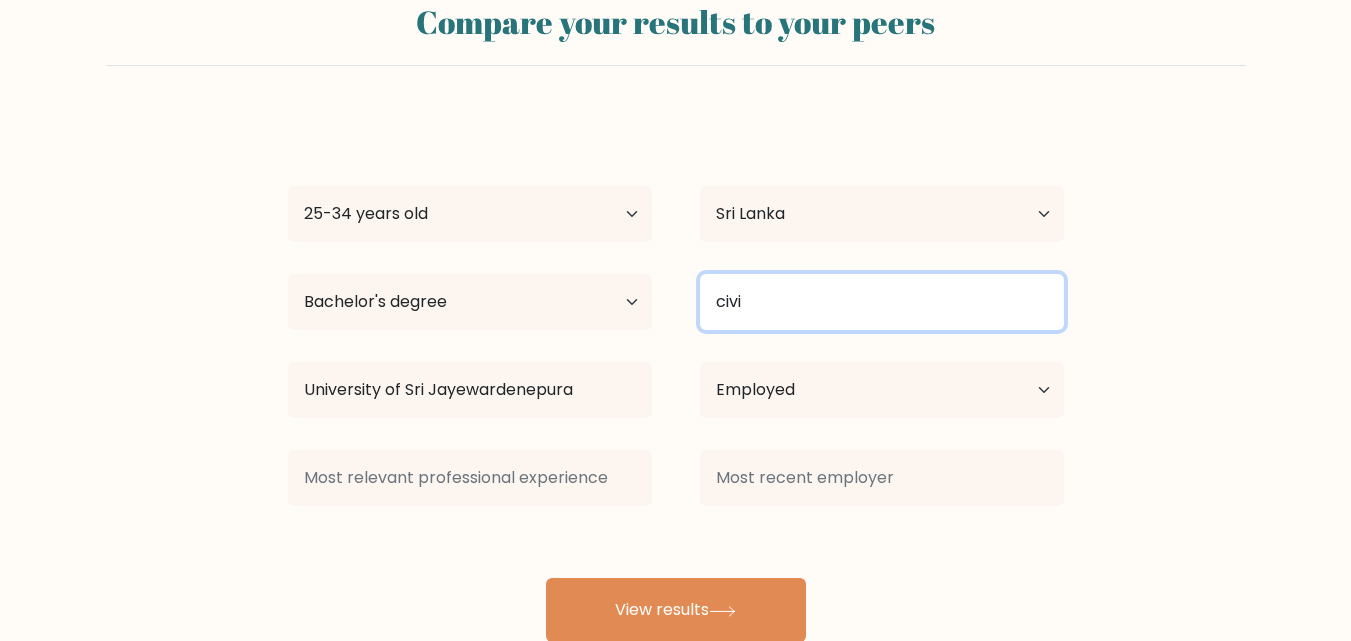 scroll, scrollTop: 117, scrollLeft: 0, axis: vertical 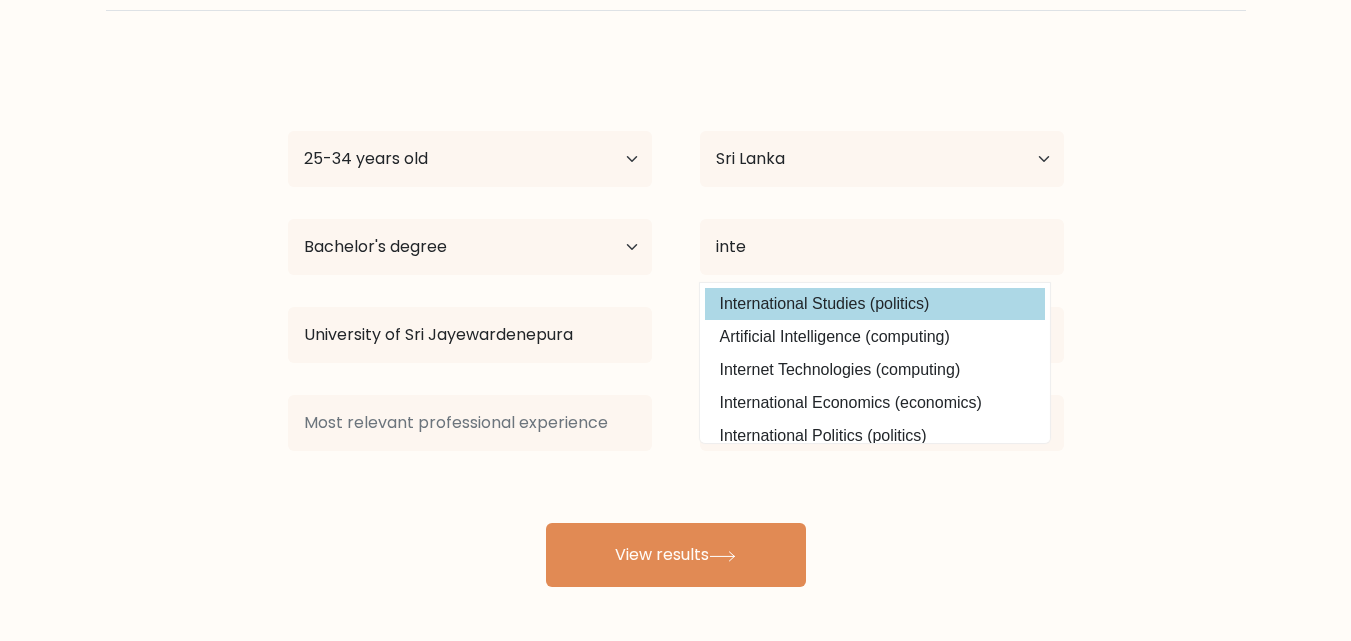 click on "International Studies (politics)" at bounding box center (875, 304) 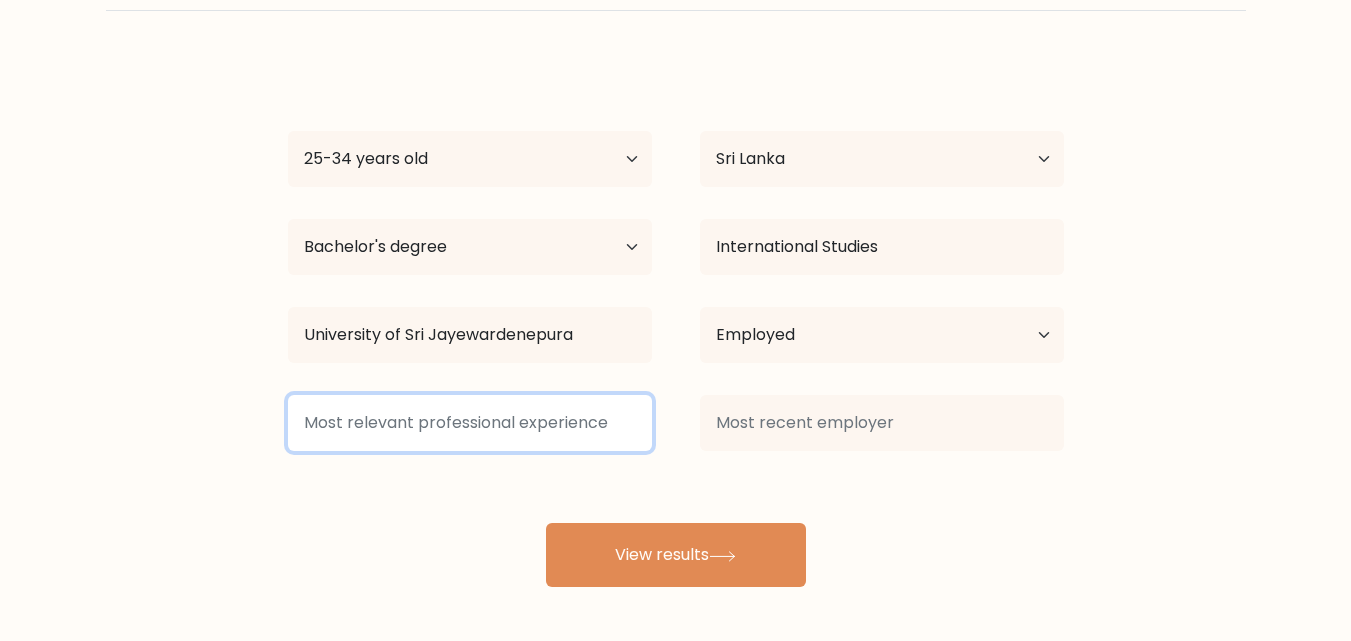 click at bounding box center (470, 423) 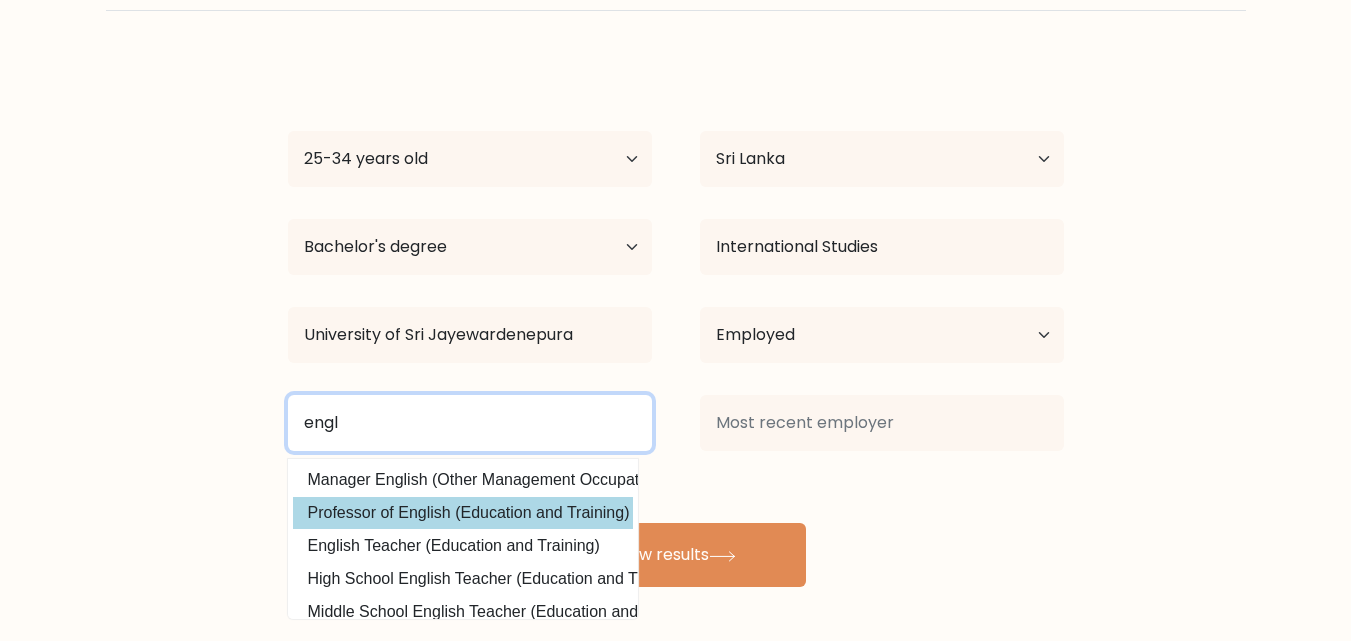 type on "engl" 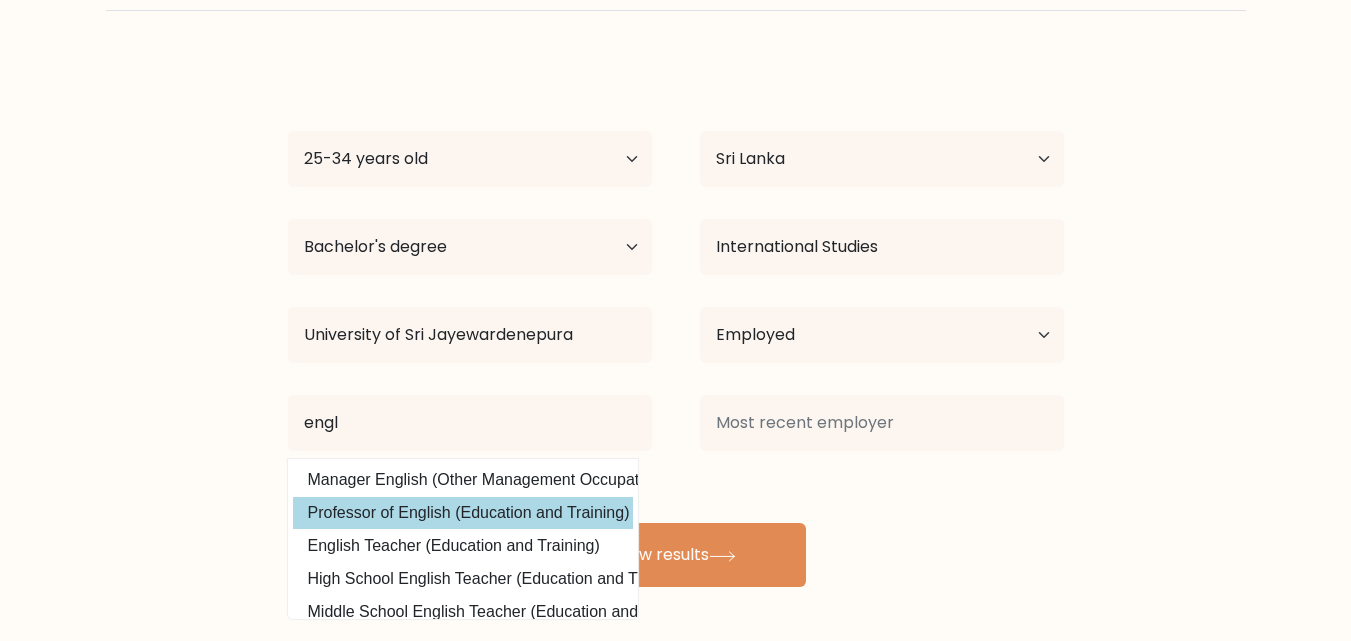 click on "subashini
madurangi
Age
Under 18 years old
18-24 years old
25-34 years old
35-44 years old
45-54 years old
55-64 years old
65 years old and above
Country
Afghanistan
Albania
Algeria
American Samoa
Andorra
Angola
Anguilla
Antarctica
Antigua and Barbuda
Argentina
Armenia
Aruba
Australia
Austria
Azerbaijan
Bahamas
Bahrain
Bangladesh
Barbados
Belarus
Belgium
Belize
Benin
Bermuda
Bhutan
Bolivia
Bonaire, Sint Eustatius and Saba
Bosnia and Herzegovina
Botswana
Bouvet Island
Brazil
Chad" at bounding box center (676, 323) 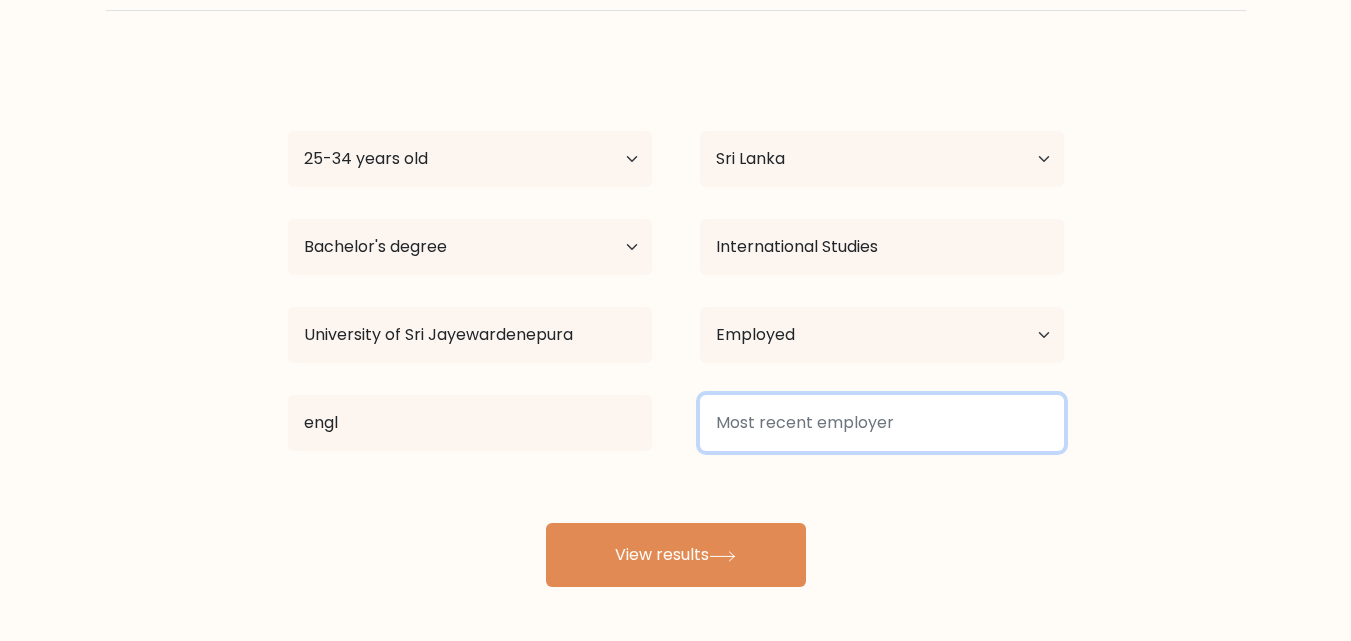 click at bounding box center (882, 423) 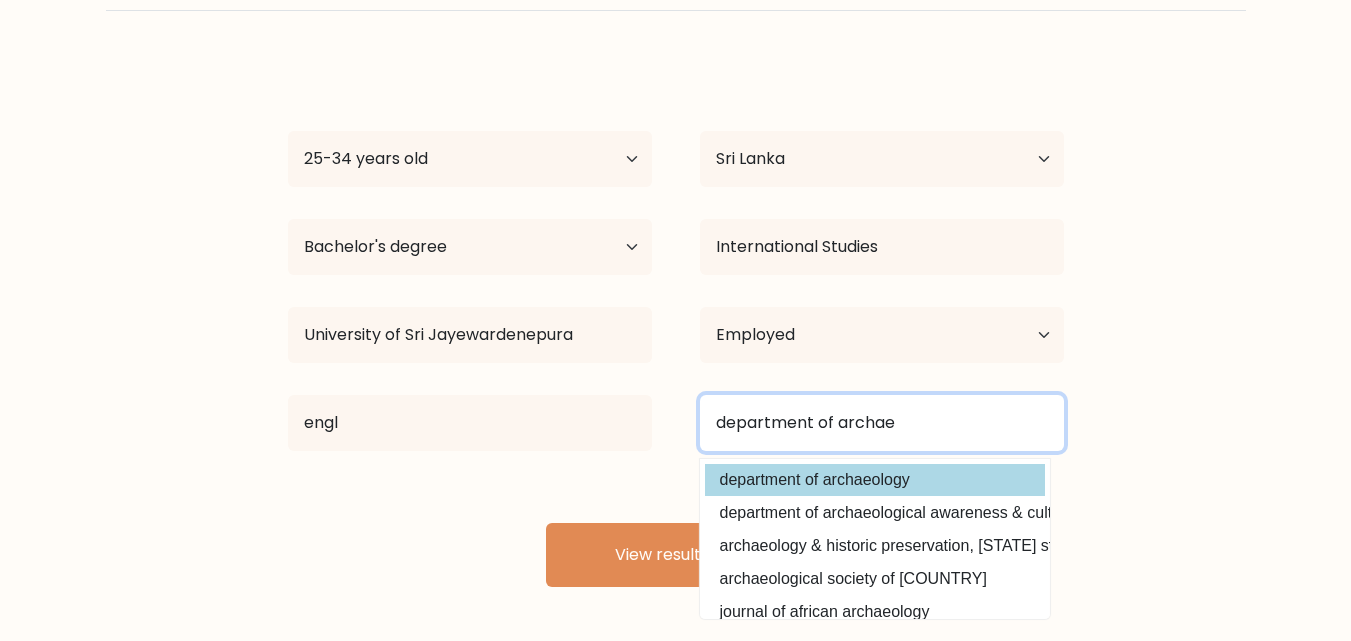 type on "department of archae" 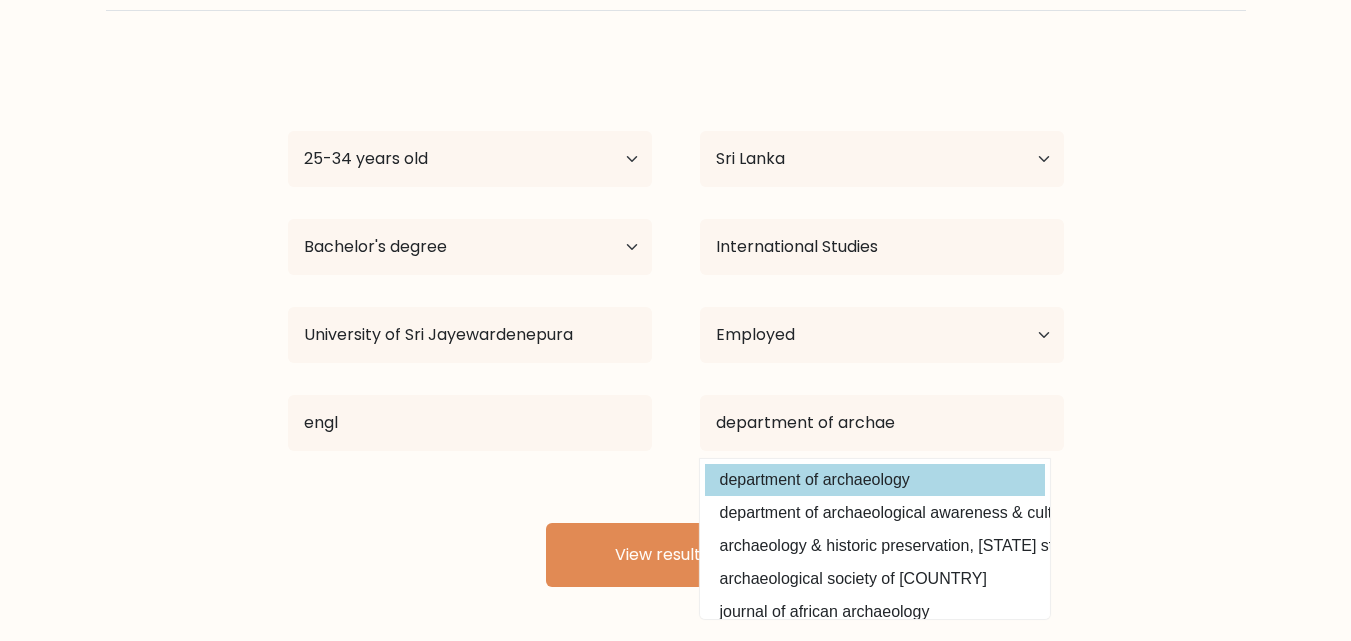 click on "subashini
madurangi
Age
Under 18 years old
18-24 years old
25-34 years old
35-44 years old
45-54 years old
55-64 years old
65 years old and above
Country
Afghanistan
Albania
Algeria
American Samoa
Andorra
Angola
Anguilla
Antarctica
Antigua and Barbuda
Argentina
Armenia
Aruba
Australia
Austria
Azerbaijan
Bahamas
Bahrain
Bangladesh
Barbados
Belarus
Belgium
Belize
Benin
Bermuda
Bhutan
Bolivia
Bonaire, Sint Eustatius and Saba
Bosnia and Herzegovina
Botswana
Bouvet Island
Brazil
Chad" at bounding box center [676, 323] 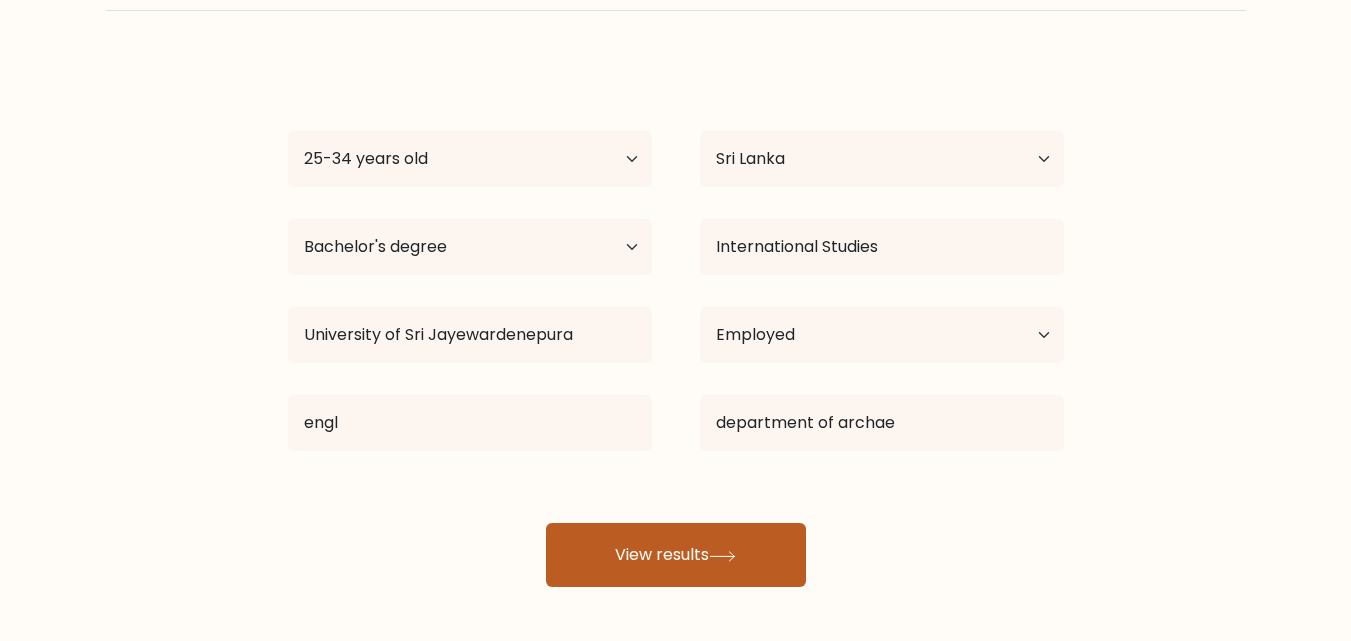 click on "View results" at bounding box center (676, 555) 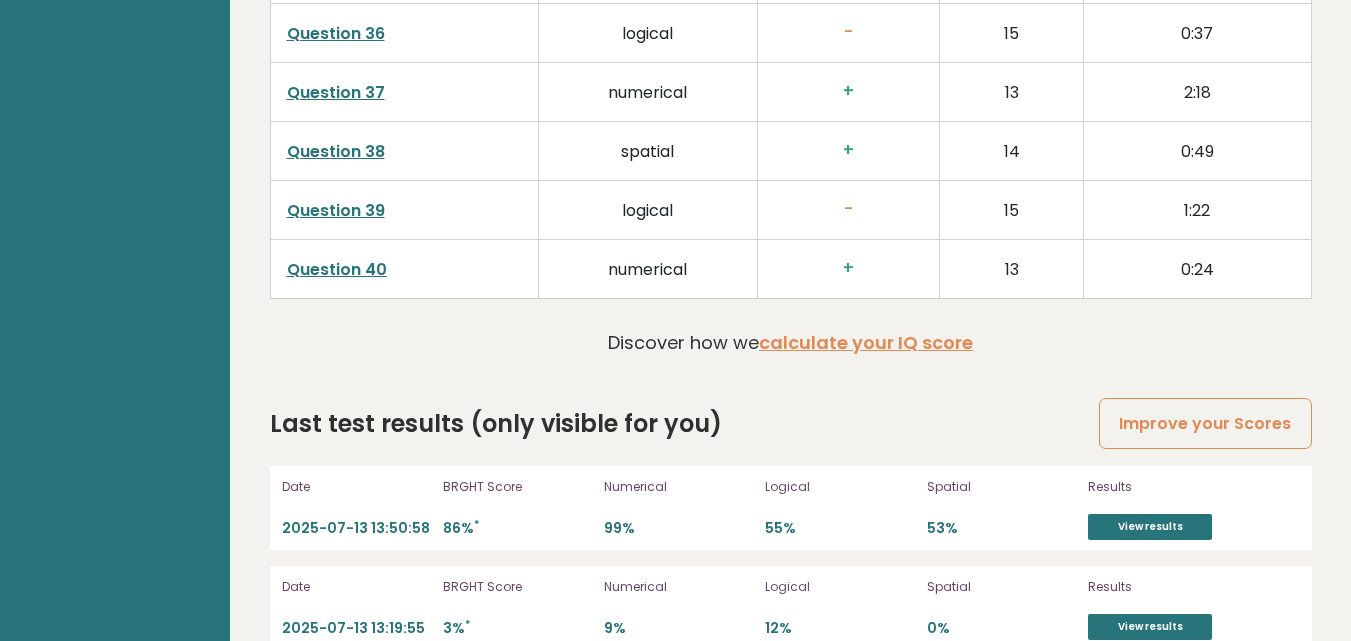 scroll, scrollTop: 5363, scrollLeft: 0, axis: vertical 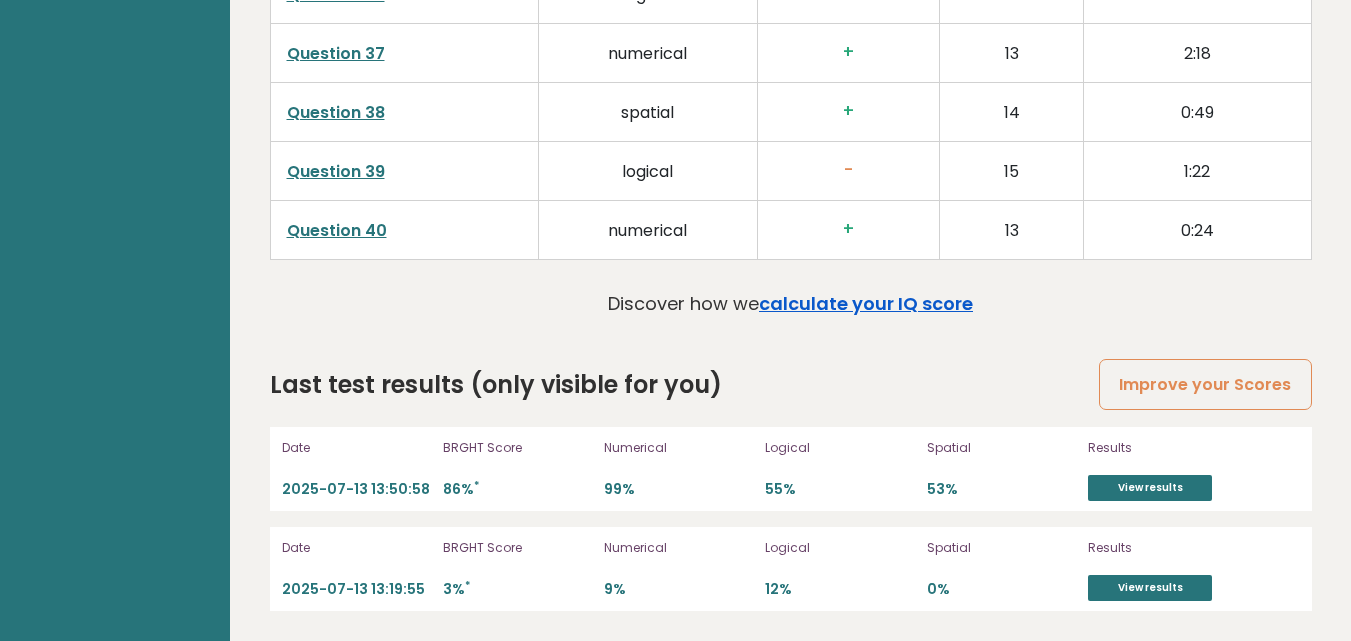 click on "calculate your IQ score" at bounding box center (866, 303) 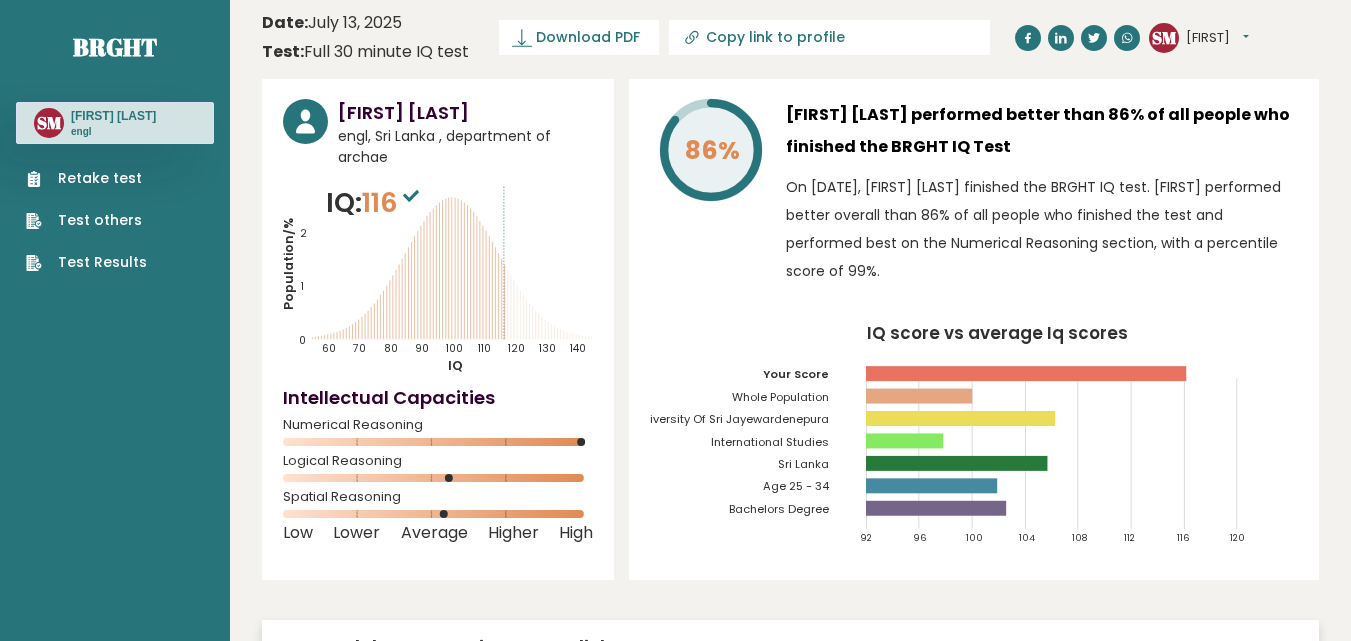 scroll, scrollTop: 0, scrollLeft: 0, axis: both 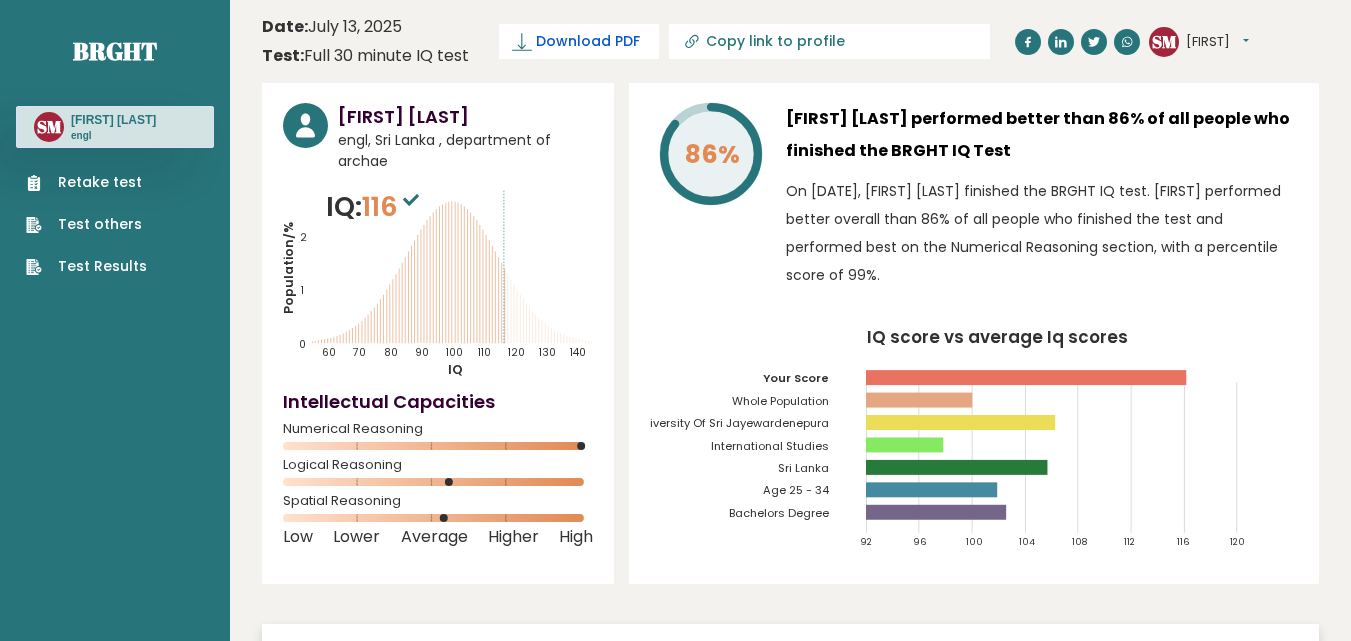 click on "Download PDF" at bounding box center (588, 41) 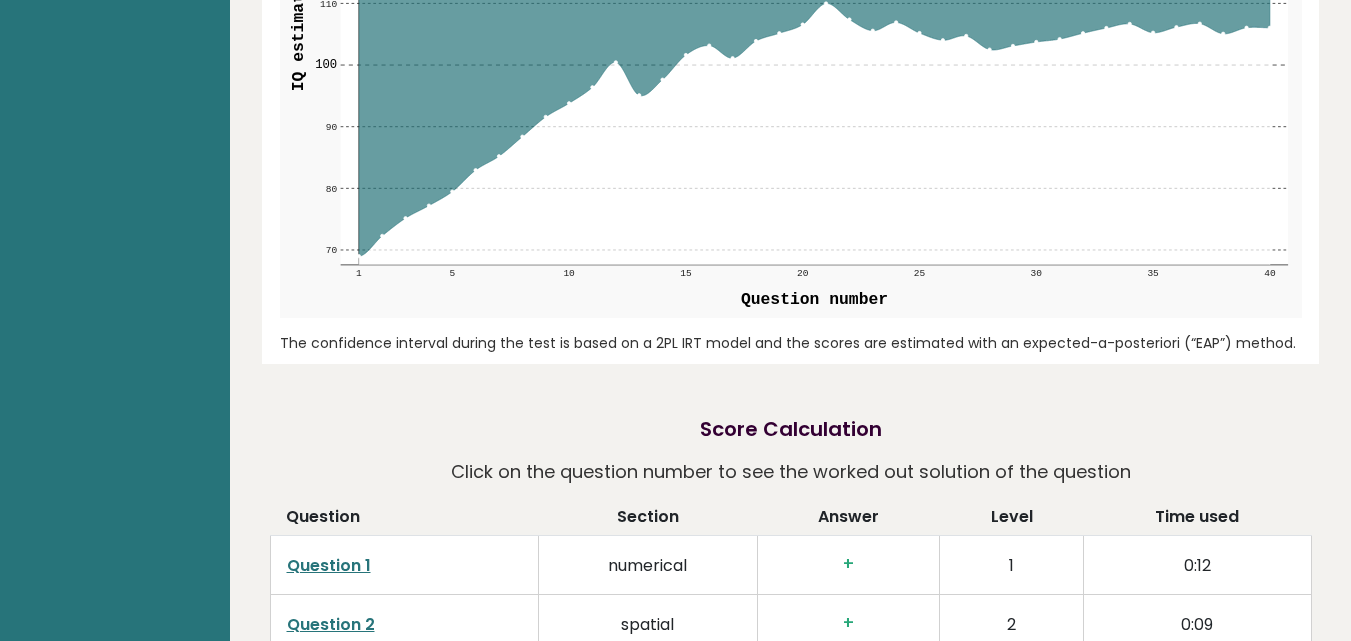 scroll, scrollTop: 3000, scrollLeft: 0, axis: vertical 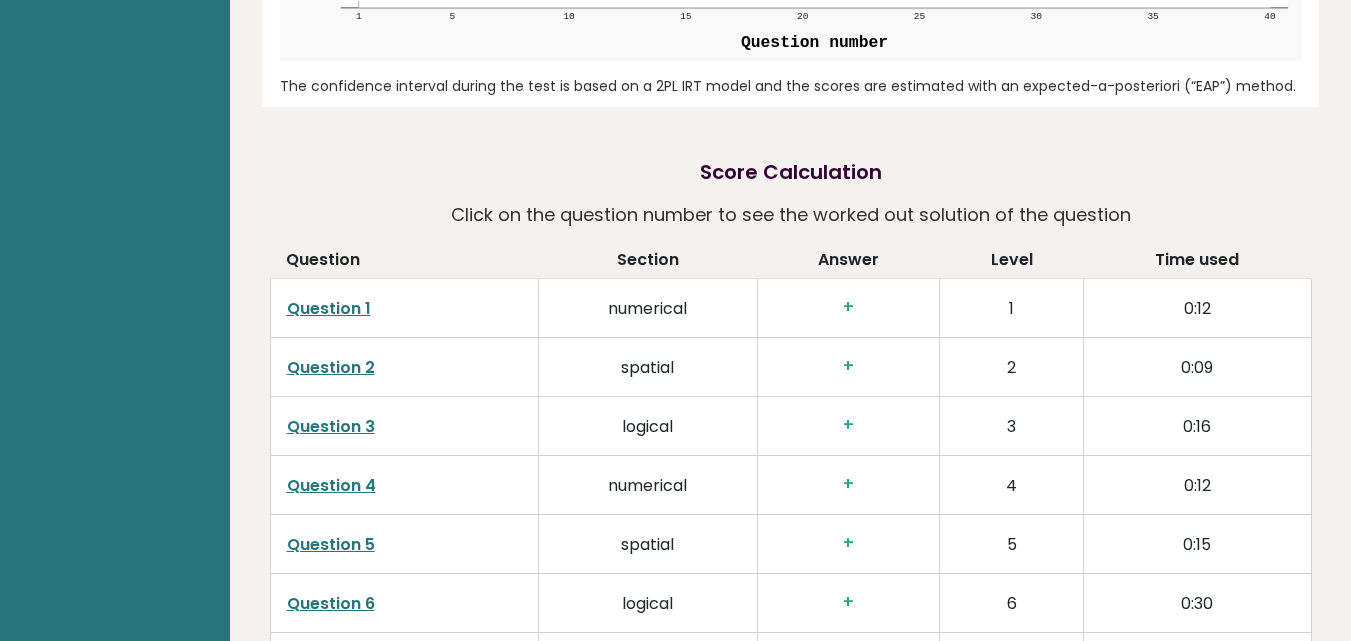 click on "Question
1" at bounding box center [329, 308] 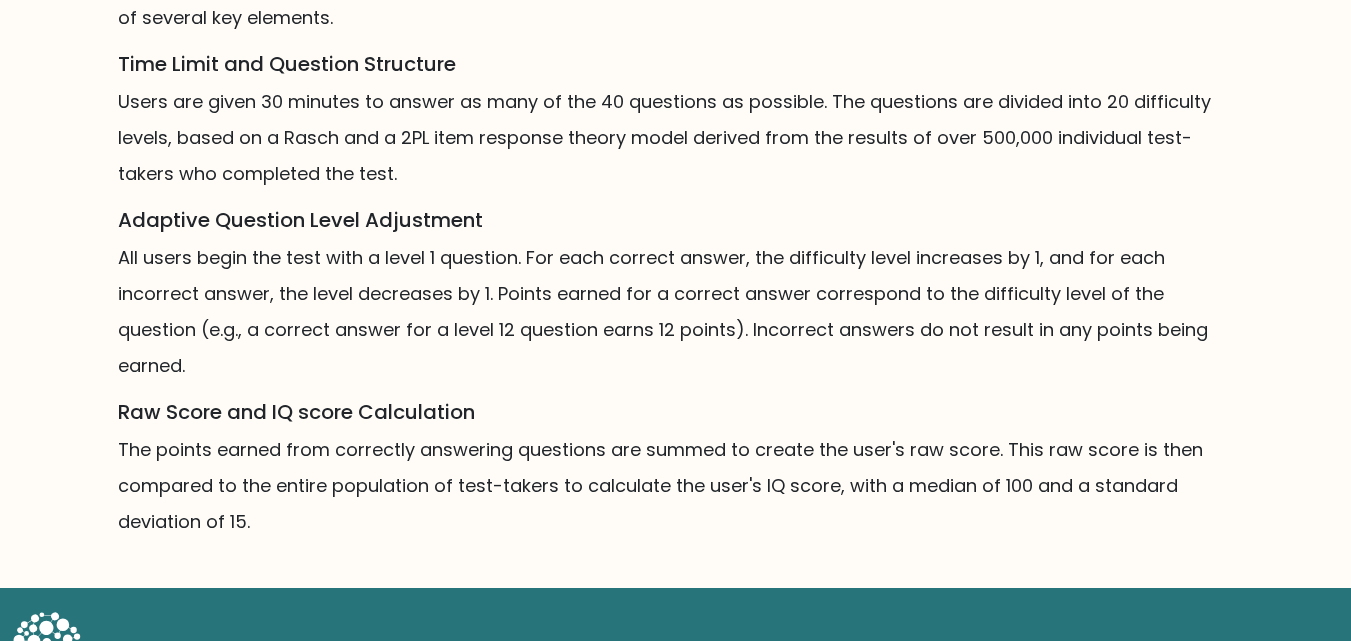 scroll, scrollTop: 1499, scrollLeft: 0, axis: vertical 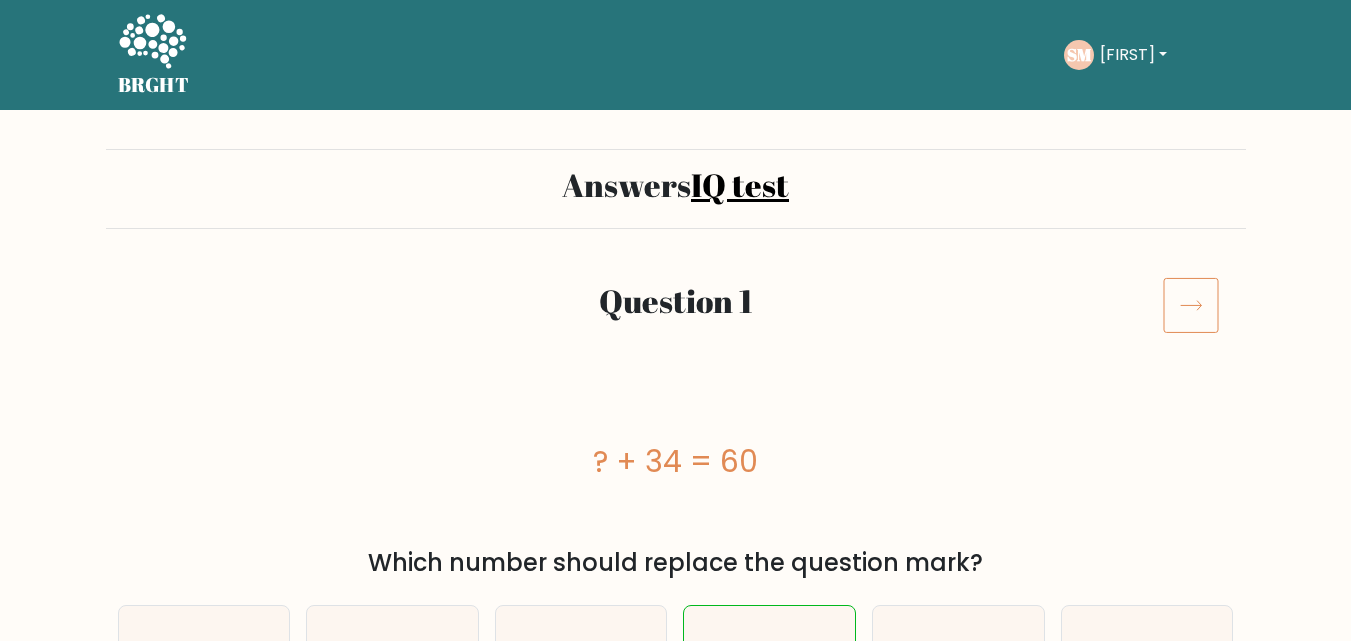 click 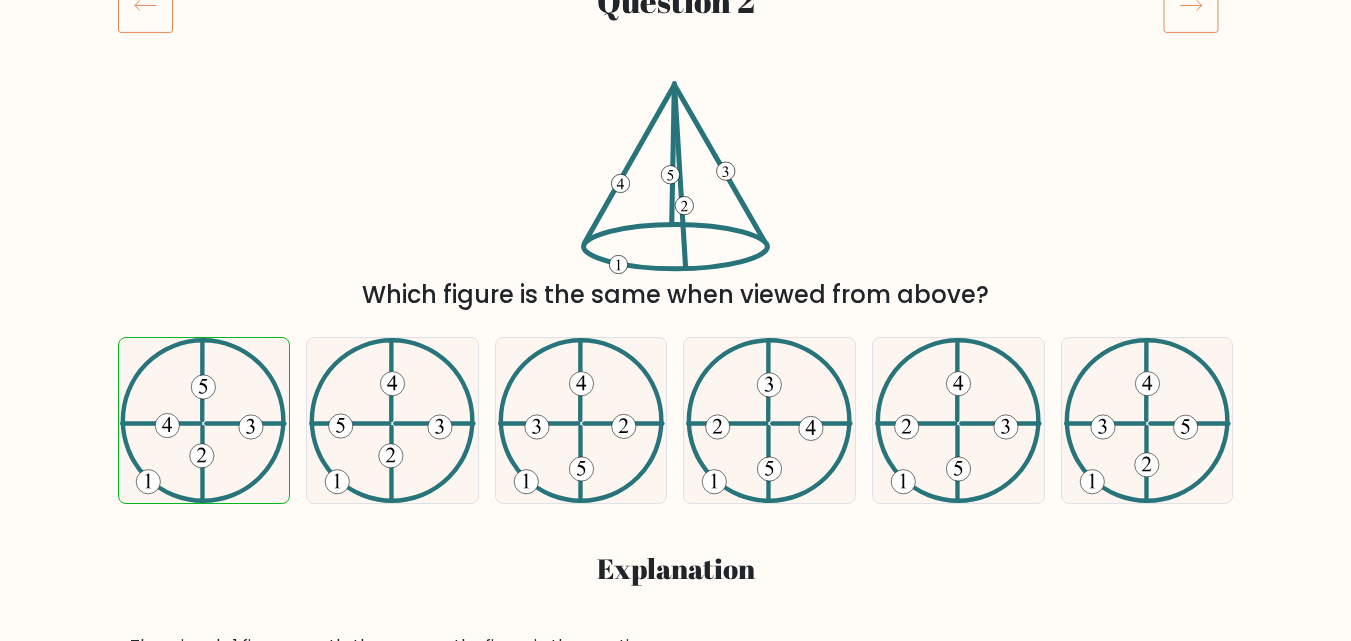 scroll, scrollTop: 300, scrollLeft: 0, axis: vertical 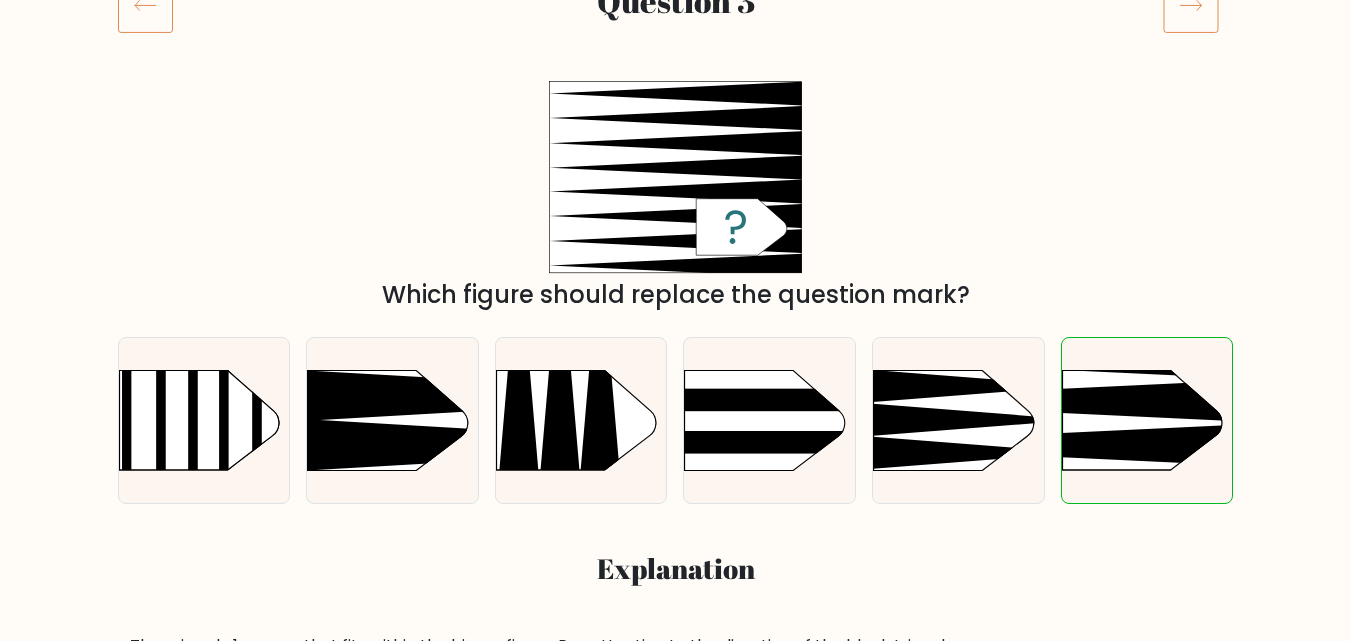 click 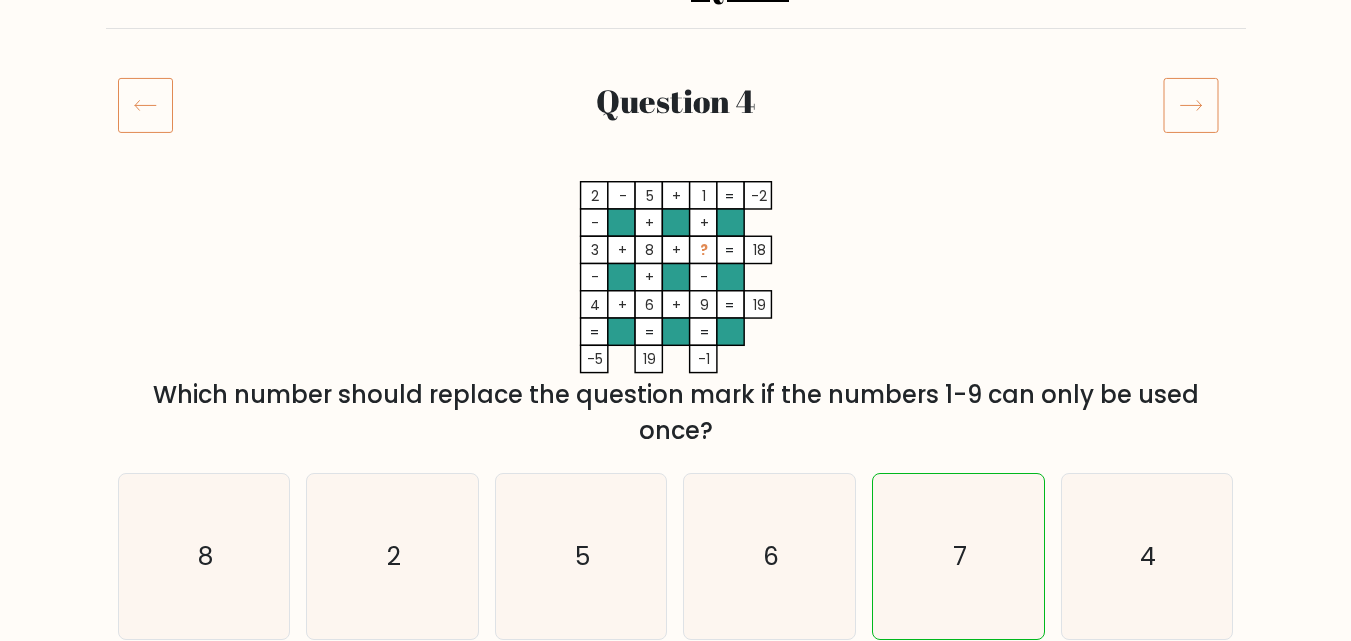 scroll, scrollTop: 300, scrollLeft: 0, axis: vertical 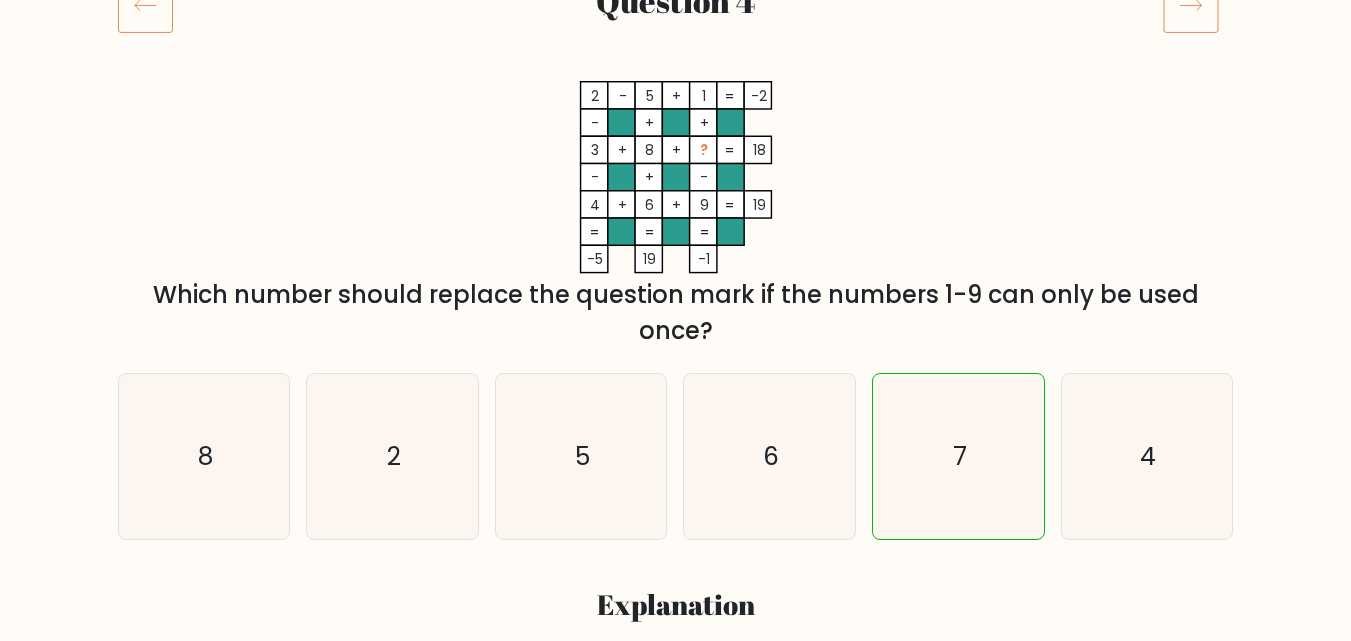 click 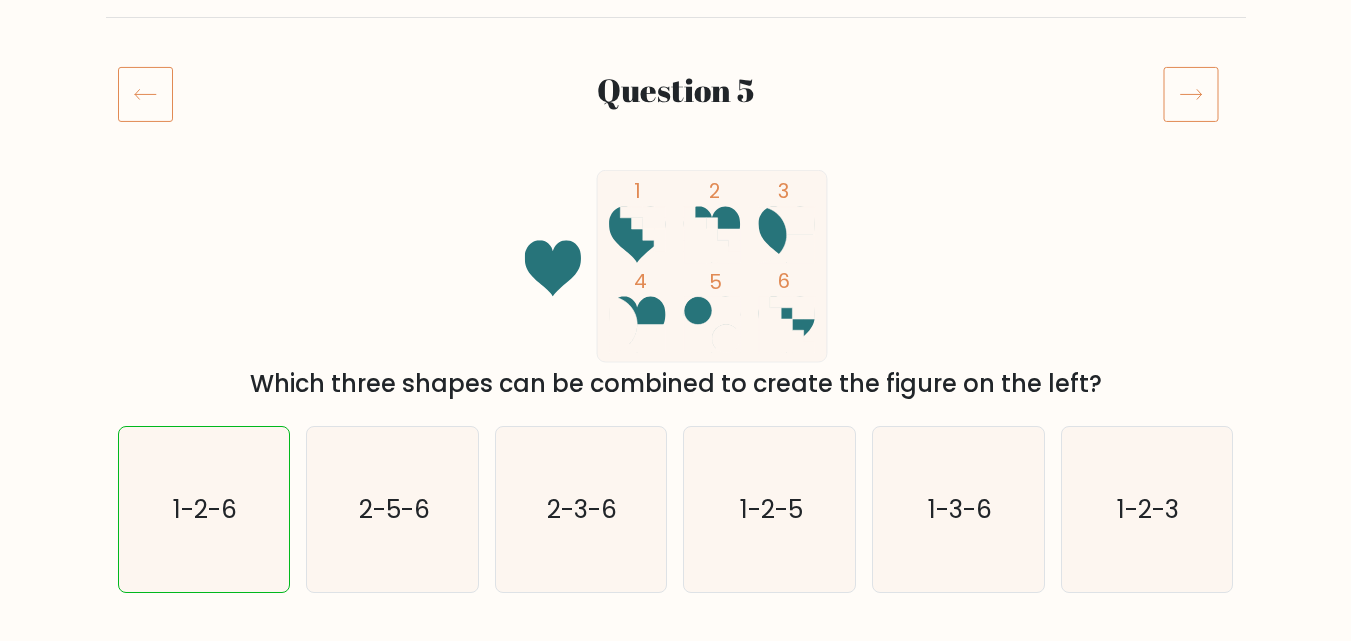 scroll, scrollTop: 200, scrollLeft: 0, axis: vertical 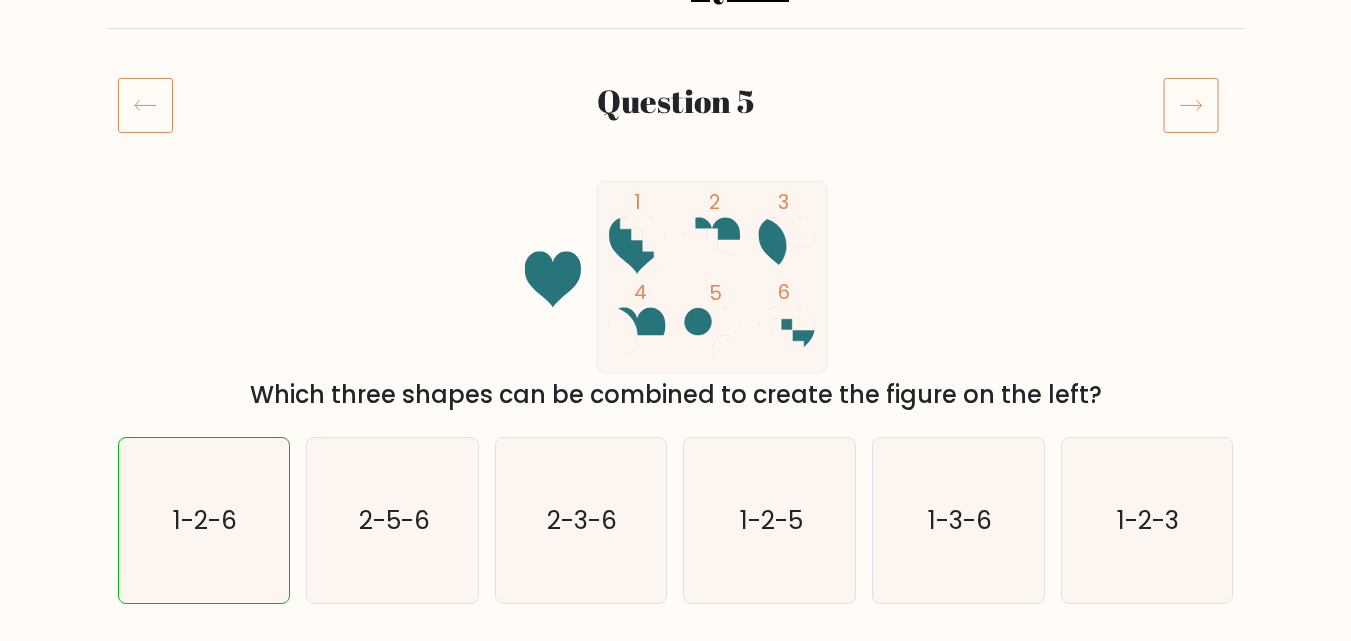 click 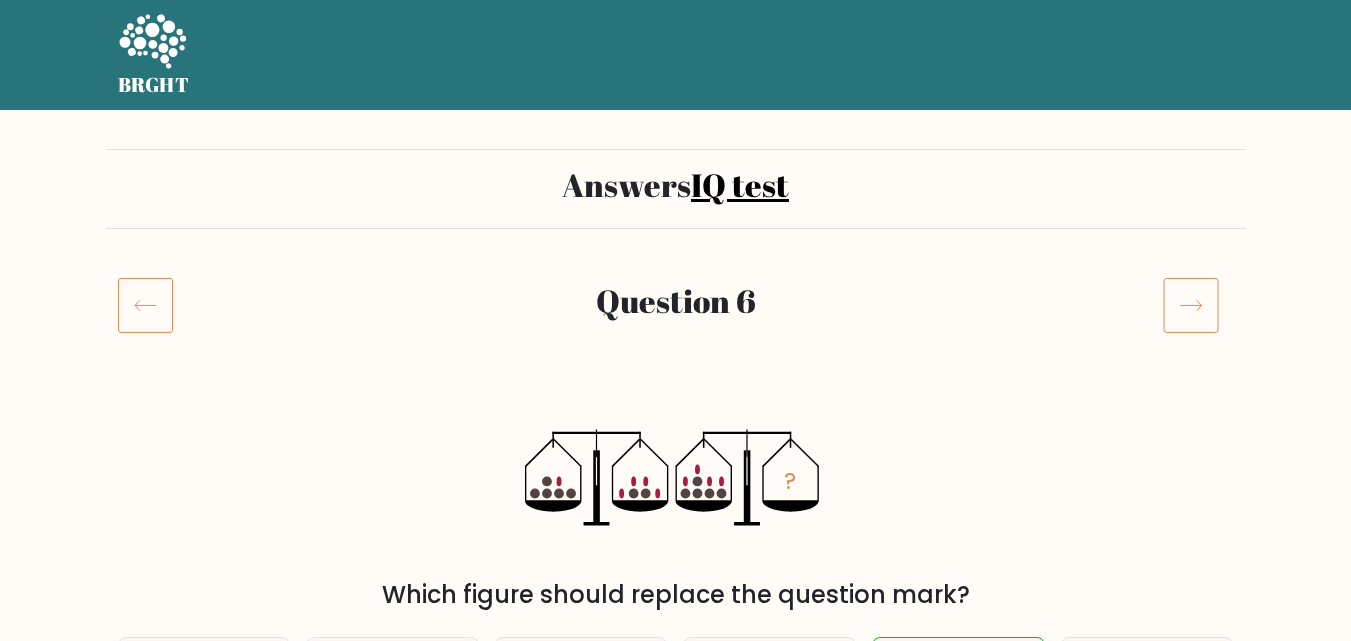scroll, scrollTop: 200, scrollLeft: 0, axis: vertical 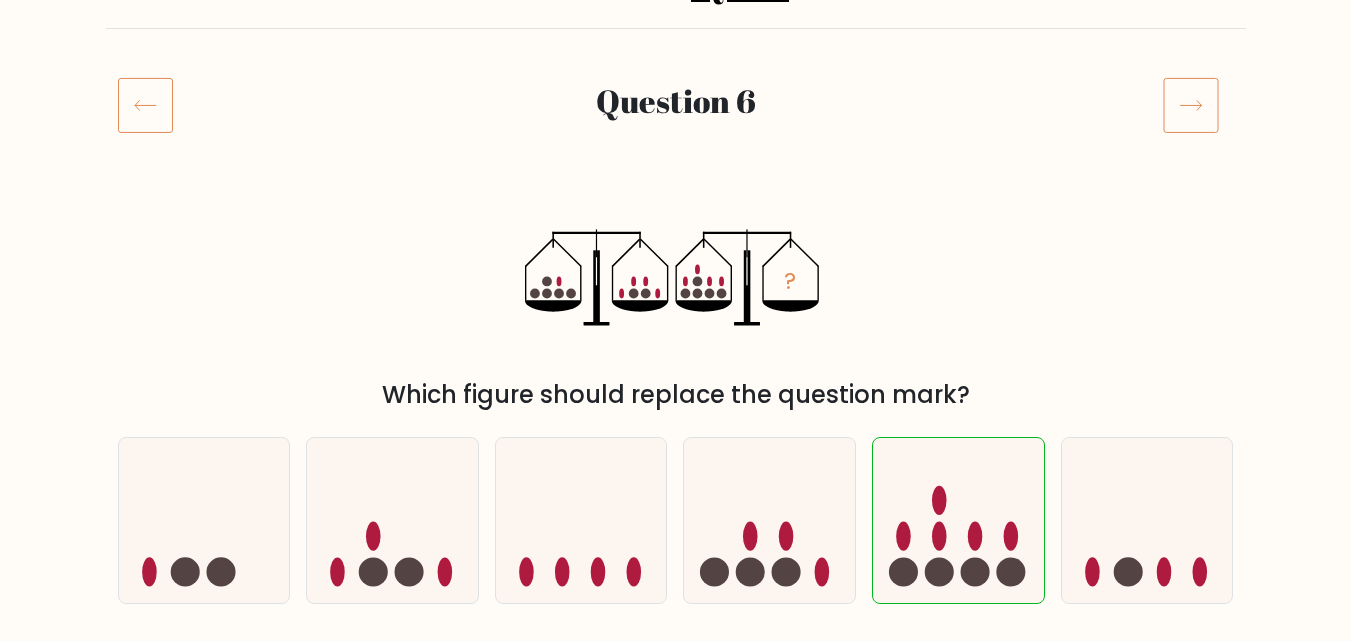 click 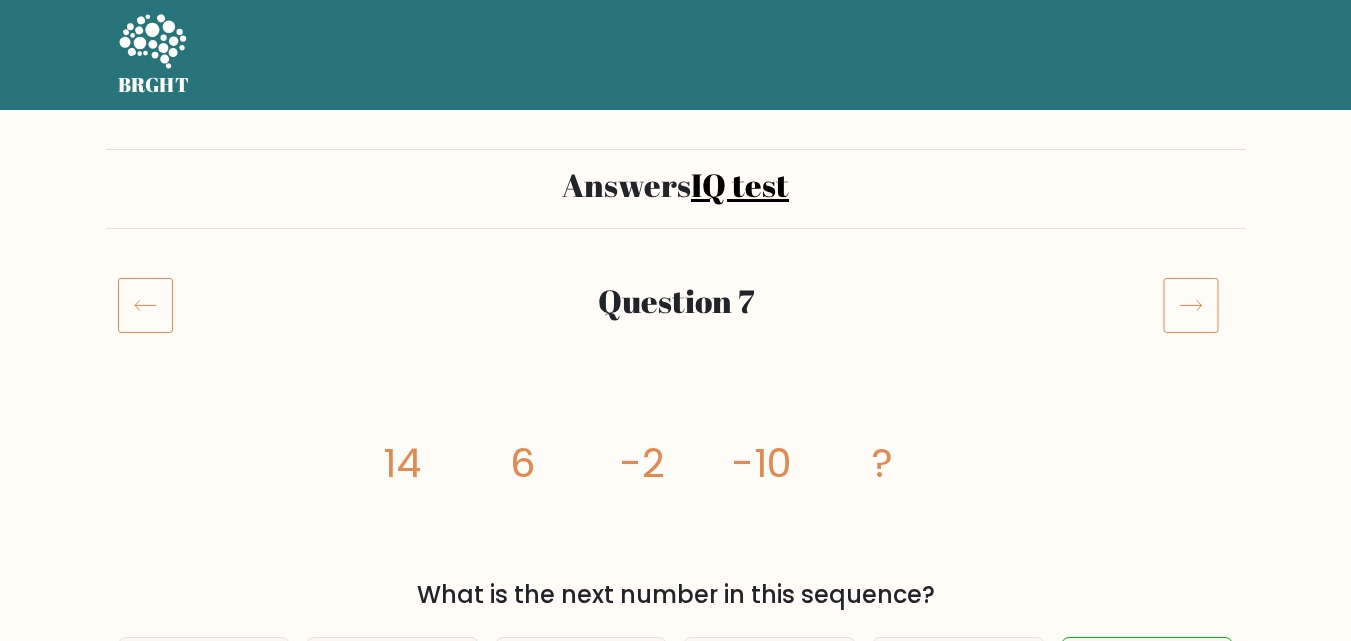 scroll, scrollTop: 200, scrollLeft: 0, axis: vertical 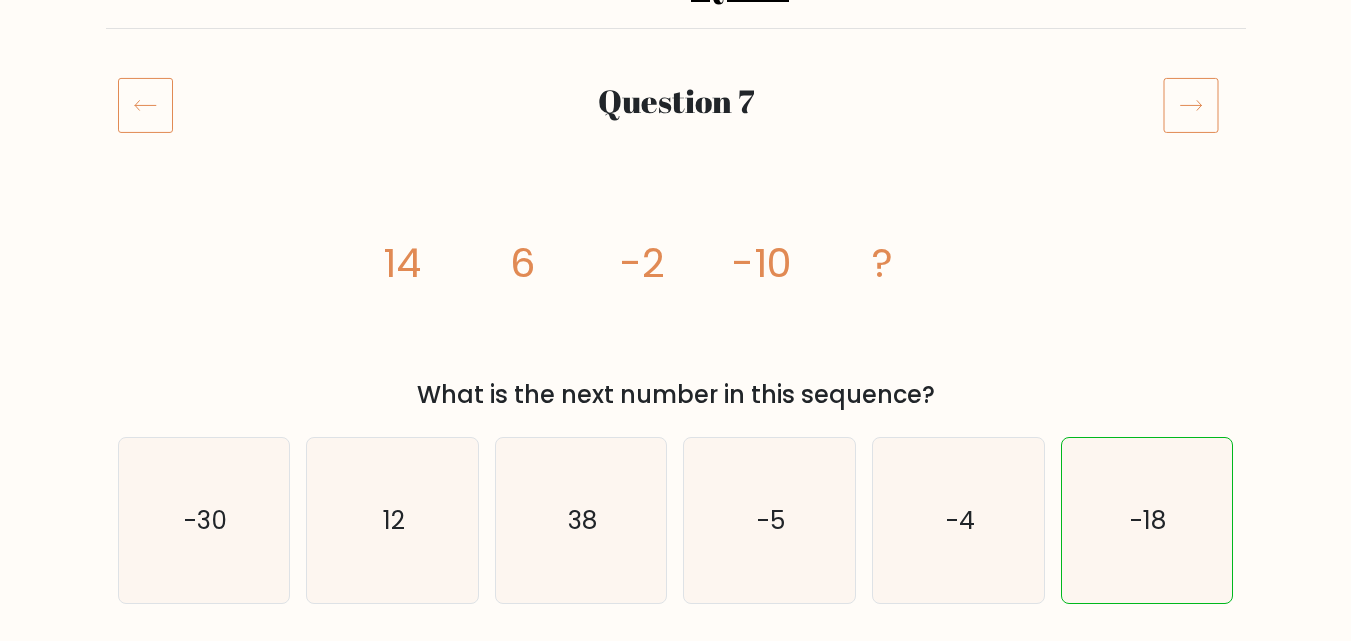 click 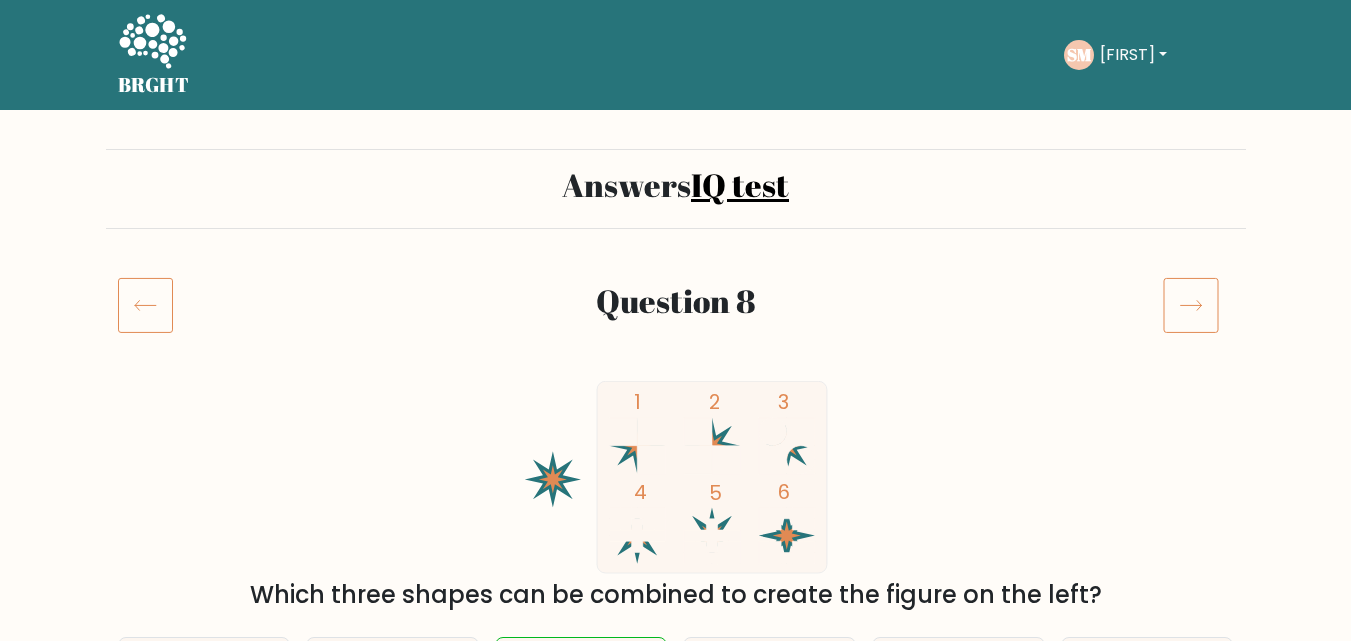 scroll, scrollTop: 300, scrollLeft: 0, axis: vertical 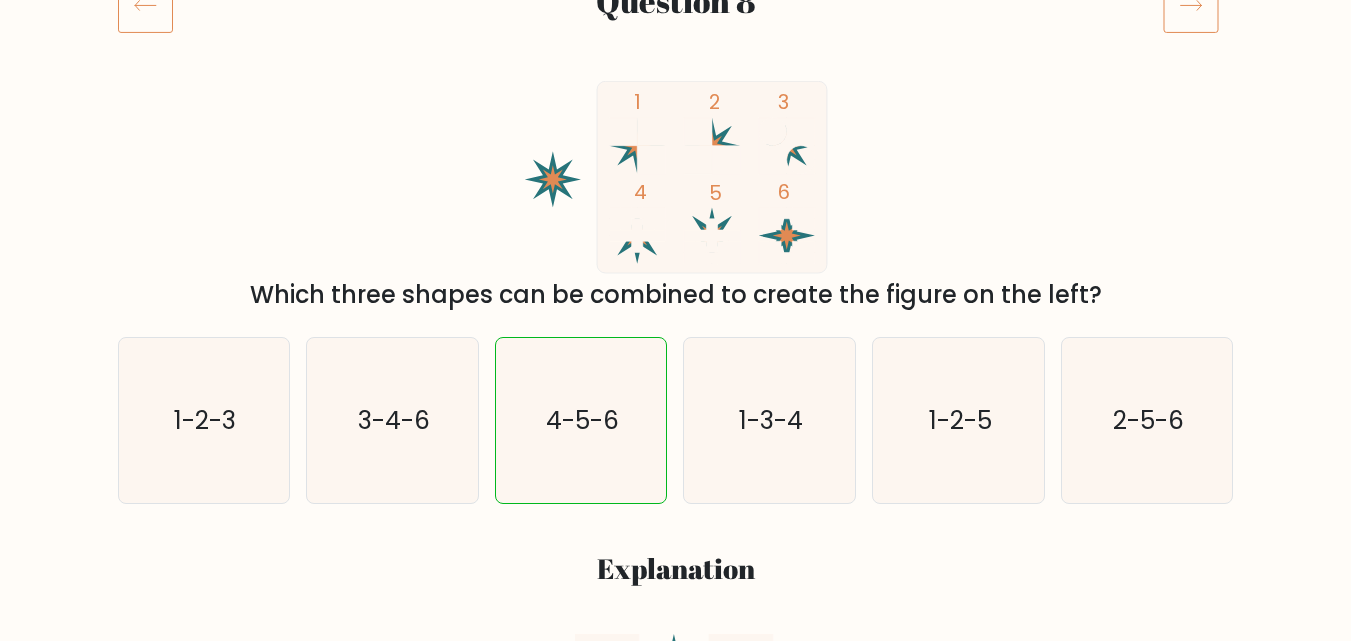 click 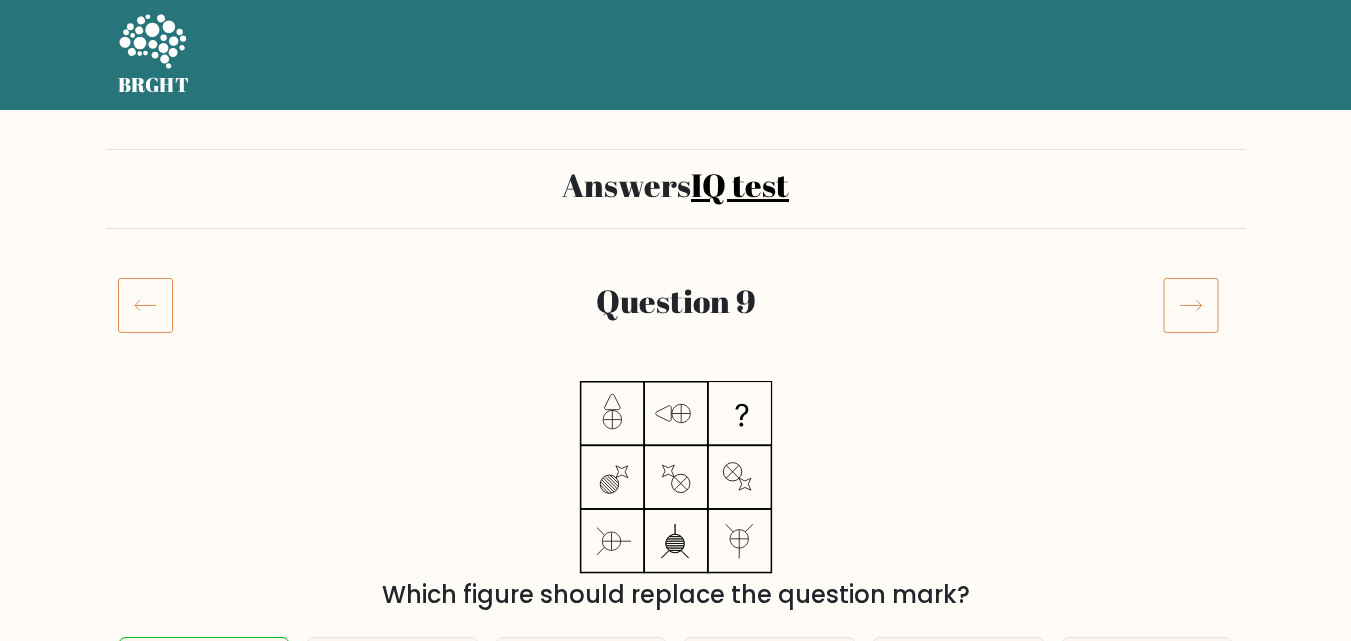 scroll, scrollTop: 300, scrollLeft: 0, axis: vertical 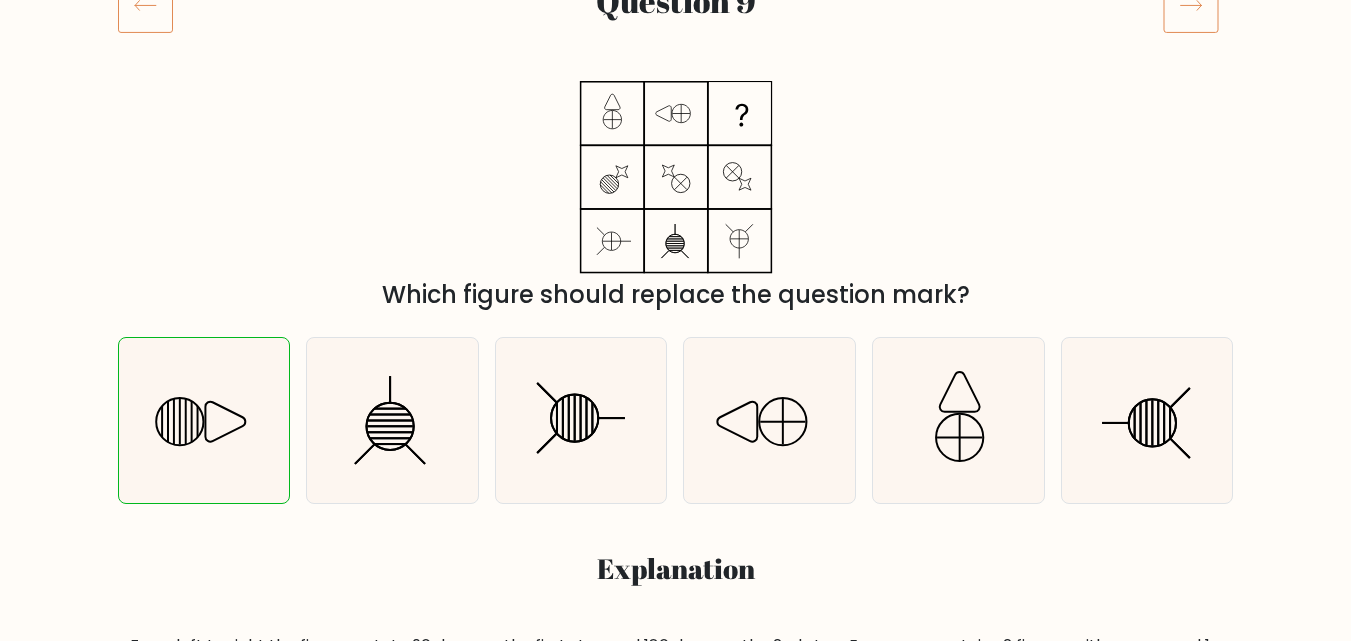 click 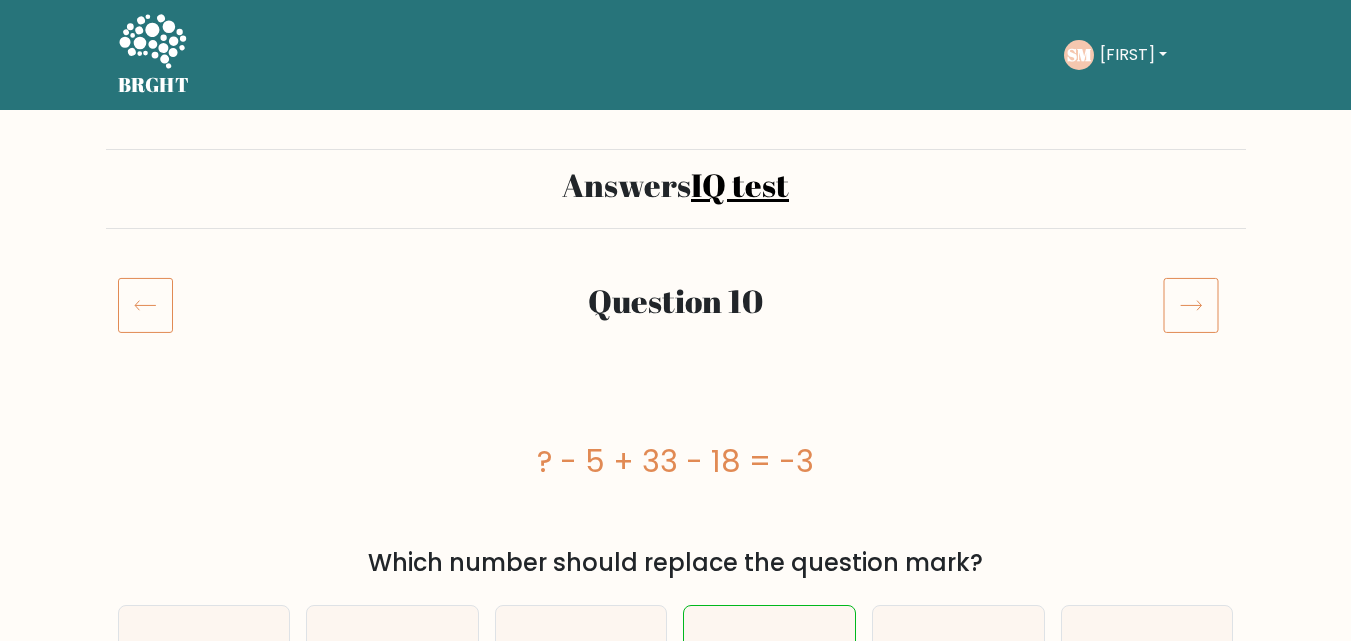 scroll, scrollTop: 300, scrollLeft: 0, axis: vertical 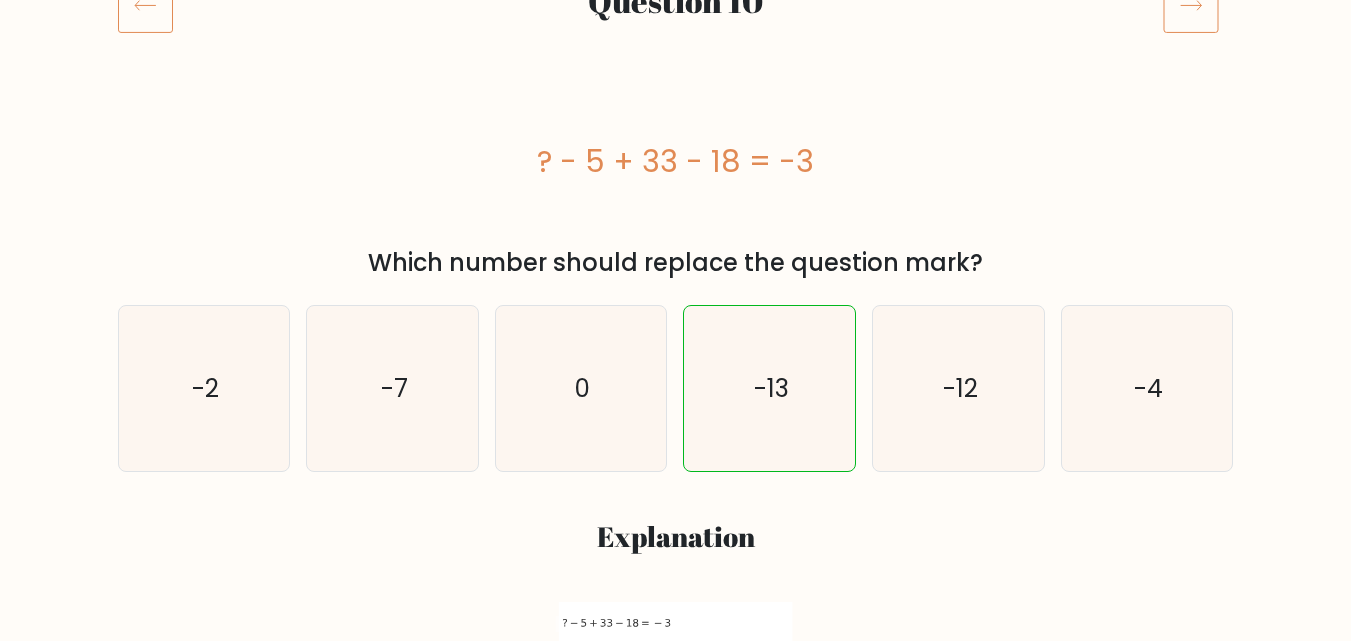 click 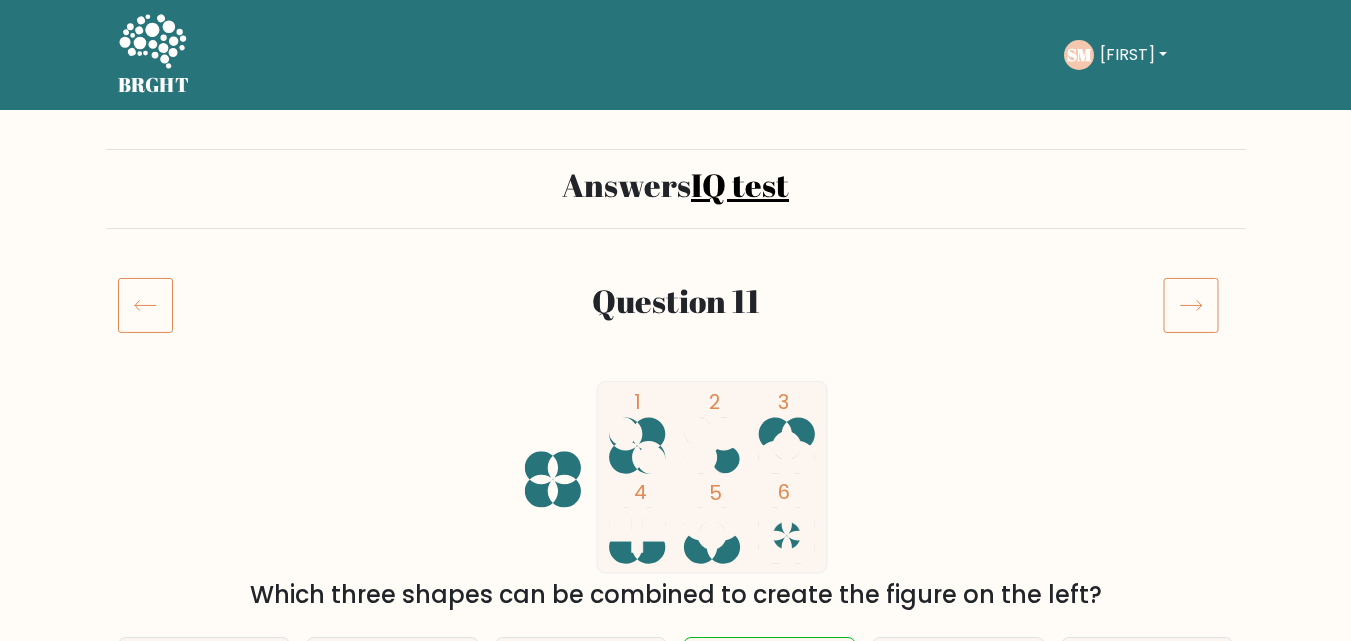 scroll, scrollTop: 300, scrollLeft: 0, axis: vertical 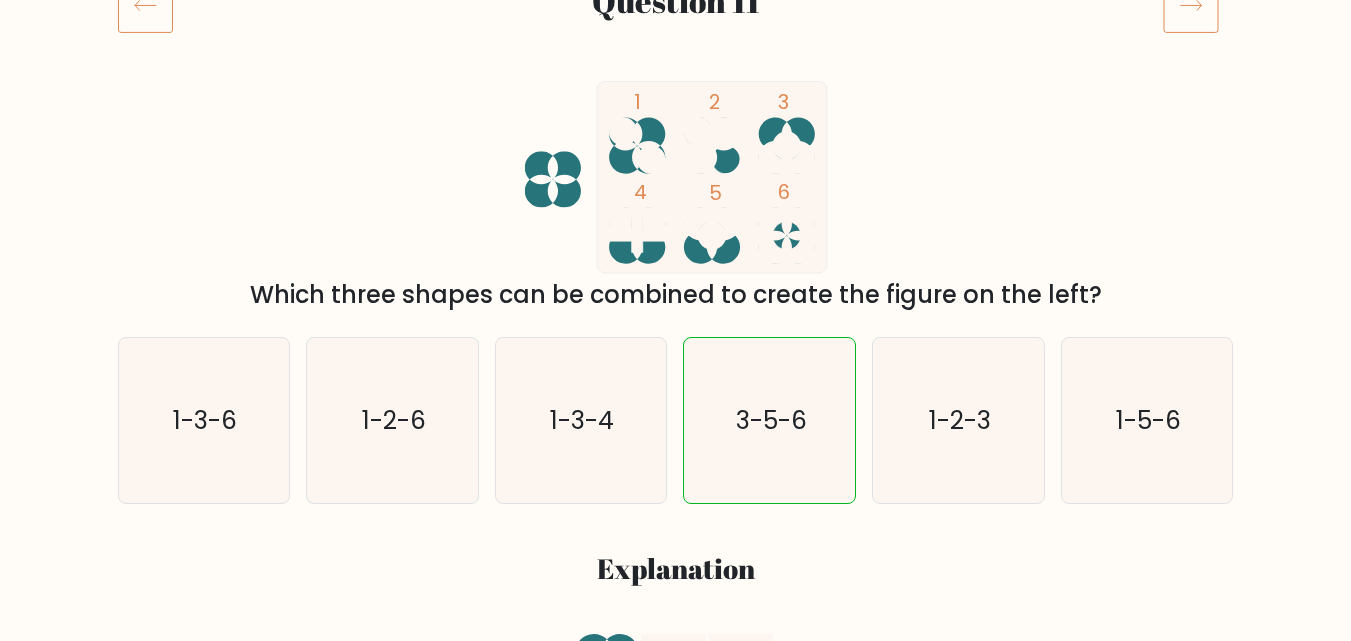 click 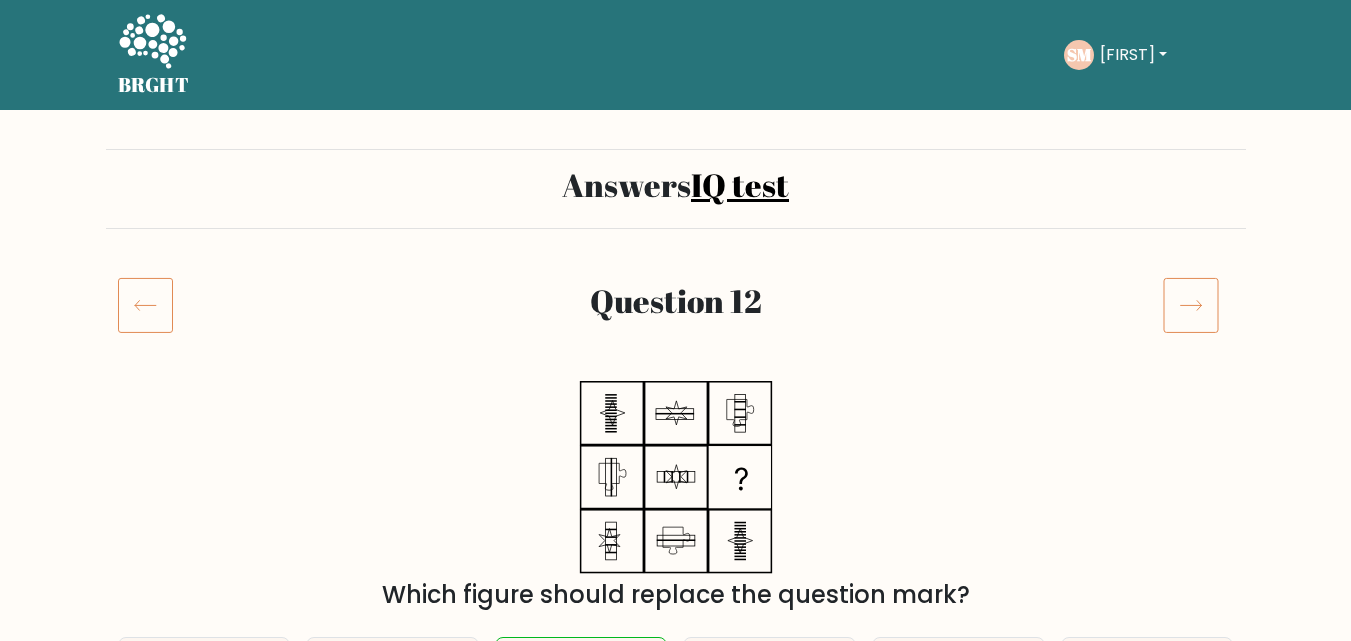 scroll, scrollTop: 200, scrollLeft: 0, axis: vertical 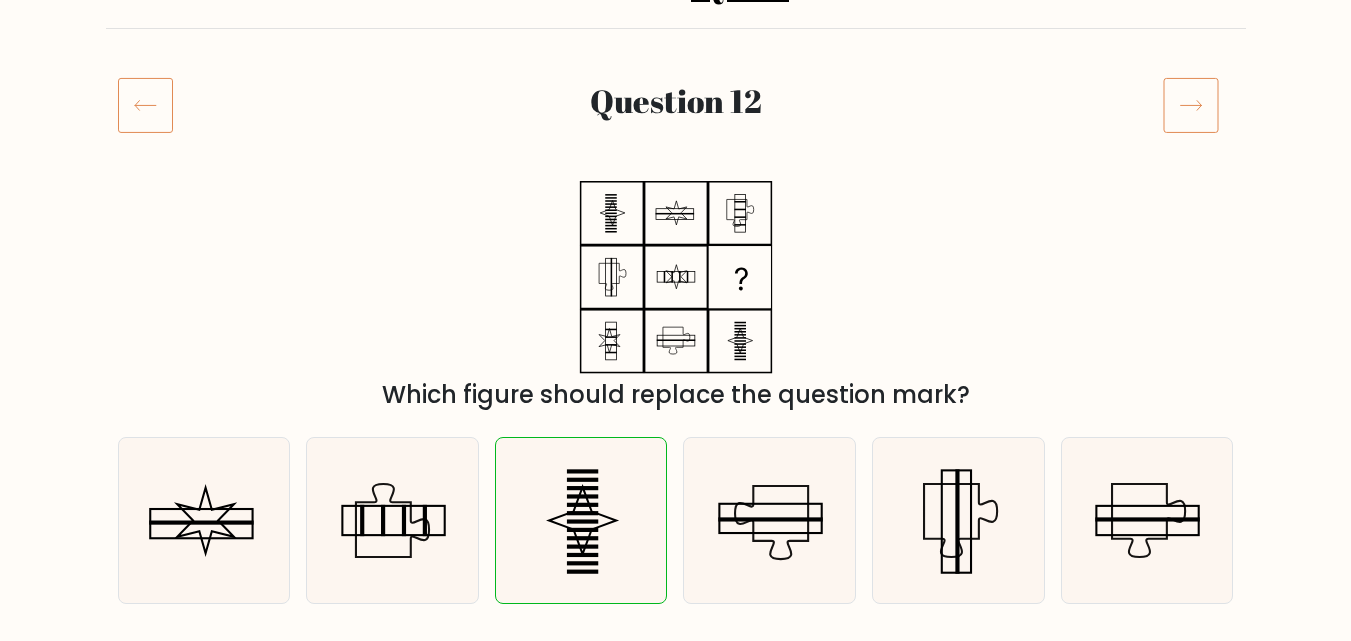 click 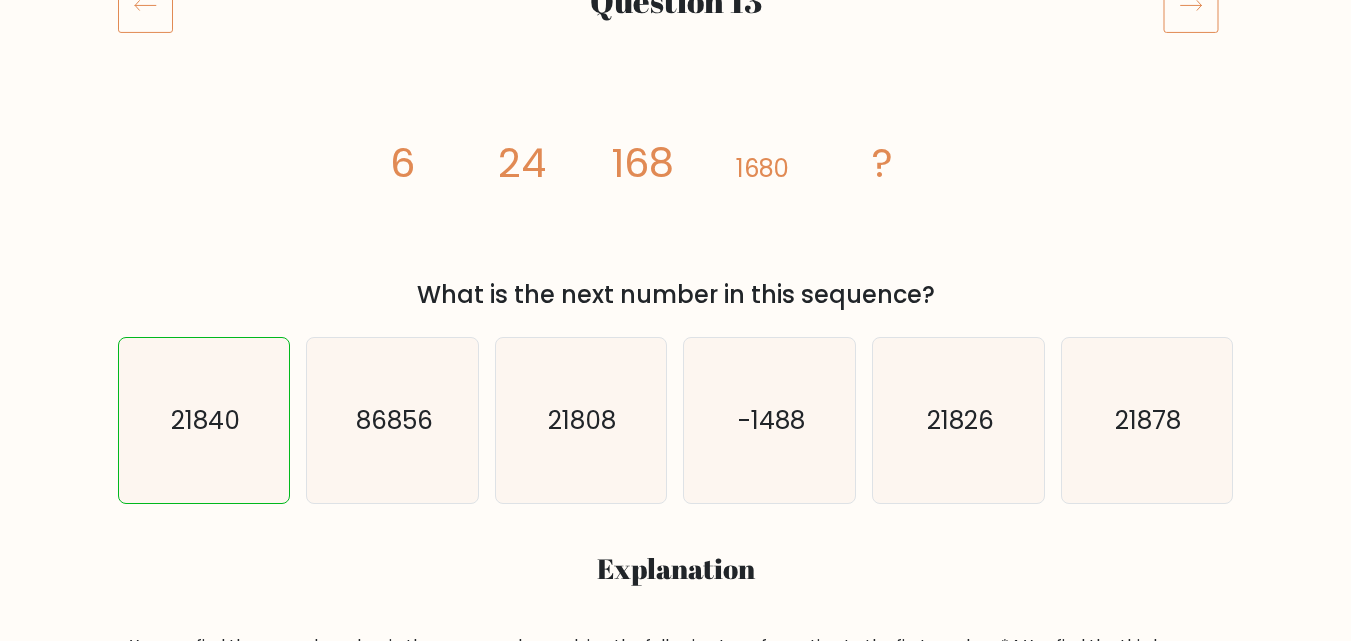 scroll, scrollTop: 300, scrollLeft: 0, axis: vertical 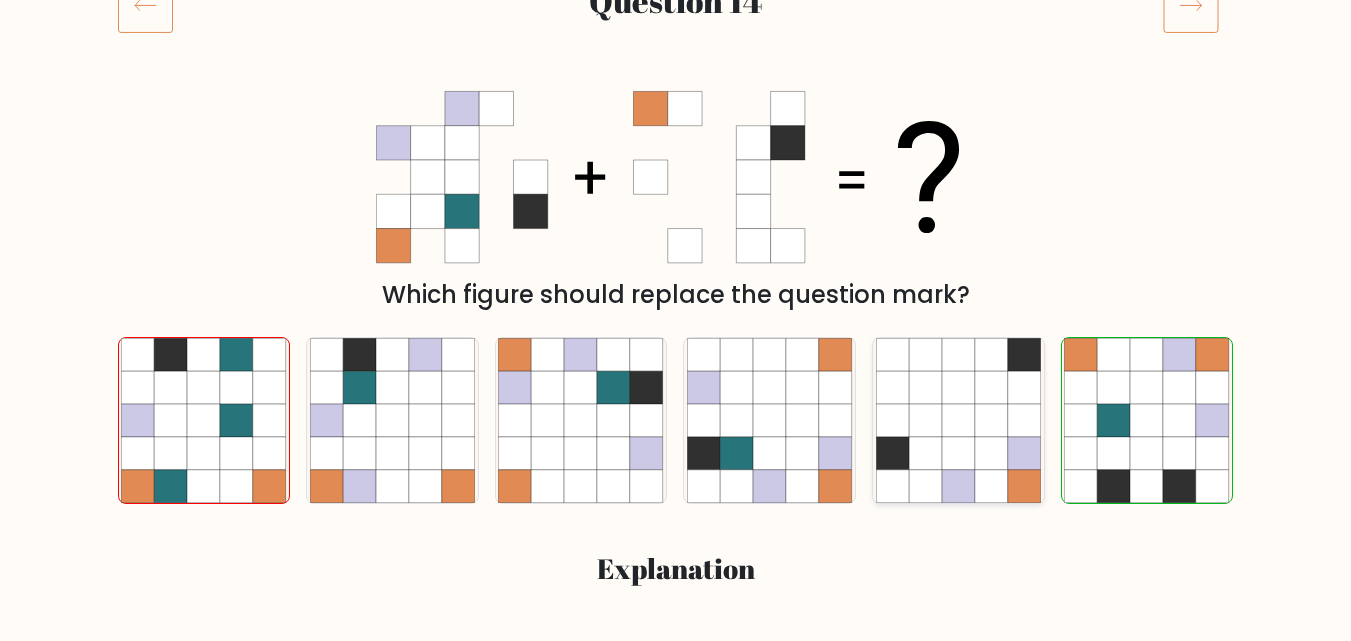 click 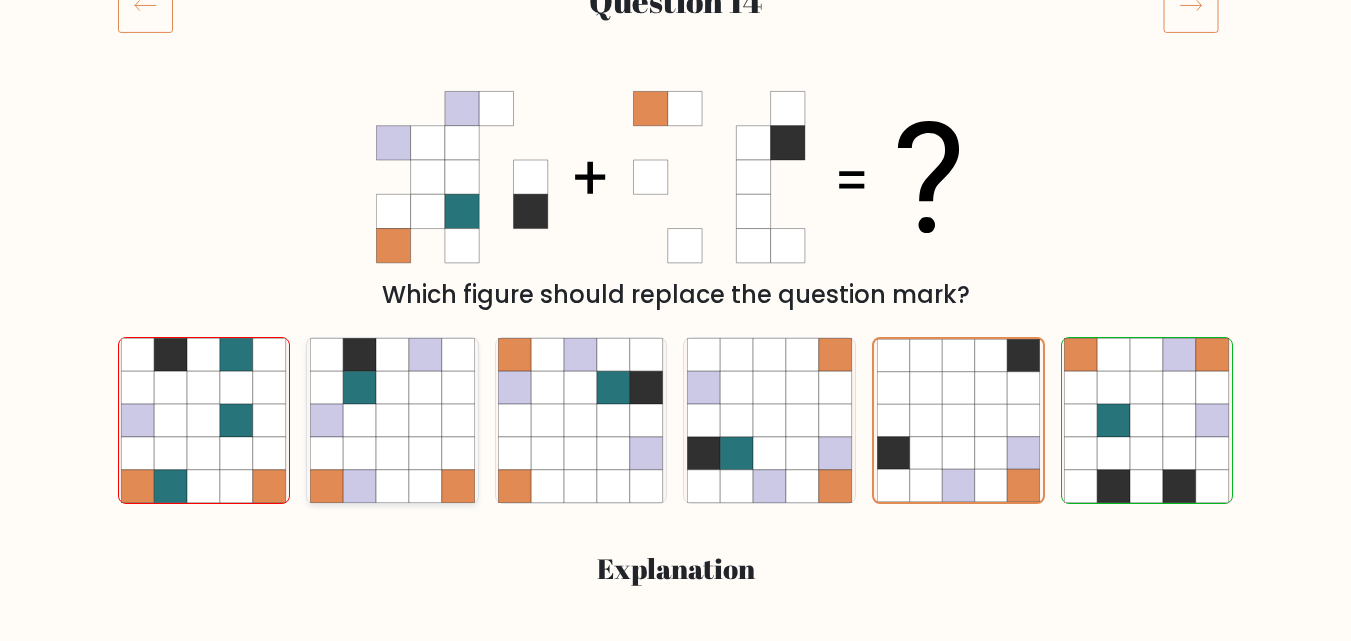 click 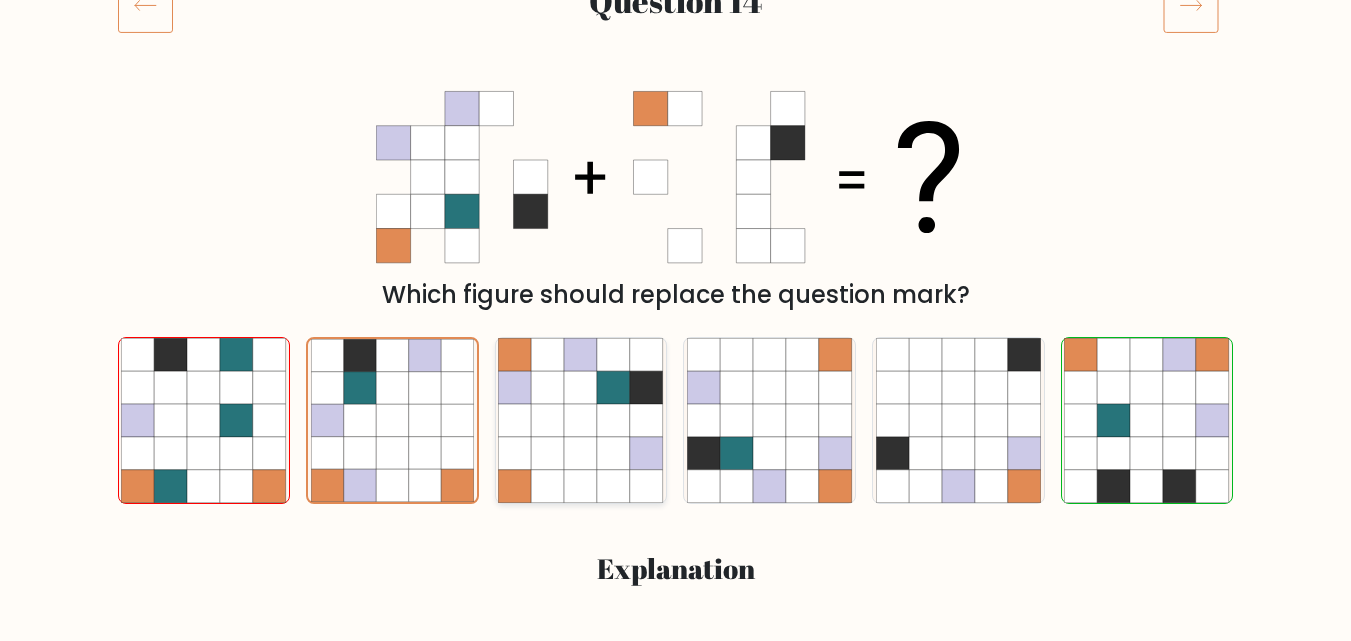 click 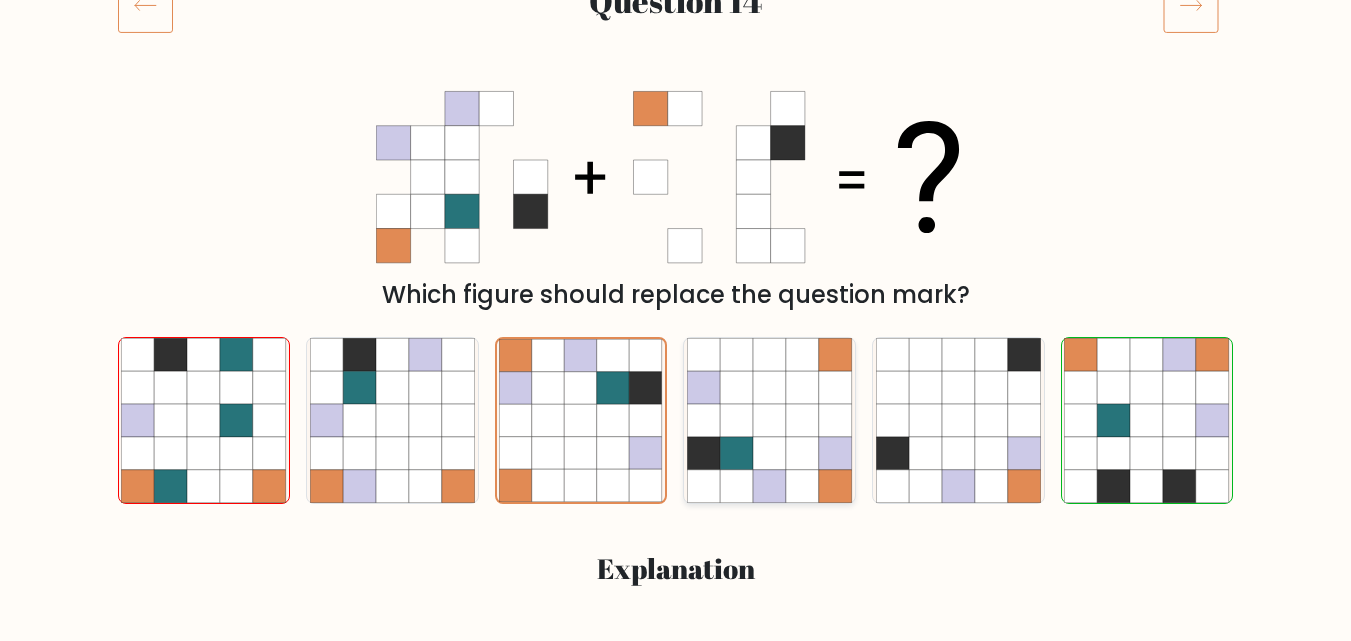 click 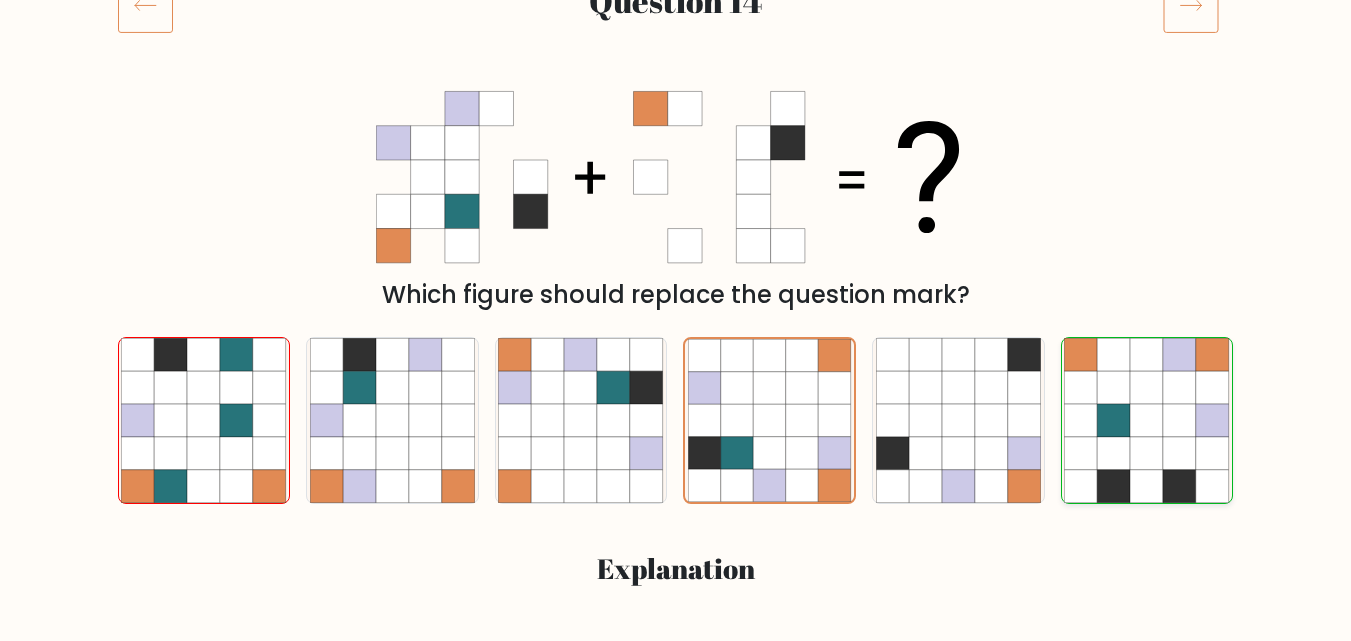 click 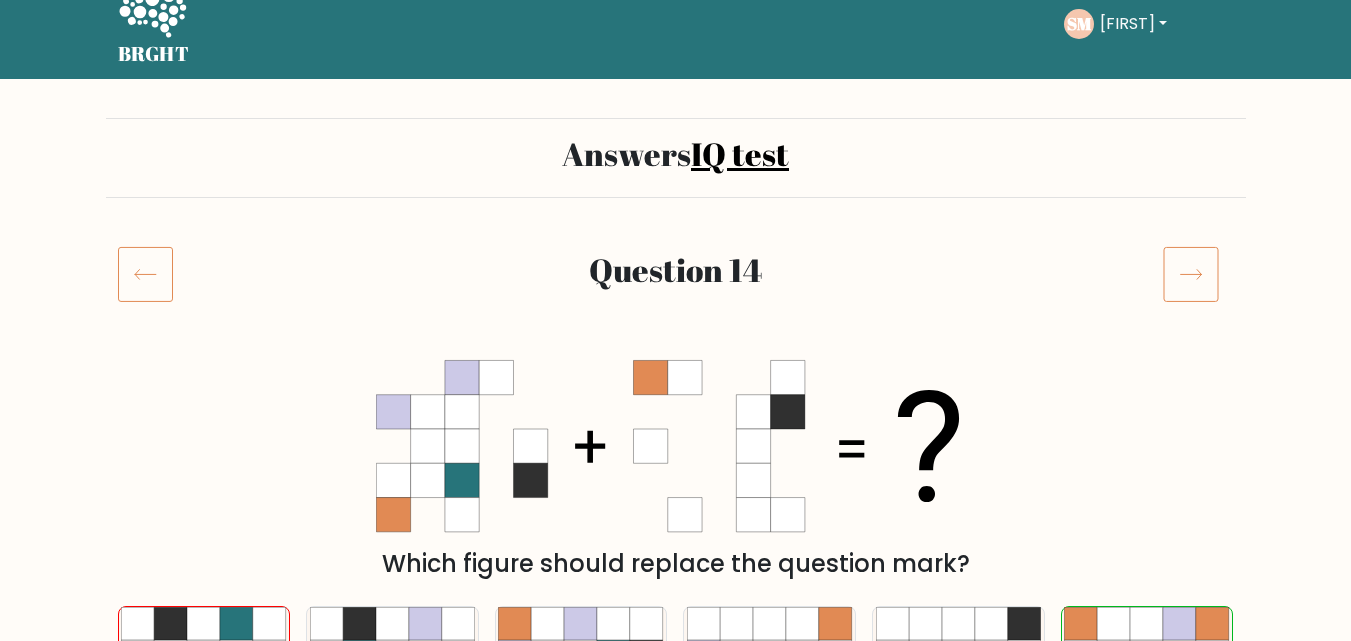 scroll, scrollTop: 0, scrollLeft: 0, axis: both 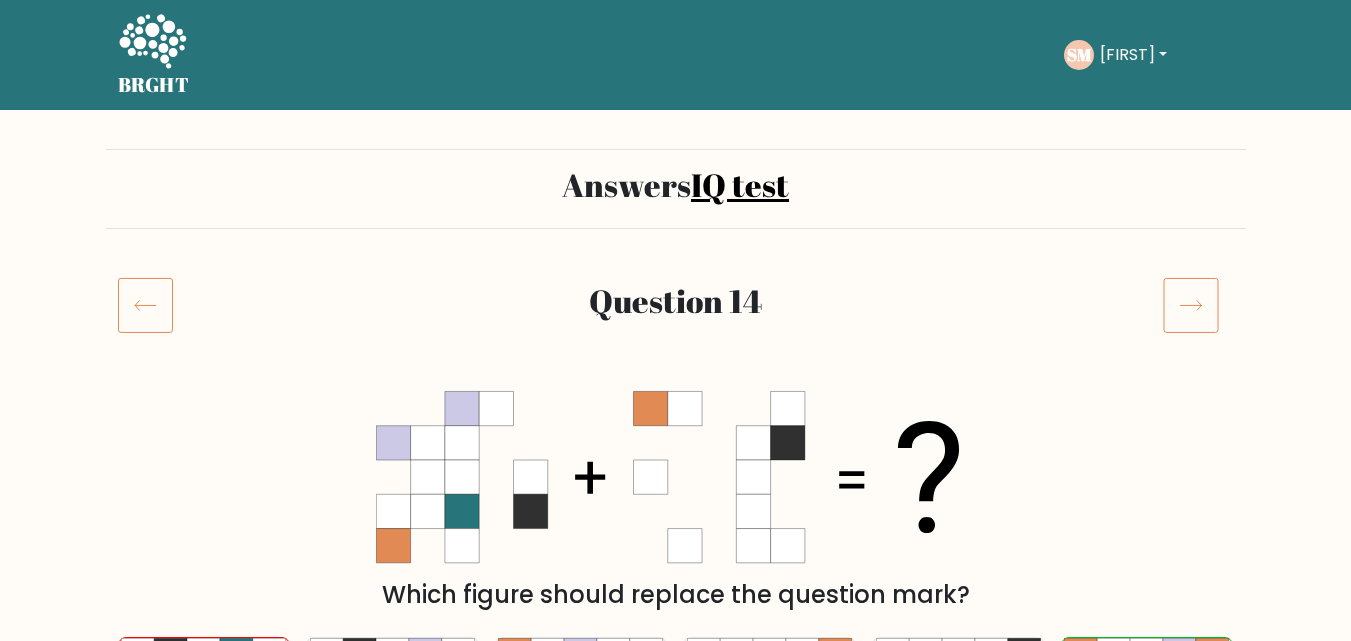 click 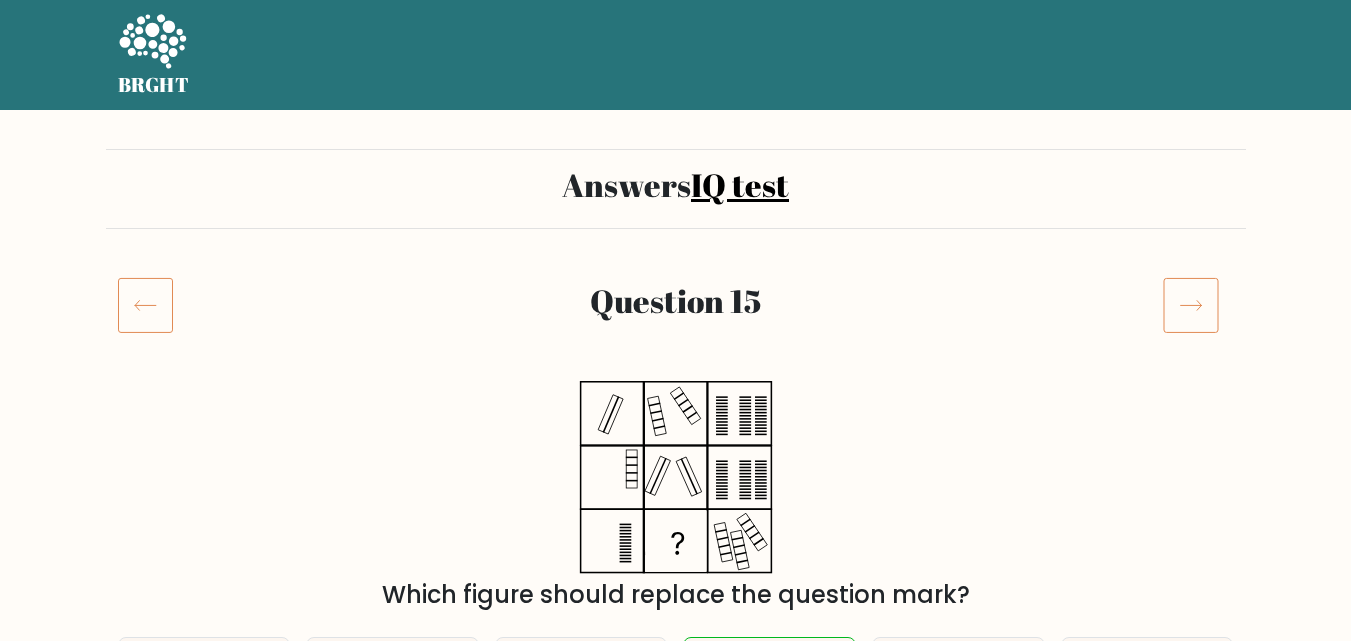 scroll, scrollTop: 300, scrollLeft: 0, axis: vertical 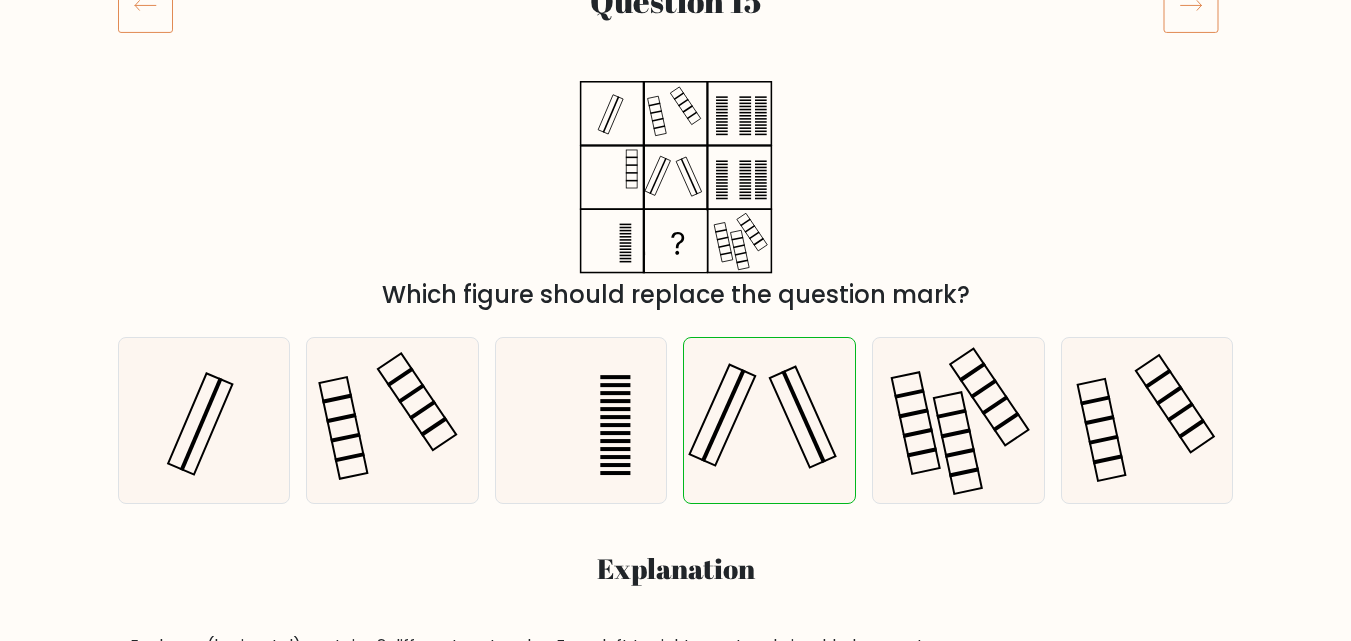 click 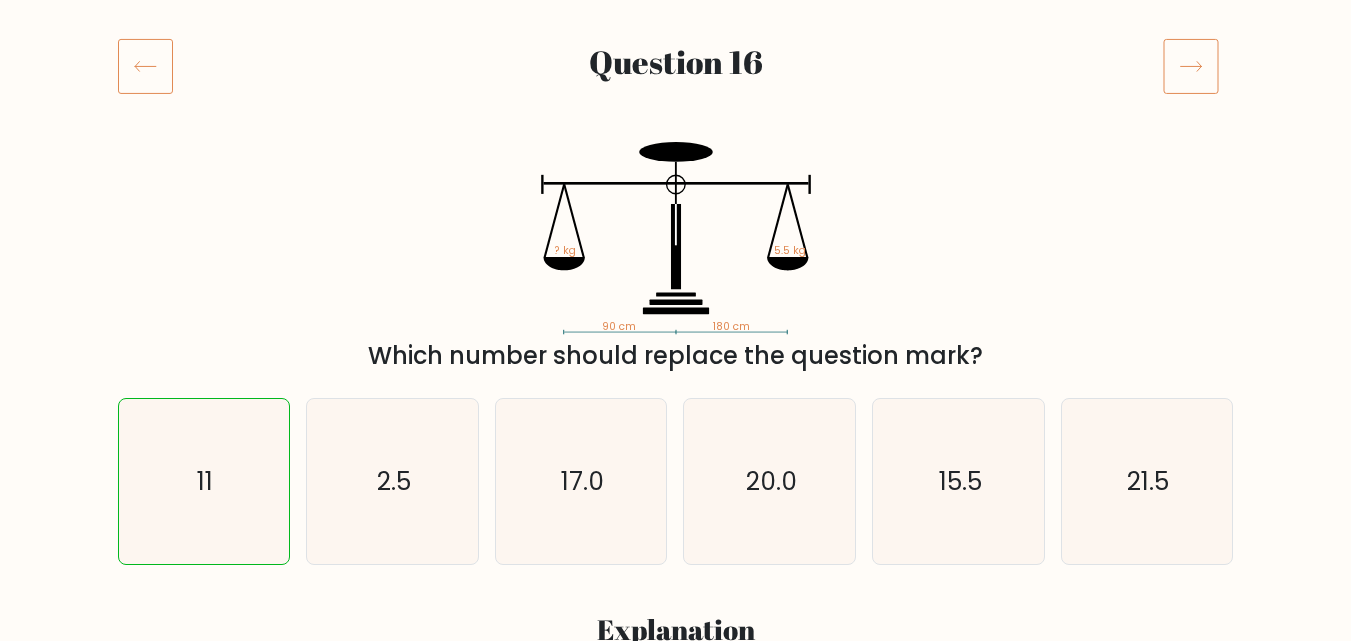 scroll, scrollTop: 200, scrollLeft: 0, axis: vertical 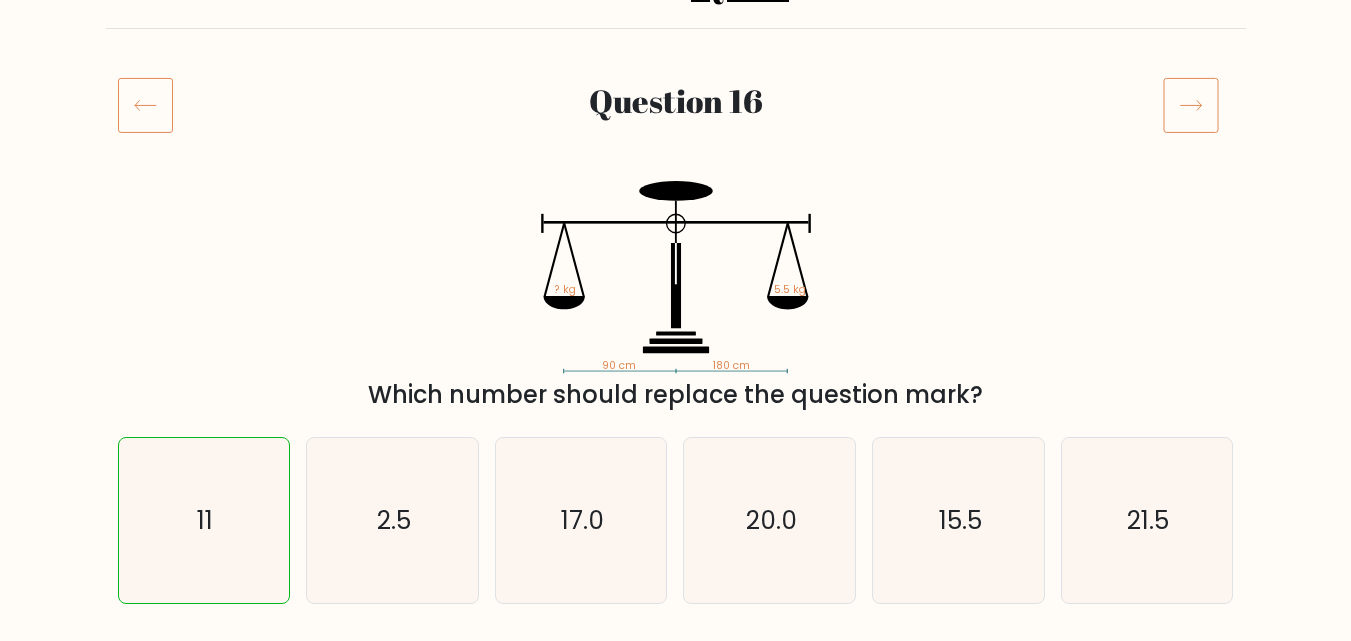 drag, startPoint x: 1189, startPoint y: 94, endPoint x: 1171, endPoint y: 112, distance: 25.455845 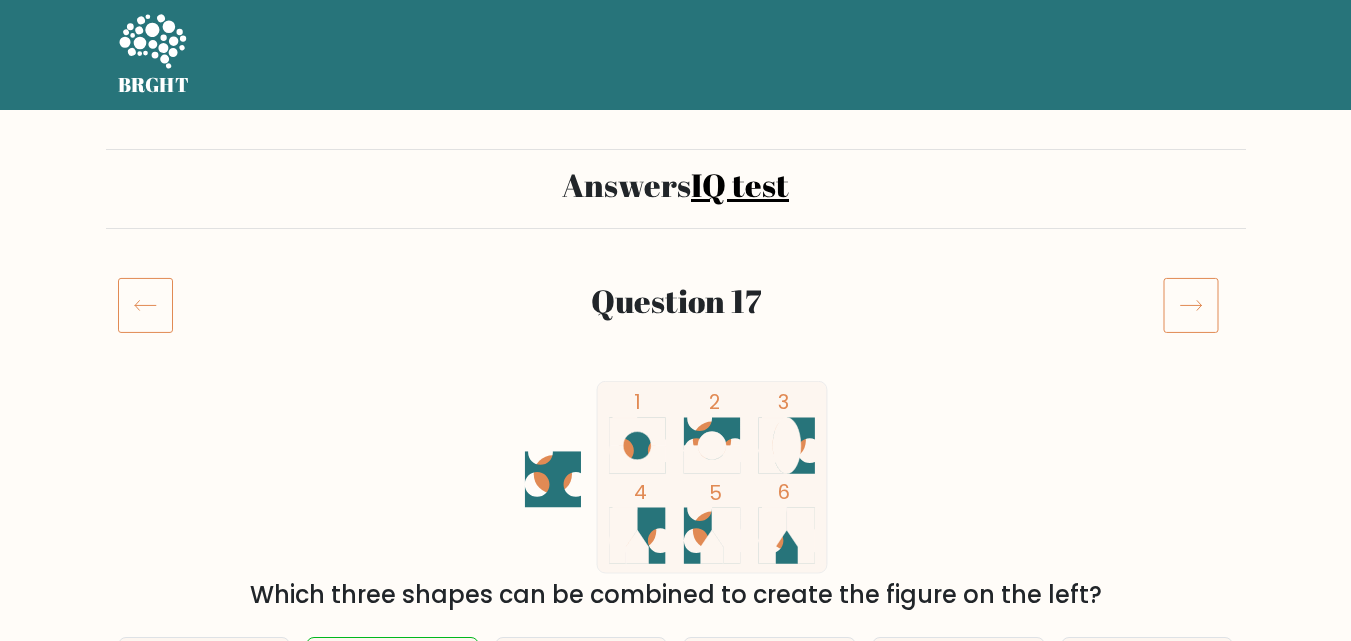 scroll, scrollTop: 200, scrollLeft: 0, axis: vertical 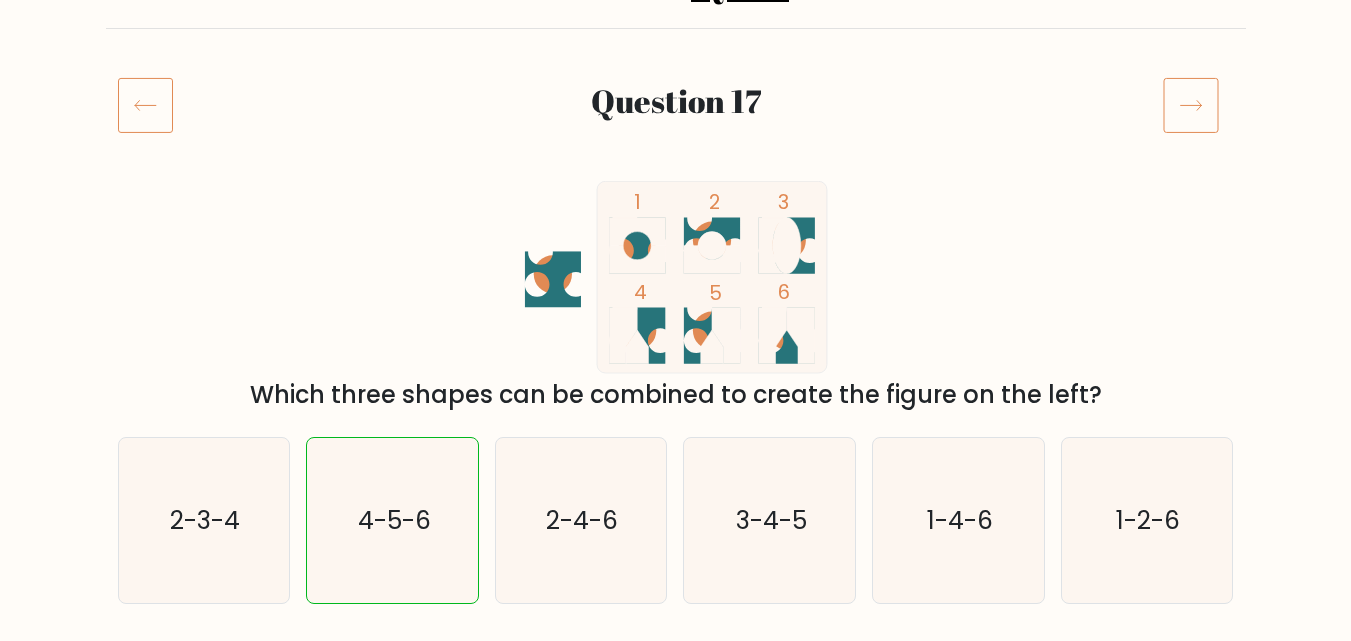 click 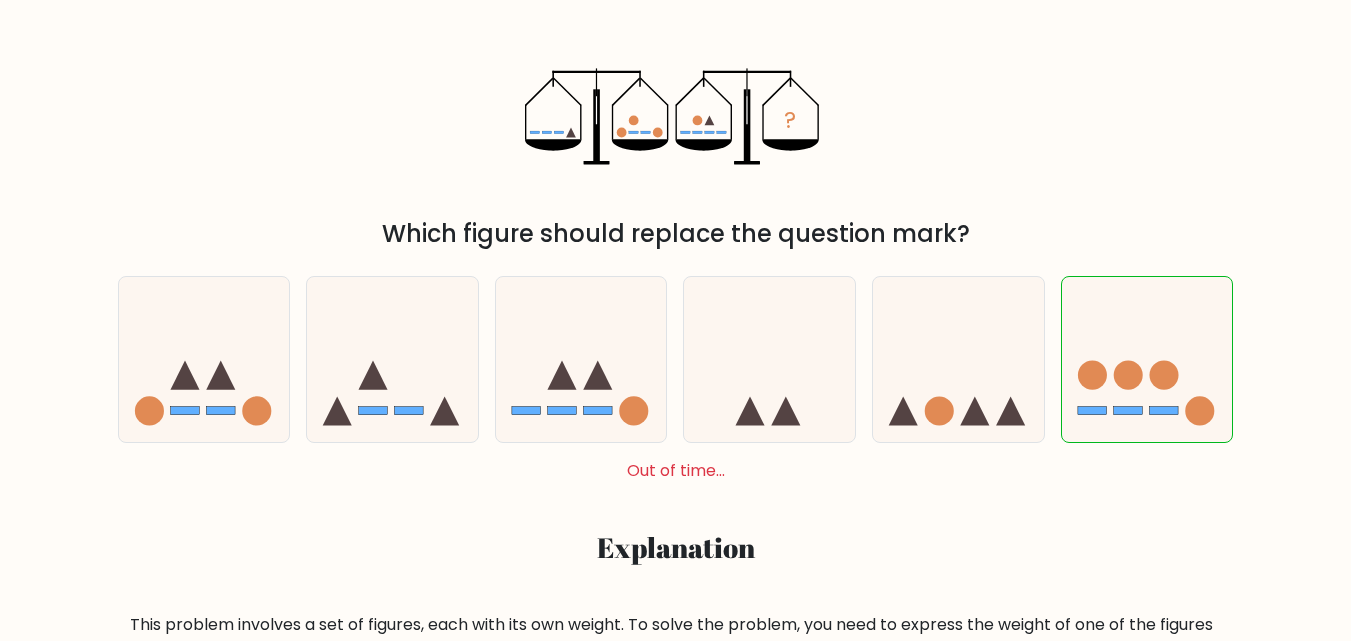 scroll, scrollTop: 356, scrollLeft: 0, axis: vertical 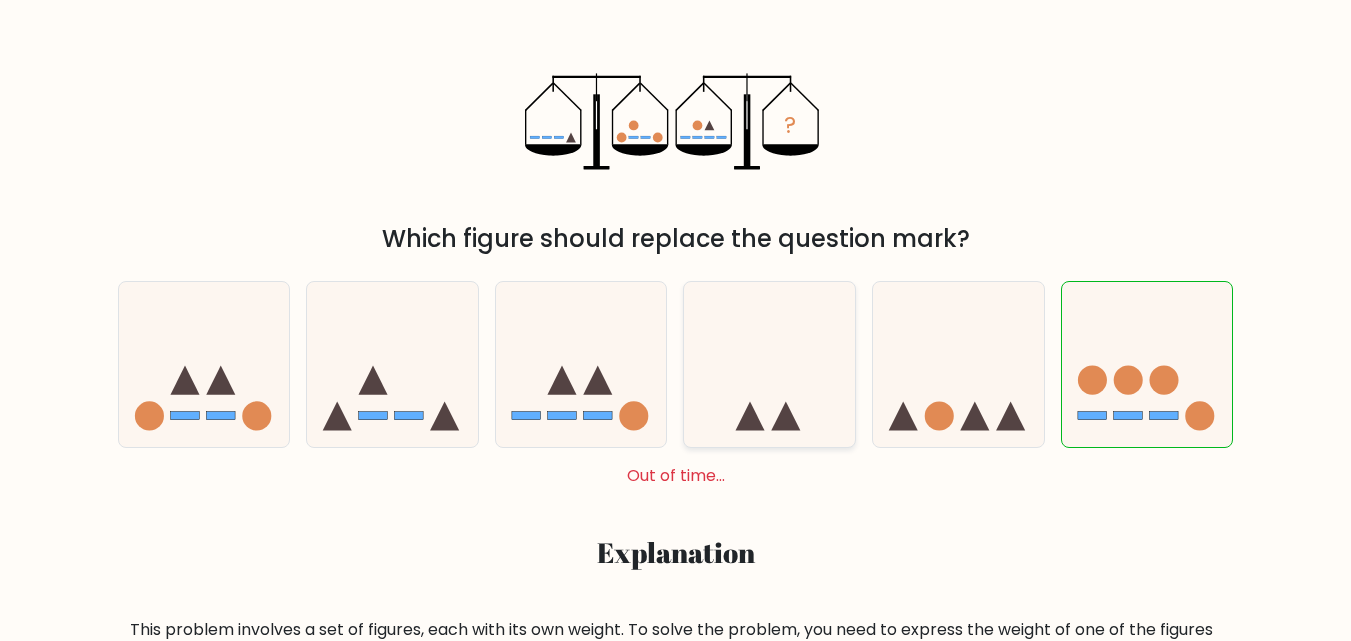 click 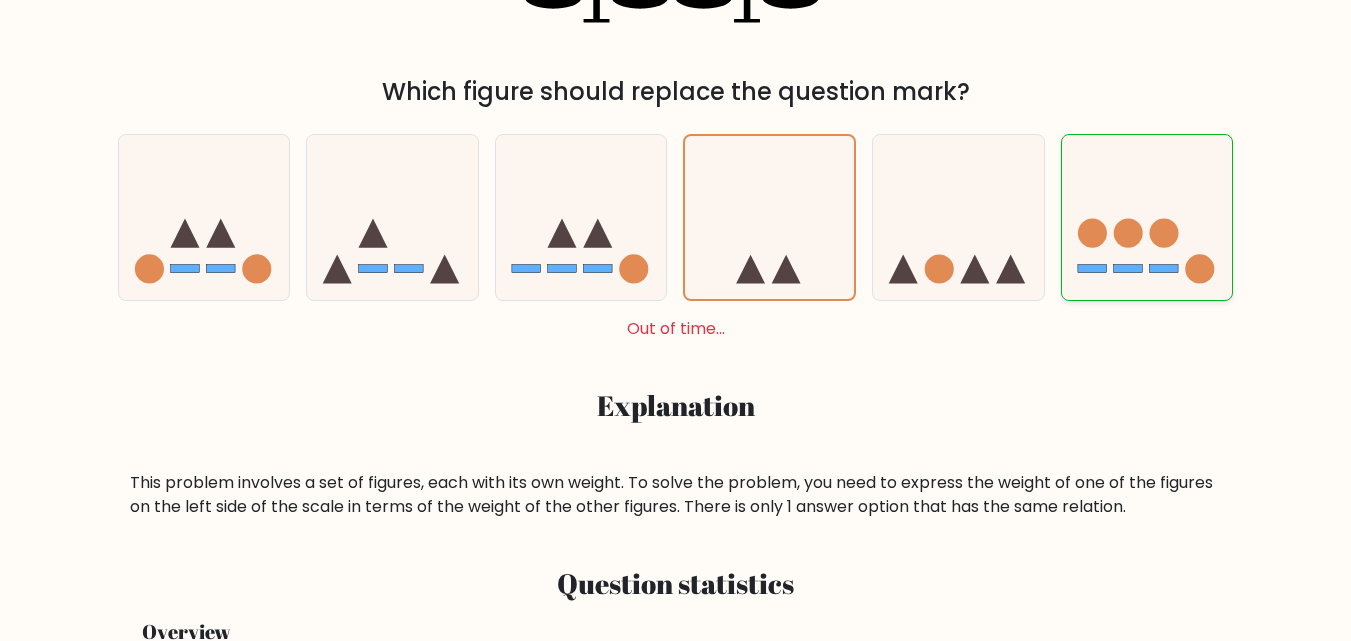 click 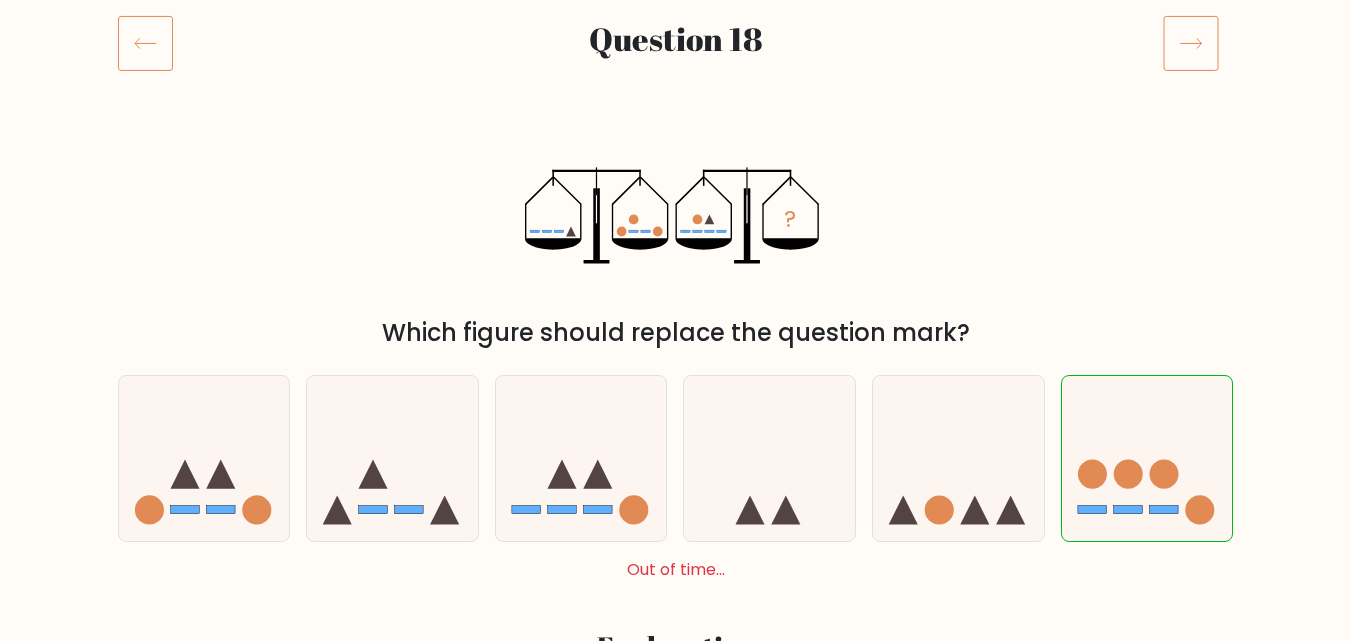 scroll, scrollTop: 100, scrollLeft: 0, axis: vertical 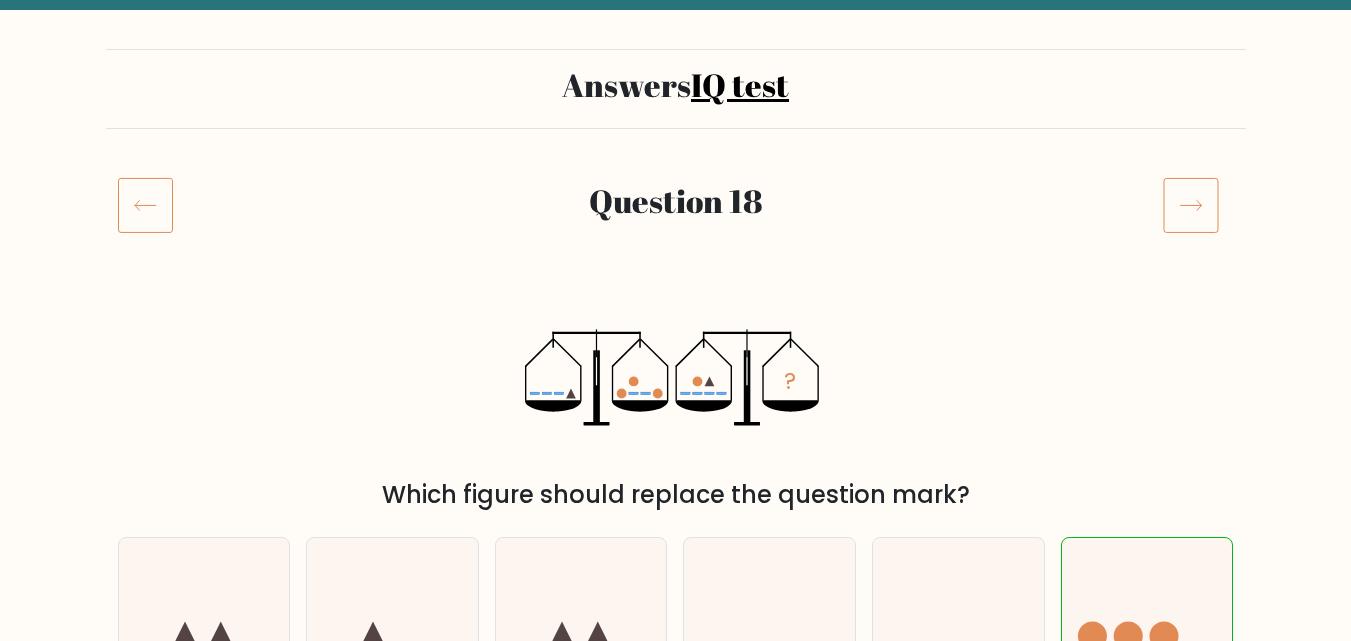 click 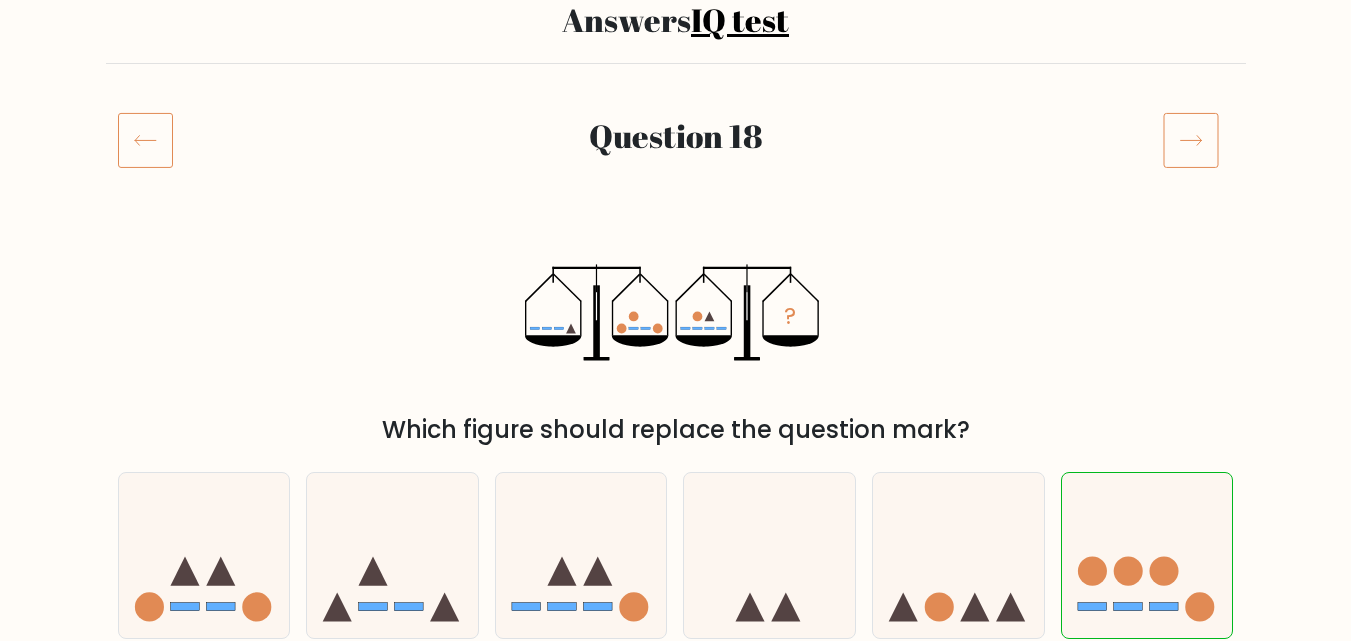 scroll, scrollTop: 200, scrollLeft: 0, axis: vertical 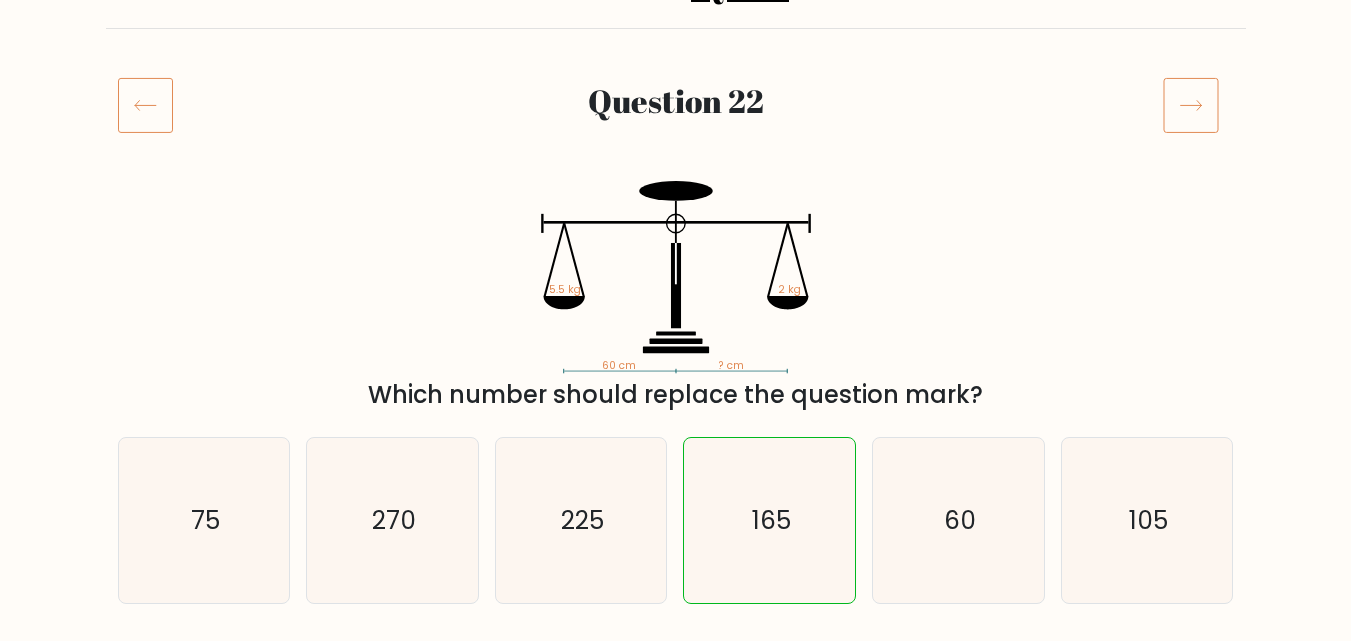 click 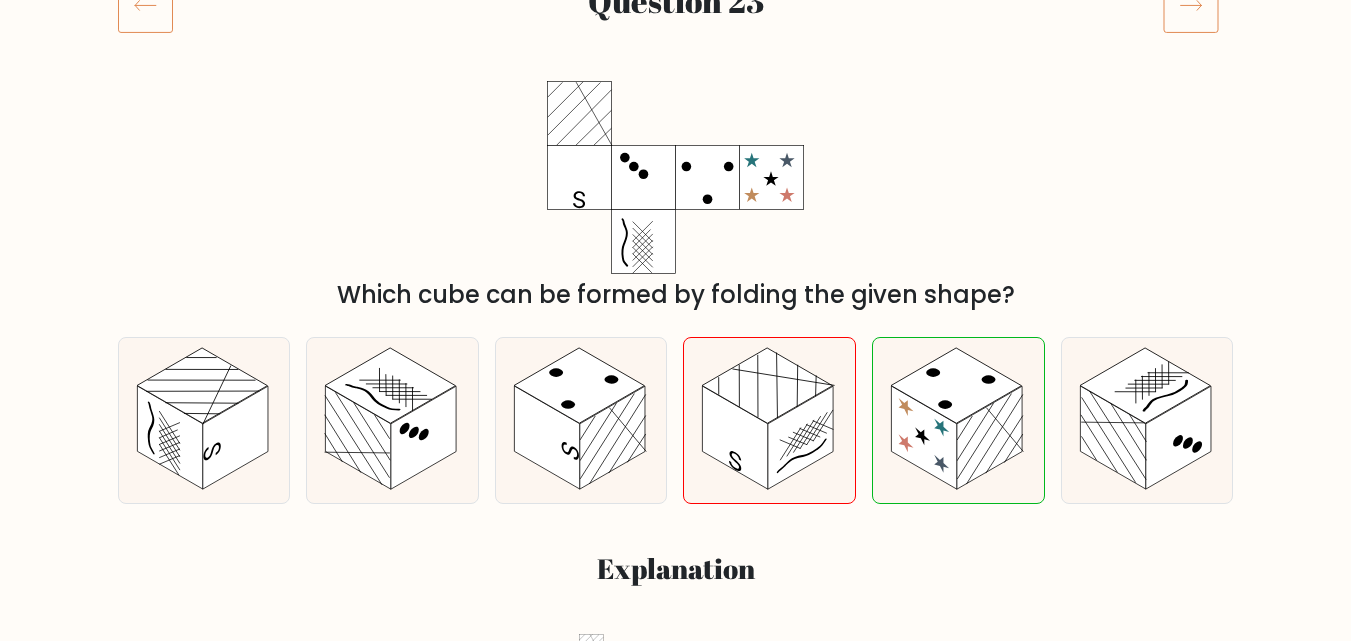scroll, scrollTop: 300, scrollLeft: 0, axis: vertical 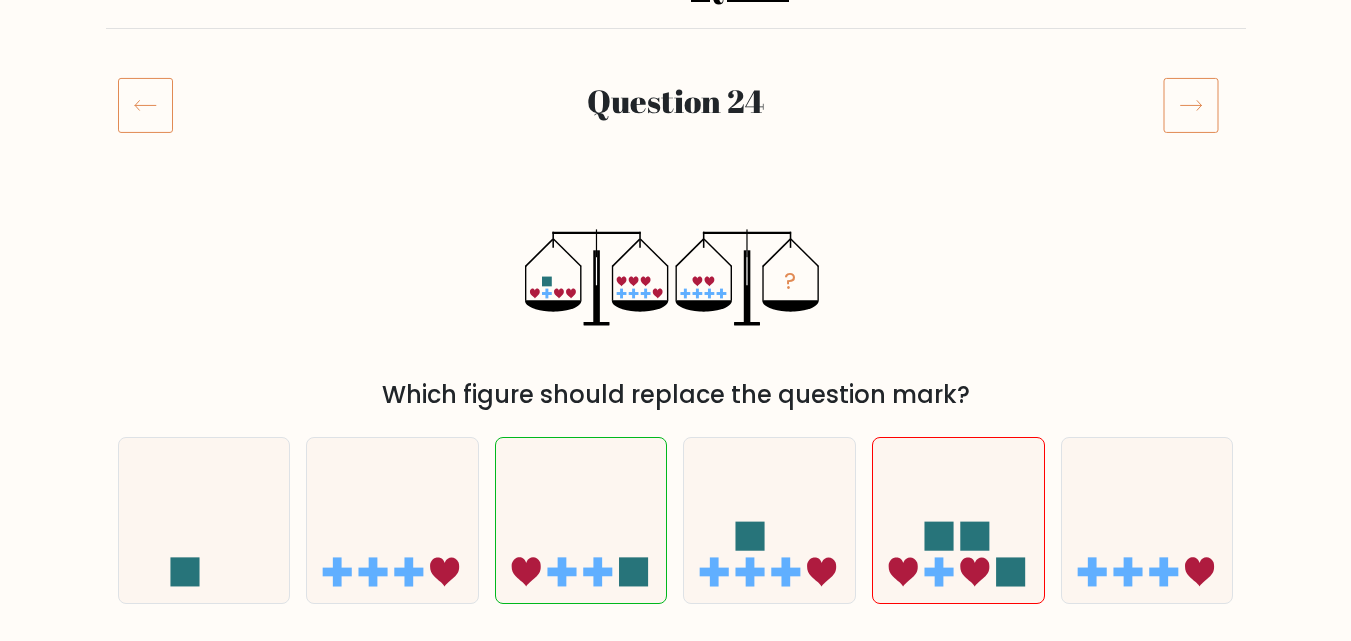 click 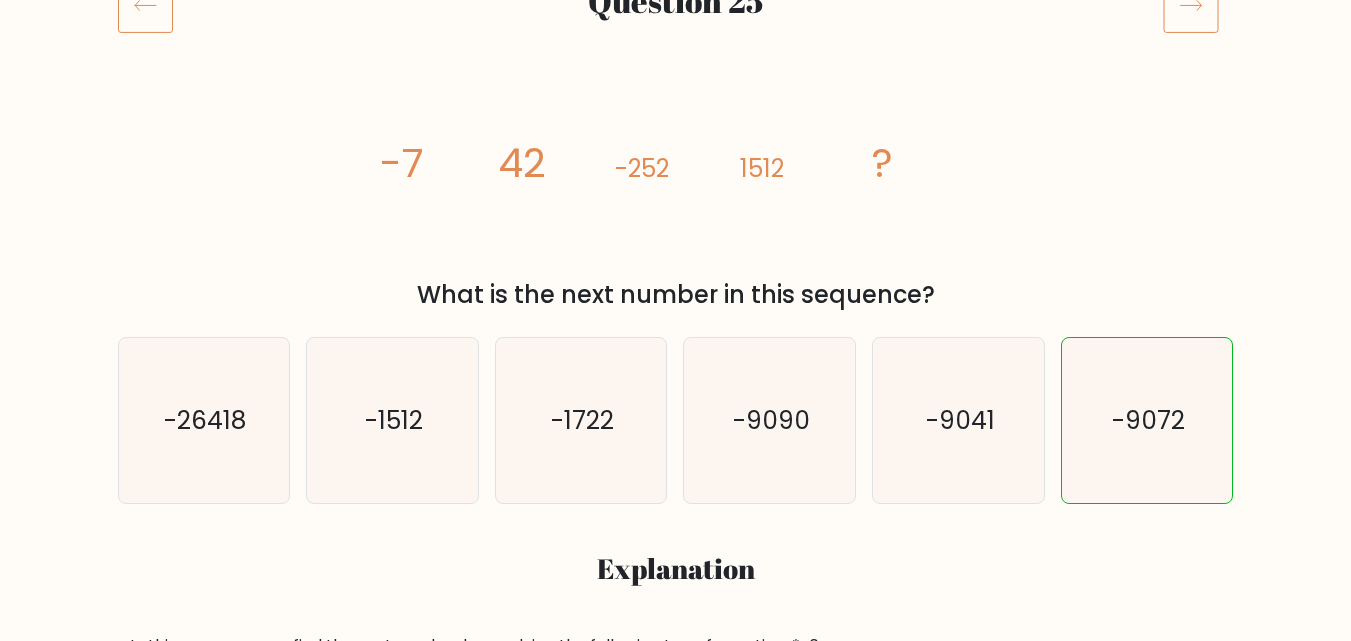 click on "Question 25" at bounding box center [676, 29] 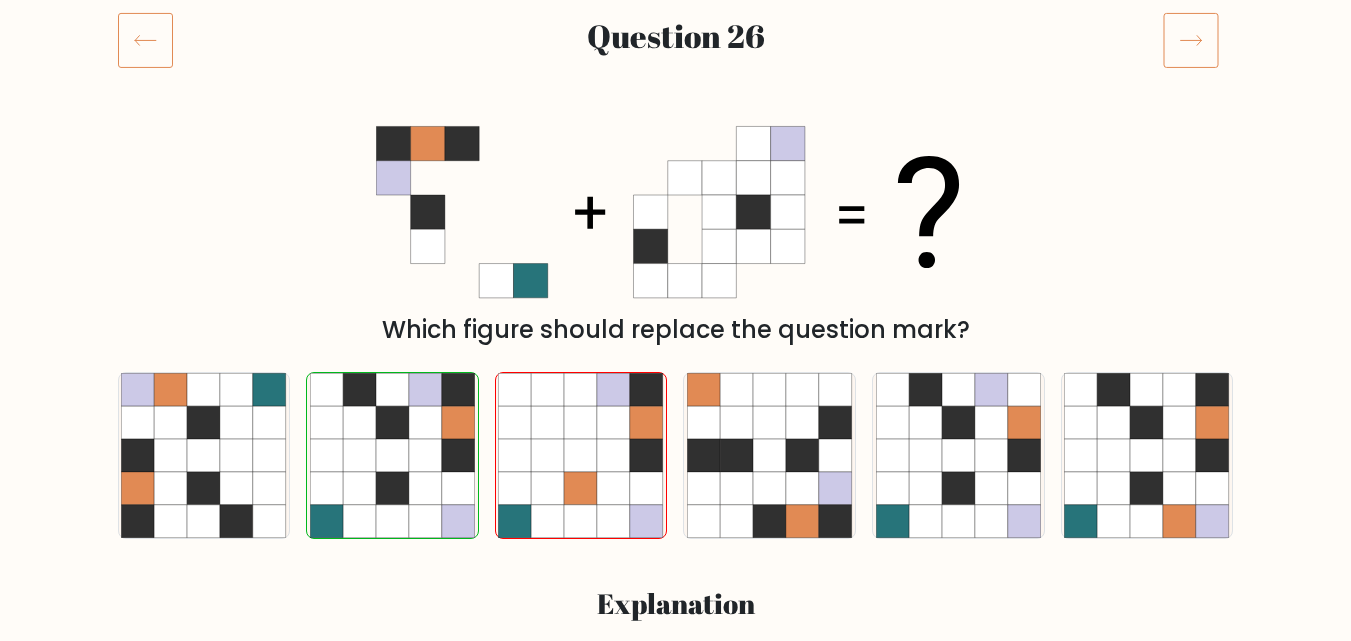 scroll, scrollTop: 300, scrollLeft: 0, axis: vertical 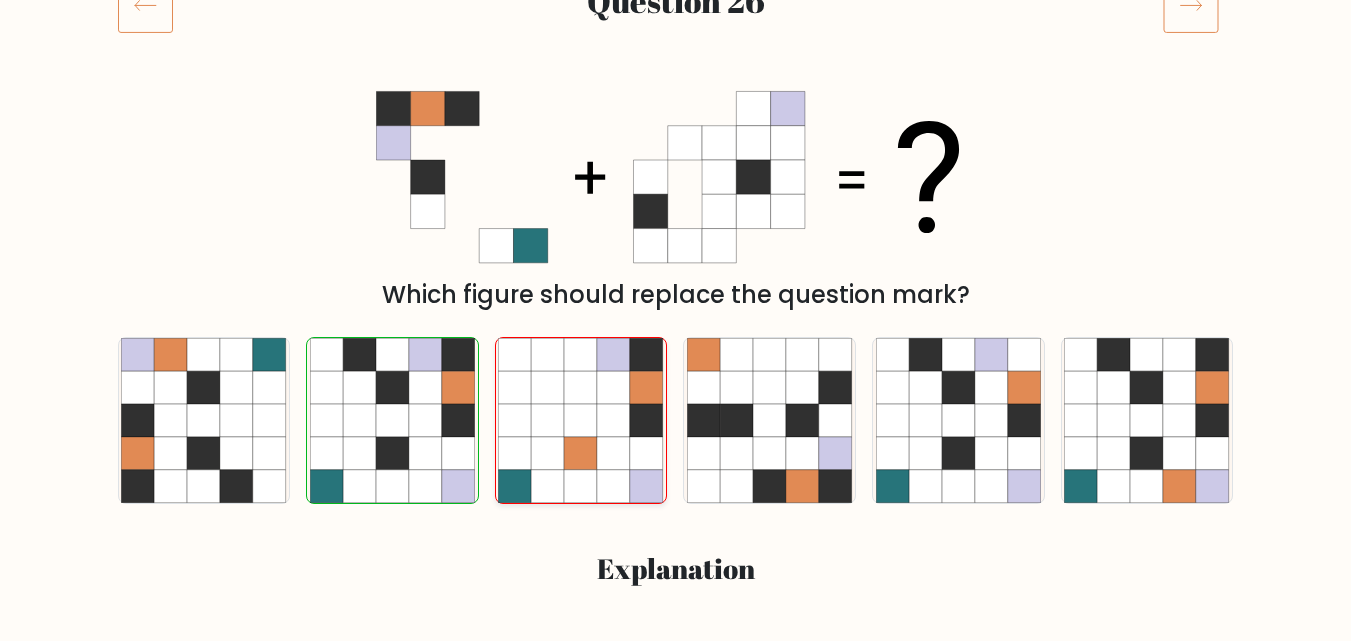 click 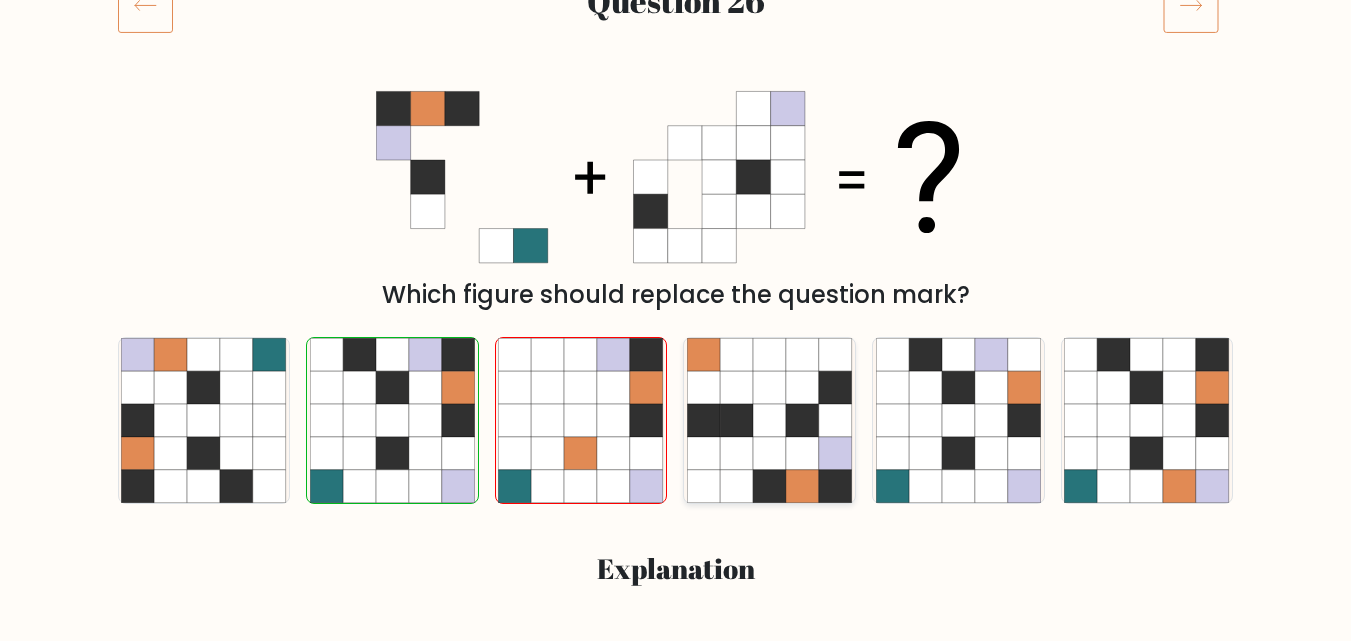 click 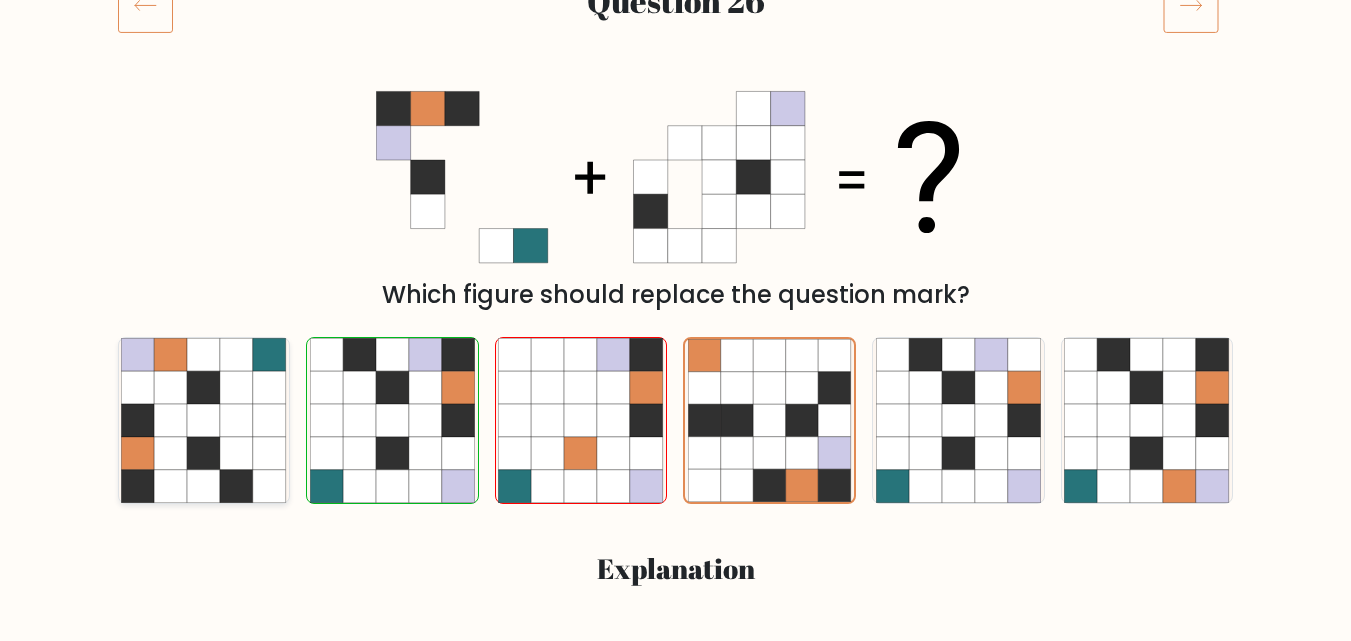 click 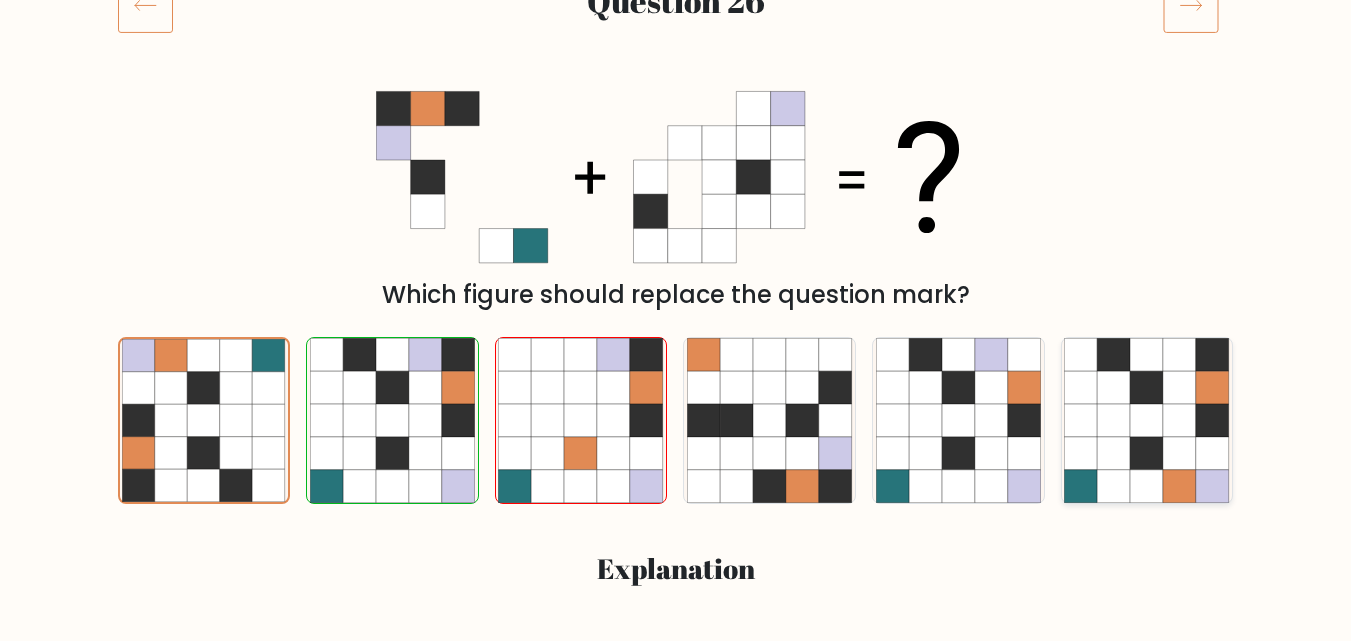 click 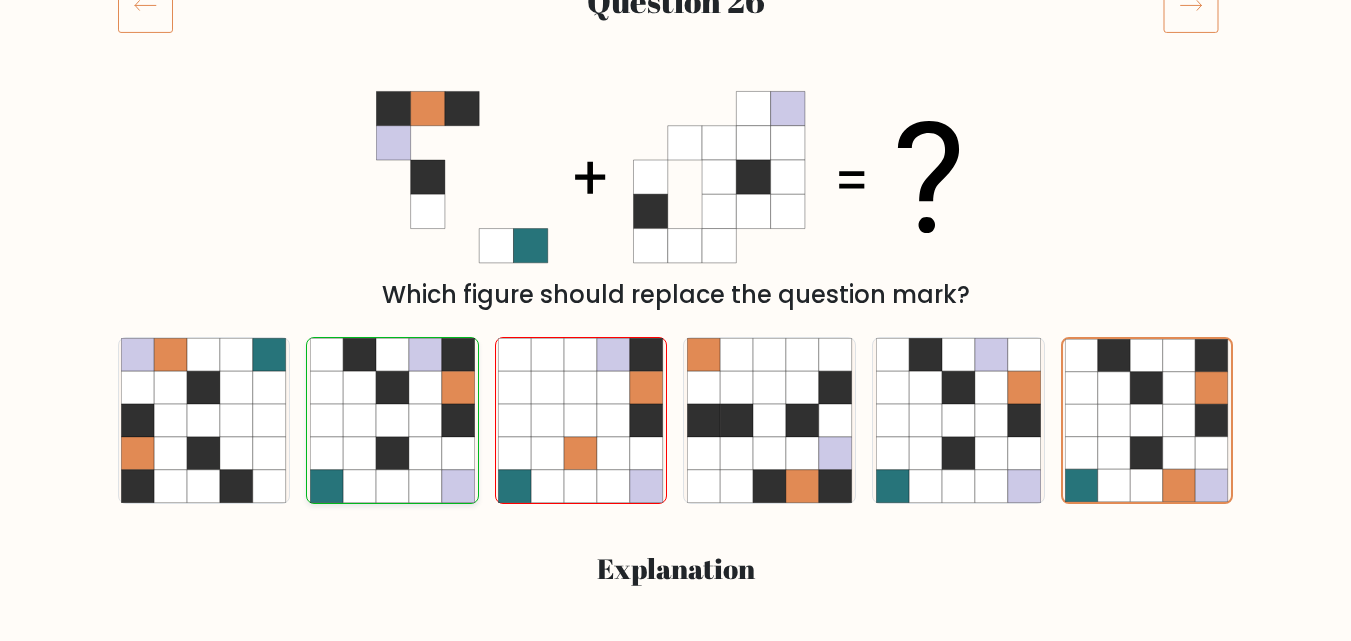 click 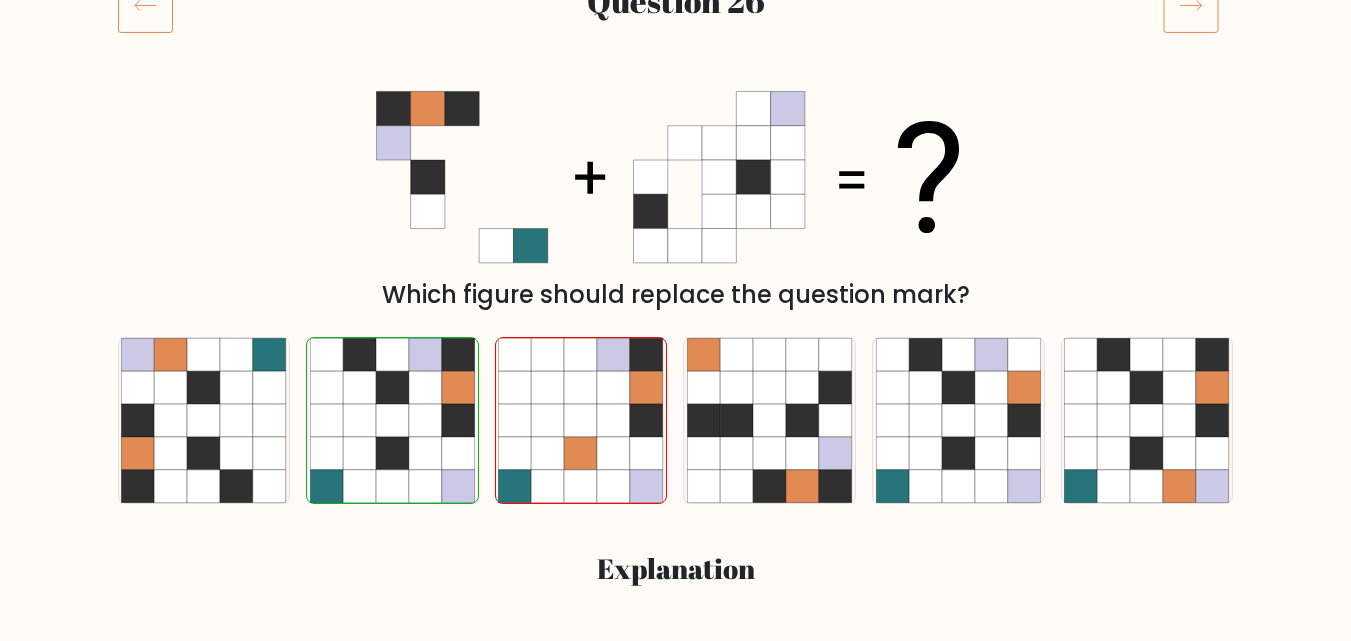 click 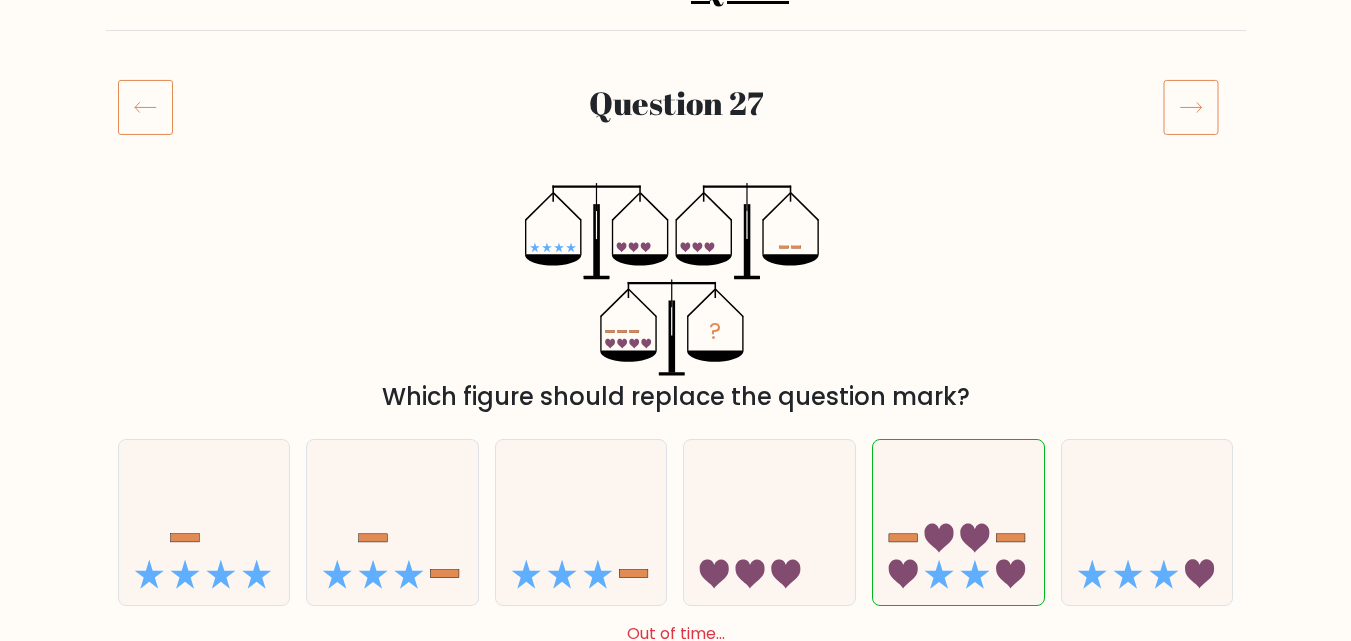 scroll, scrollTop: 200, scrollLeft: 0, axis: vertical 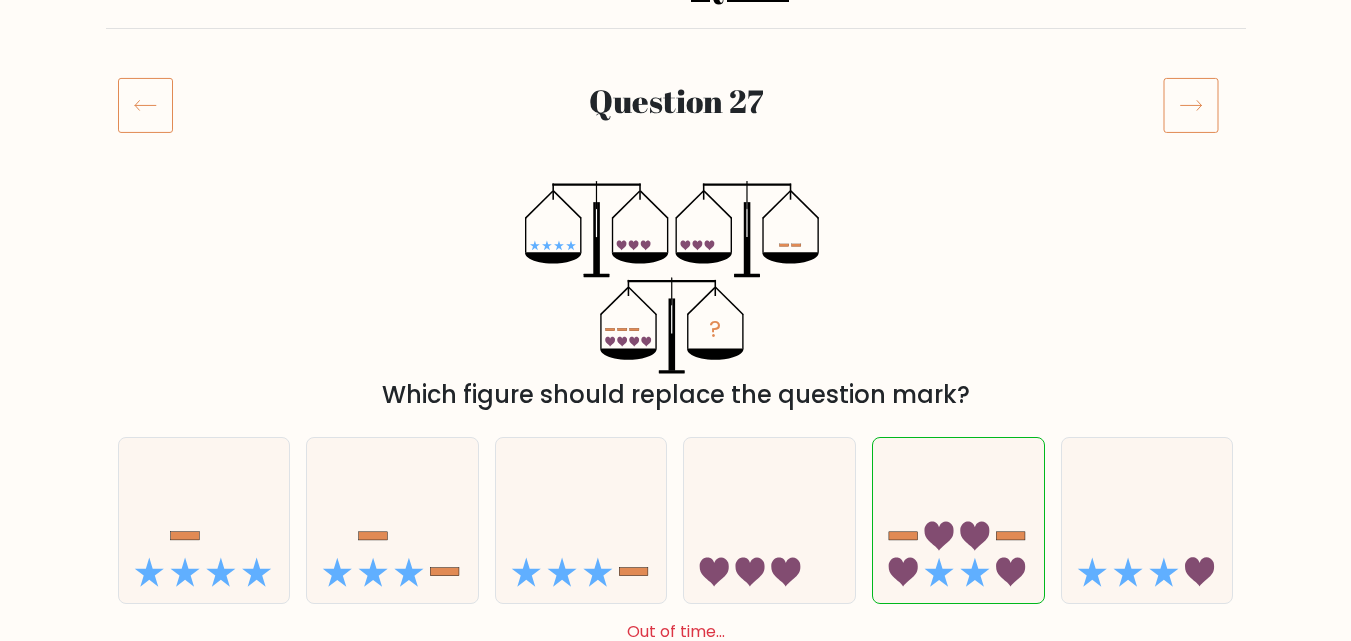 click 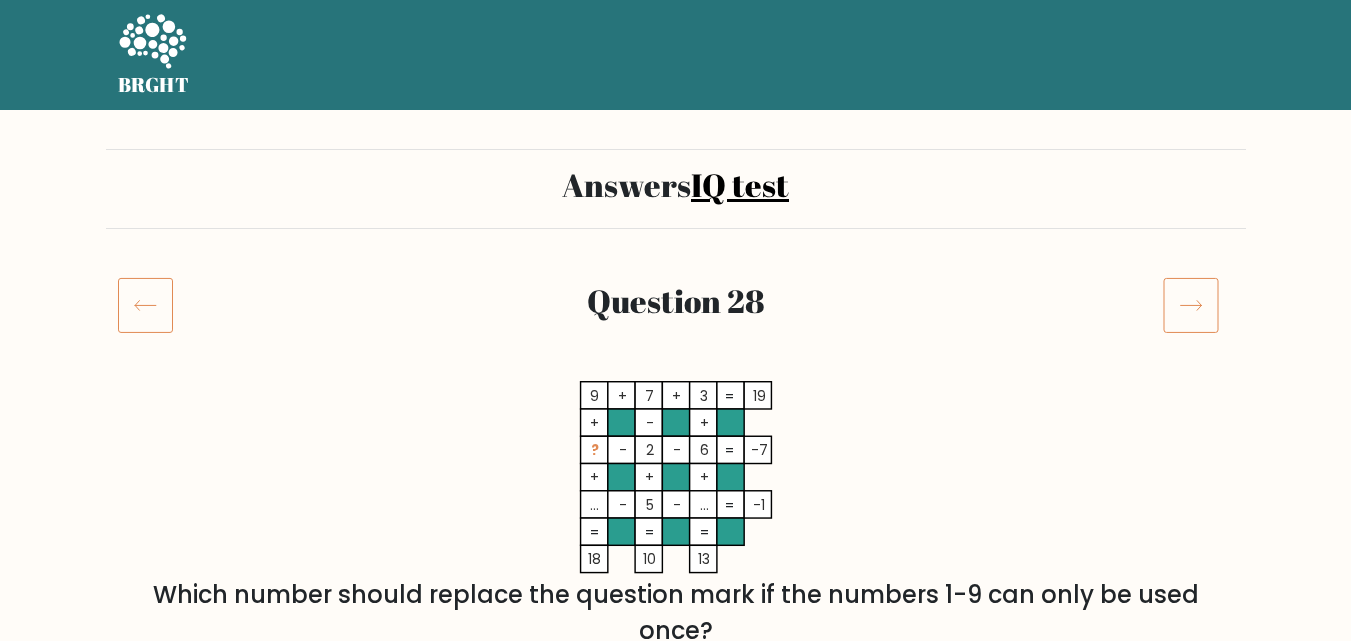 scroll, scrollTop: 300, scrollLeft: 0, axis: vertical 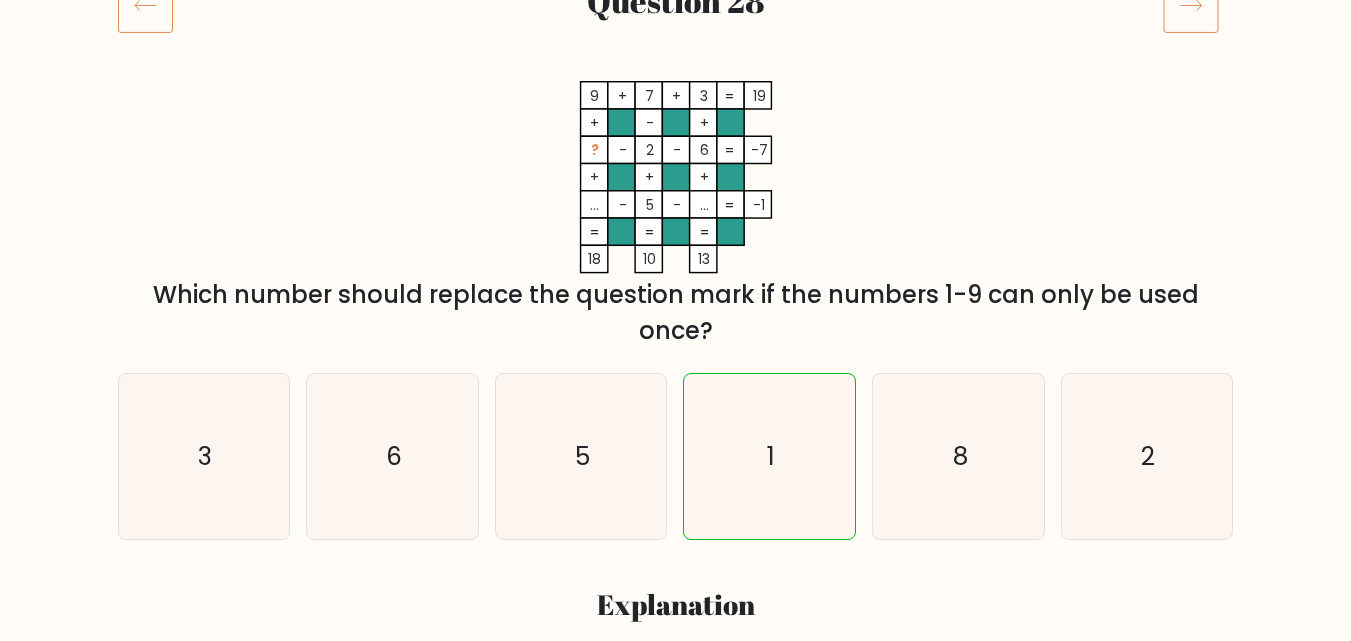 click 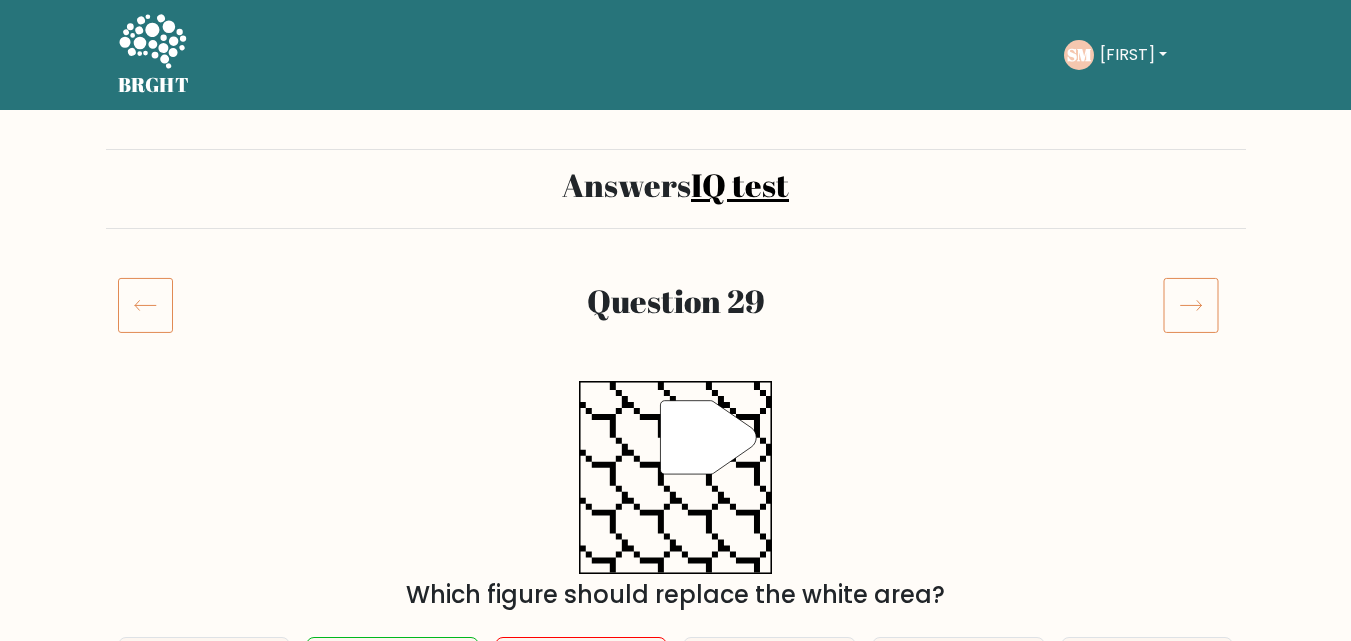 scroll, scrollTop: 200, scrollLeft: 0, axis: vertical 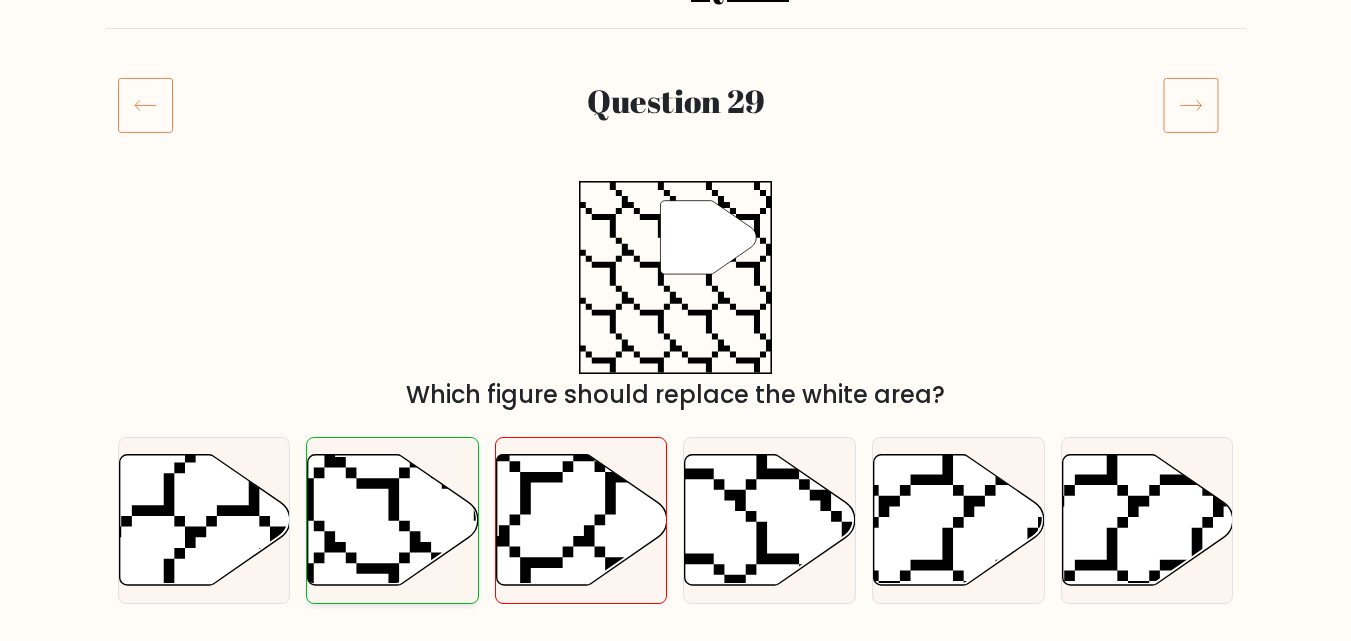 click 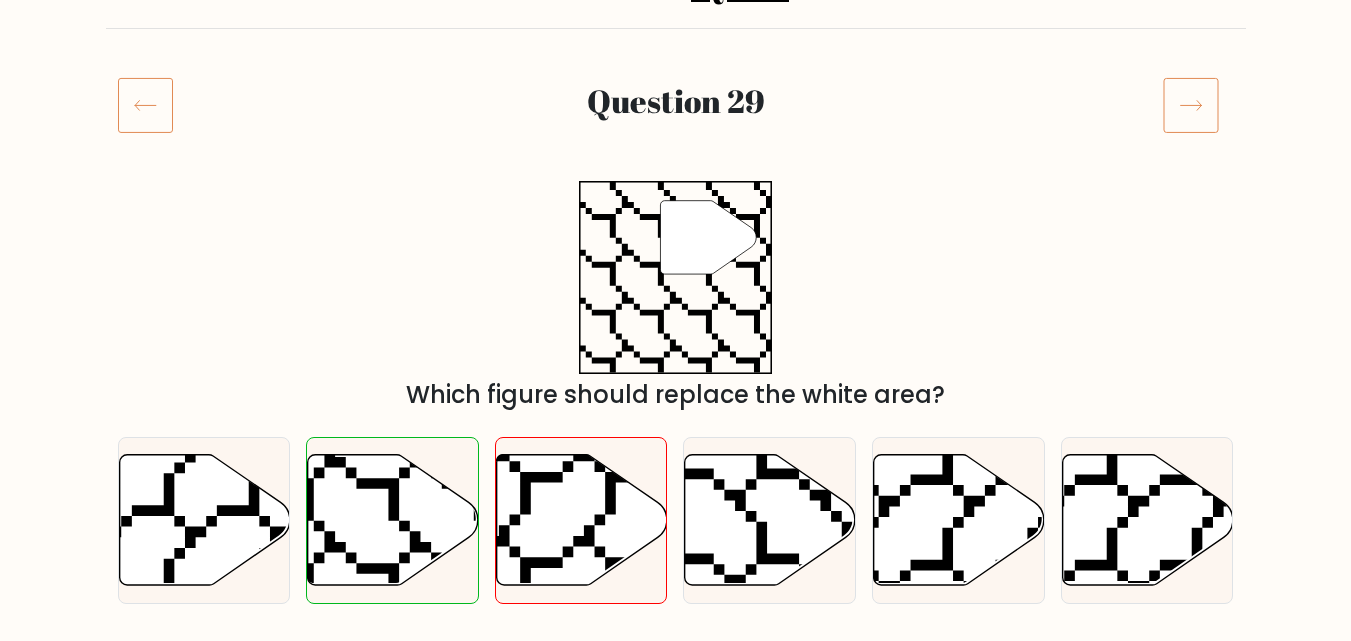 click 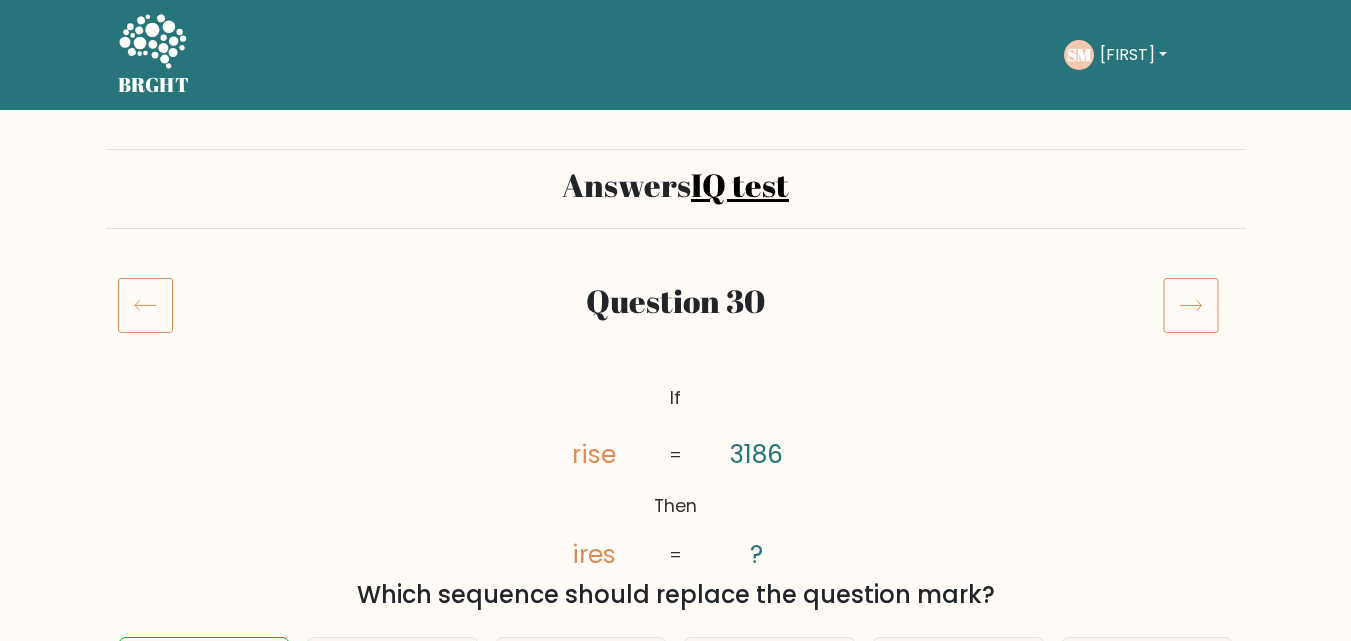 scroll, scrollTop: 200, scrollLeft: 0, axis: vertical 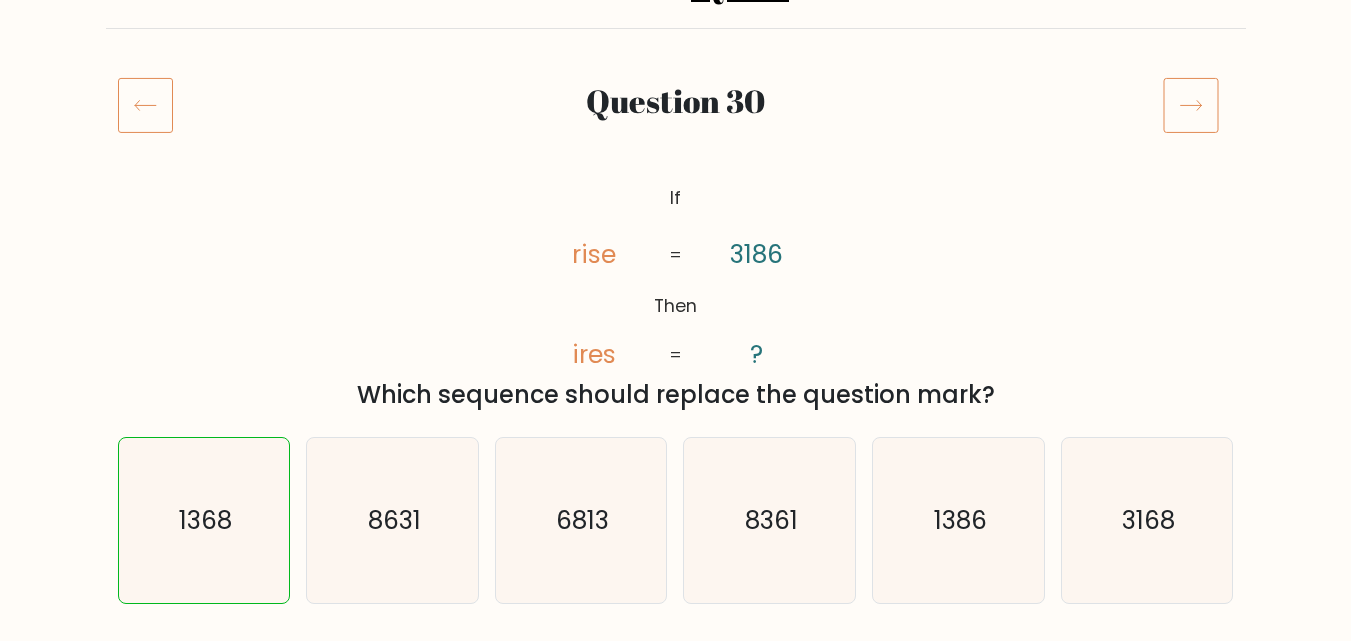 click 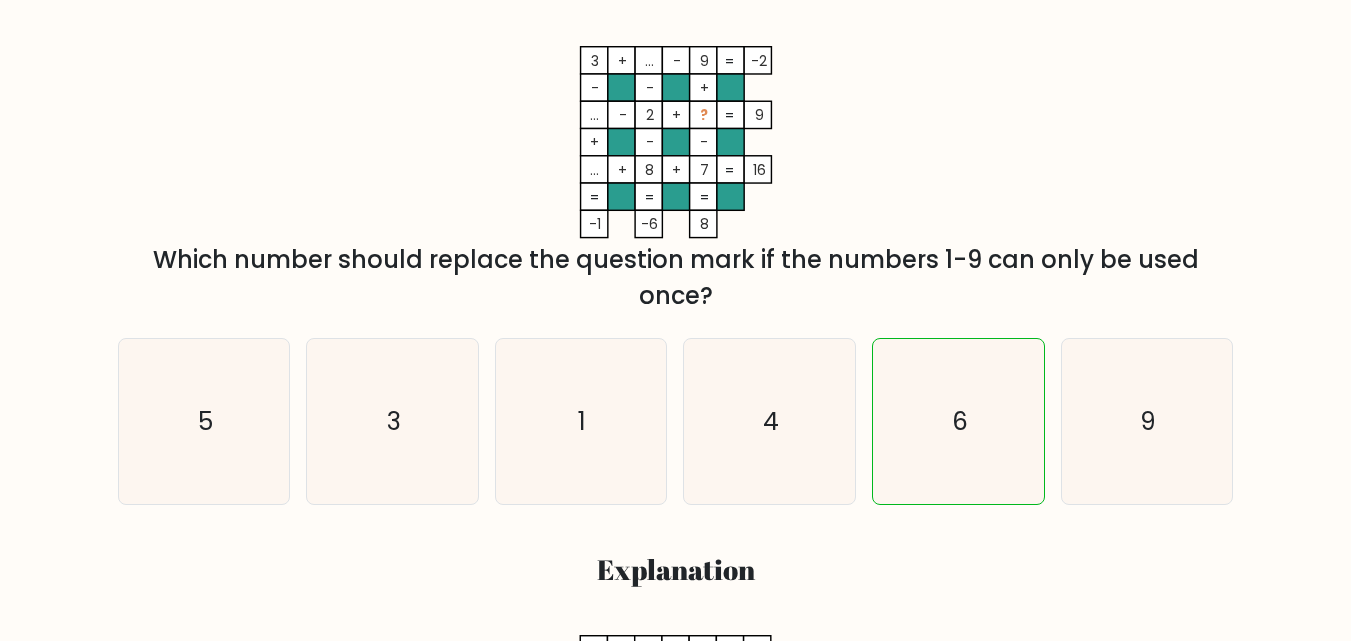 scroll, scrollTop: 300, scrollLeft: 0, axis: vertical 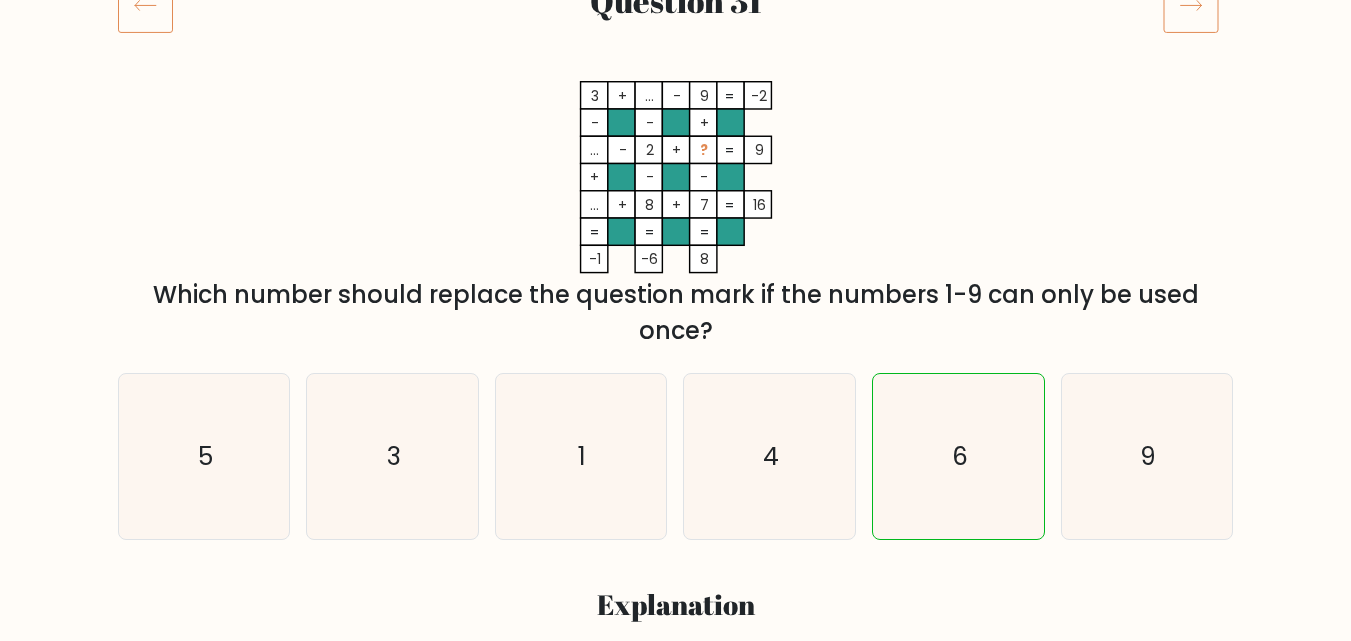 click 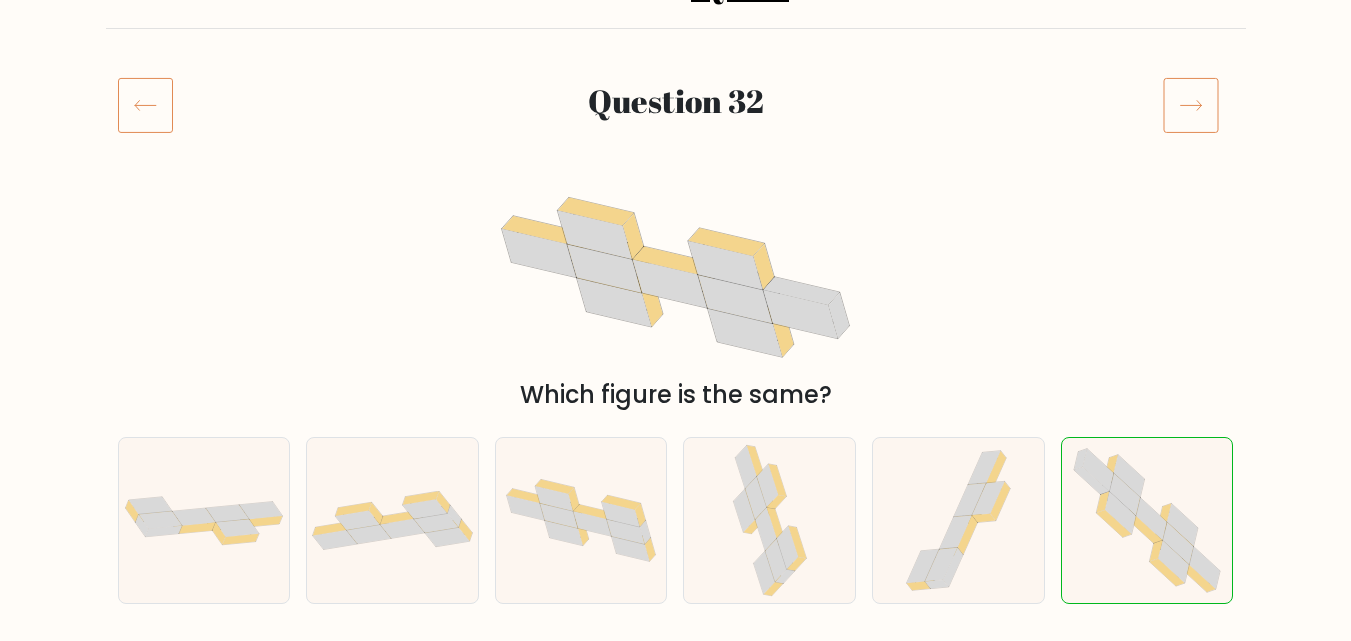scroll, scrollTop: 200, scrollLeft: 0, axis: vertical 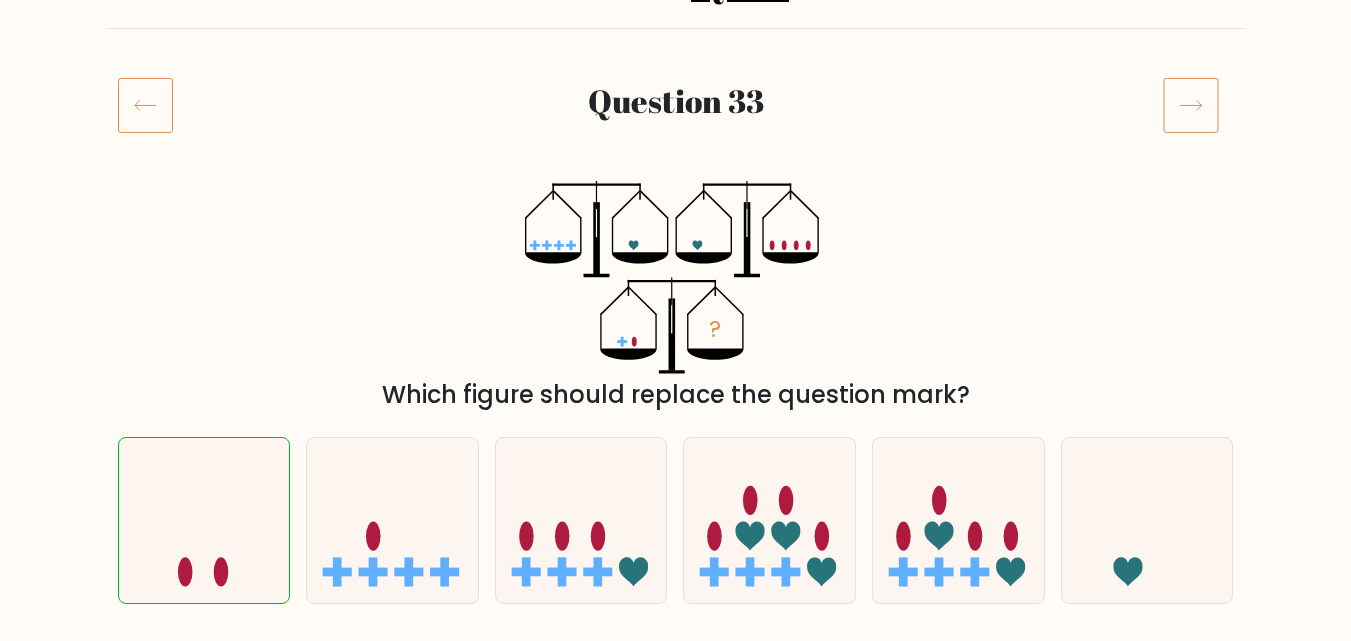 click 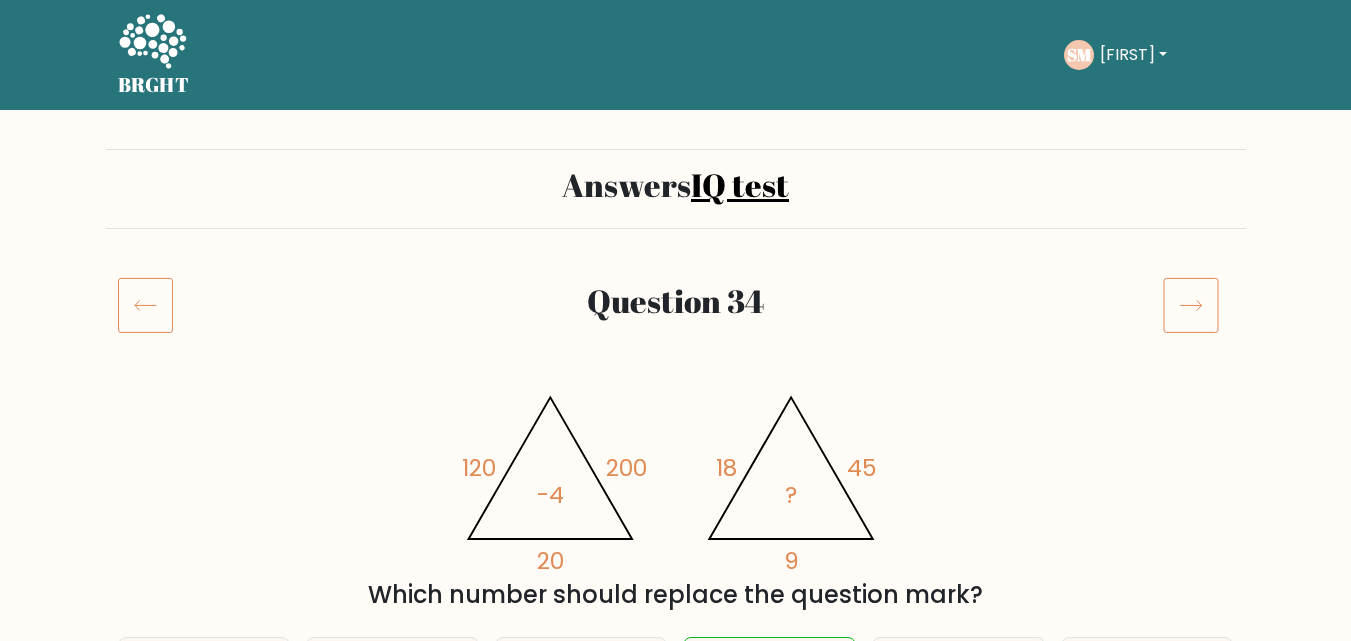 scroll, scrollTop: 200, scrollLeft: 0, axis: vertical 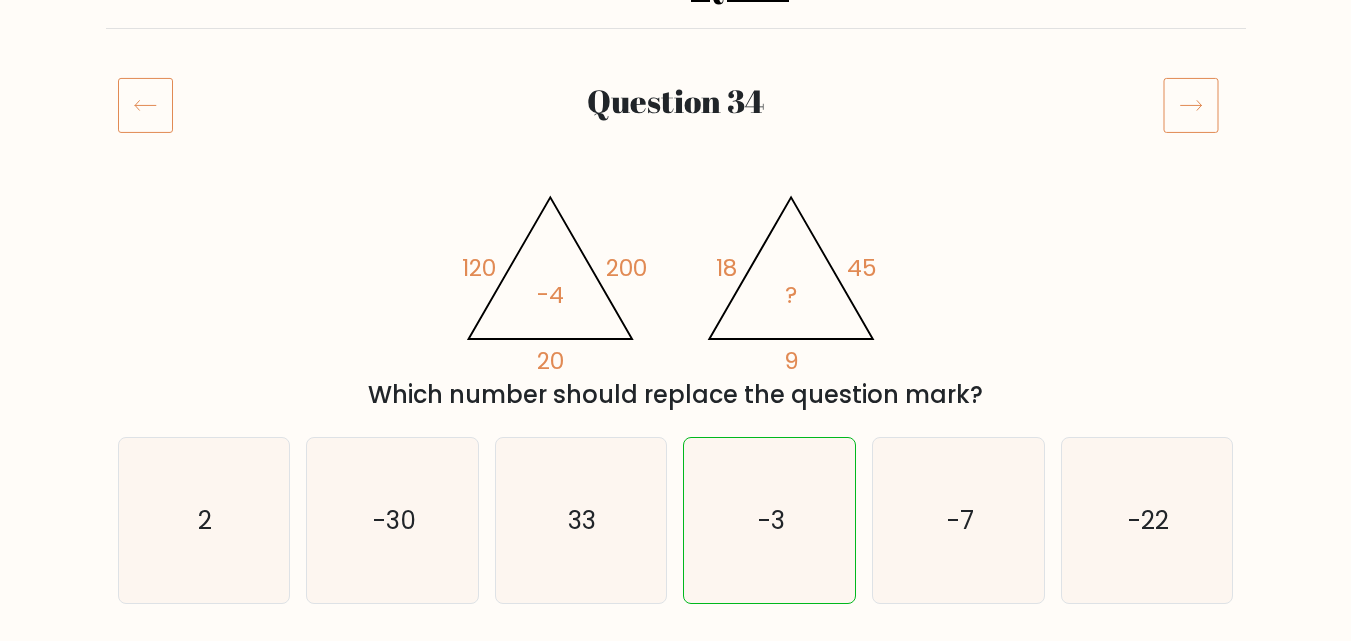 click 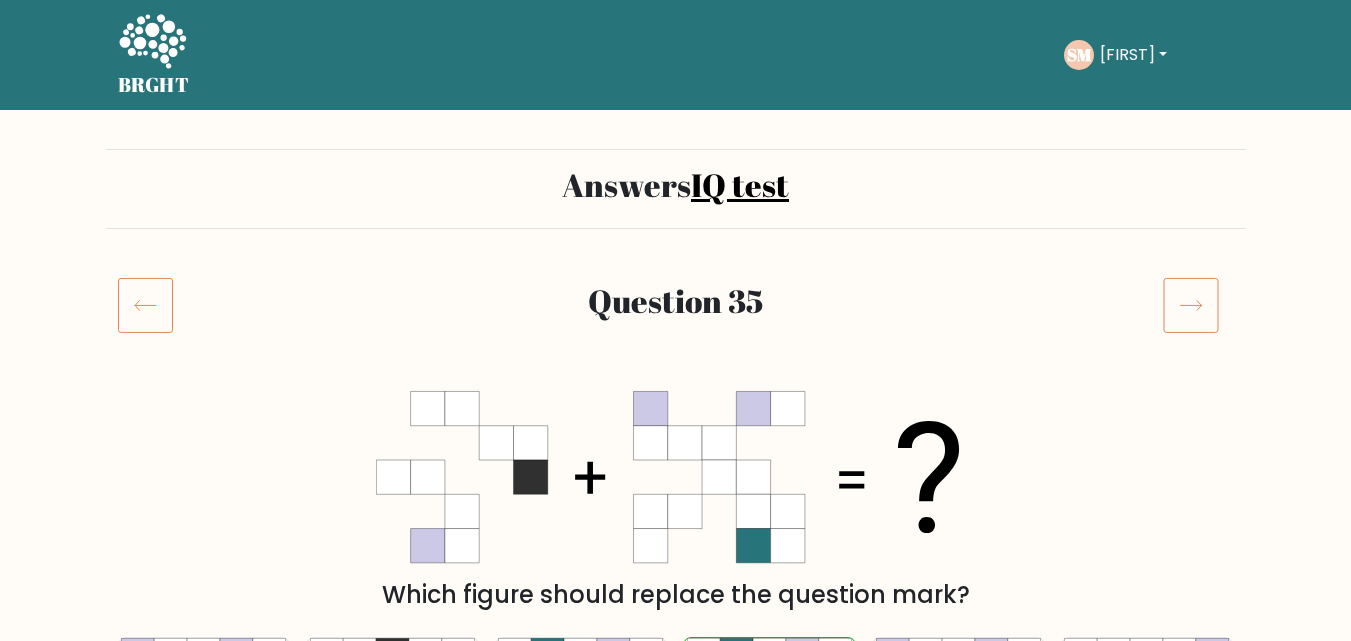 scroll, scrollTop: 200, scrollLeft: 0, axis: vertical 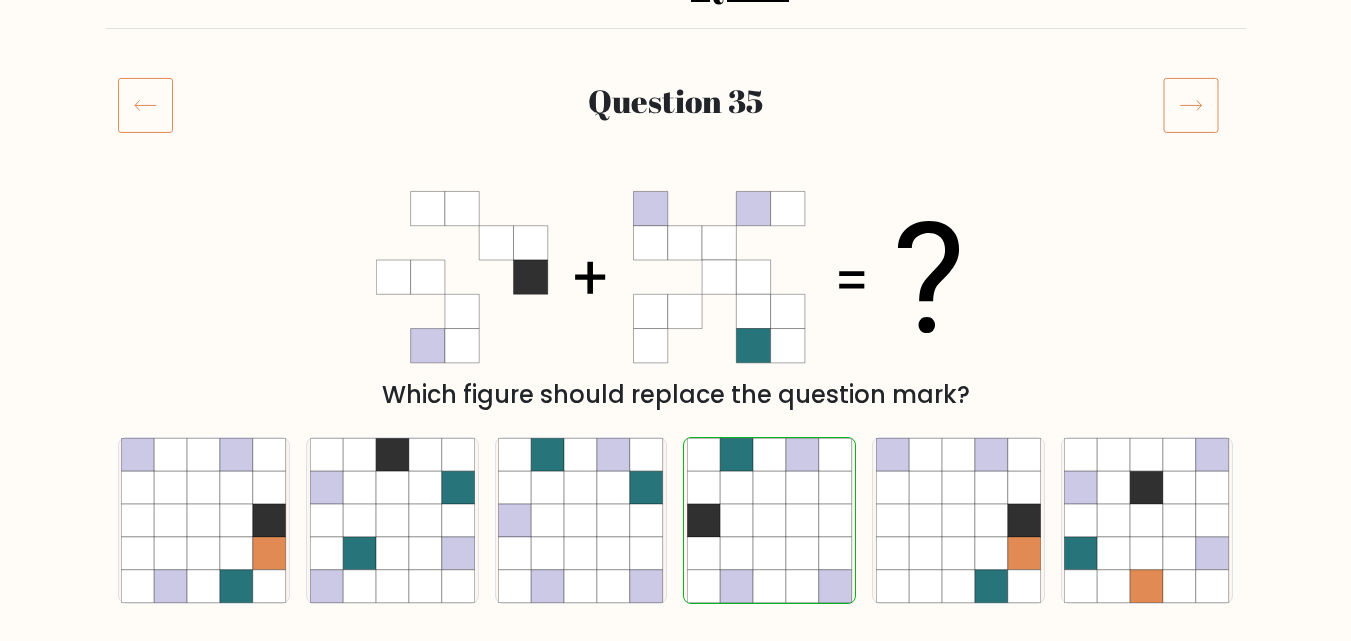 click 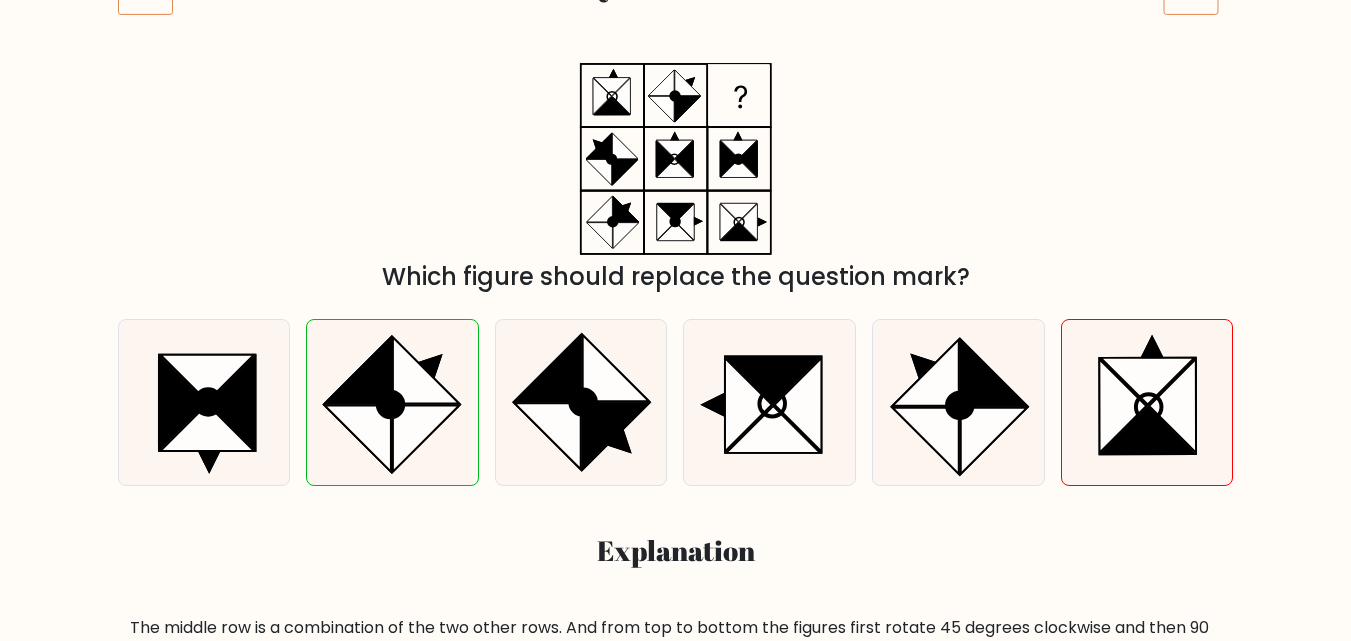 scroll, scrollTop: 200, scrollLeft: 0, axis: vertical 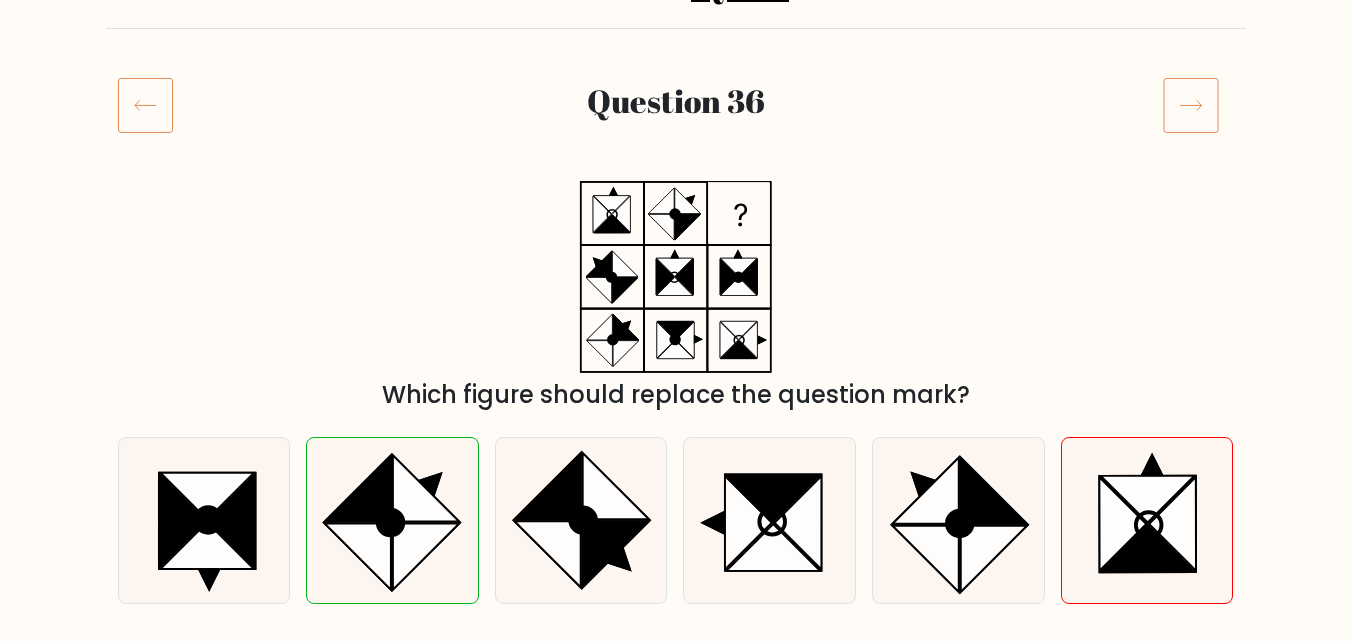 click 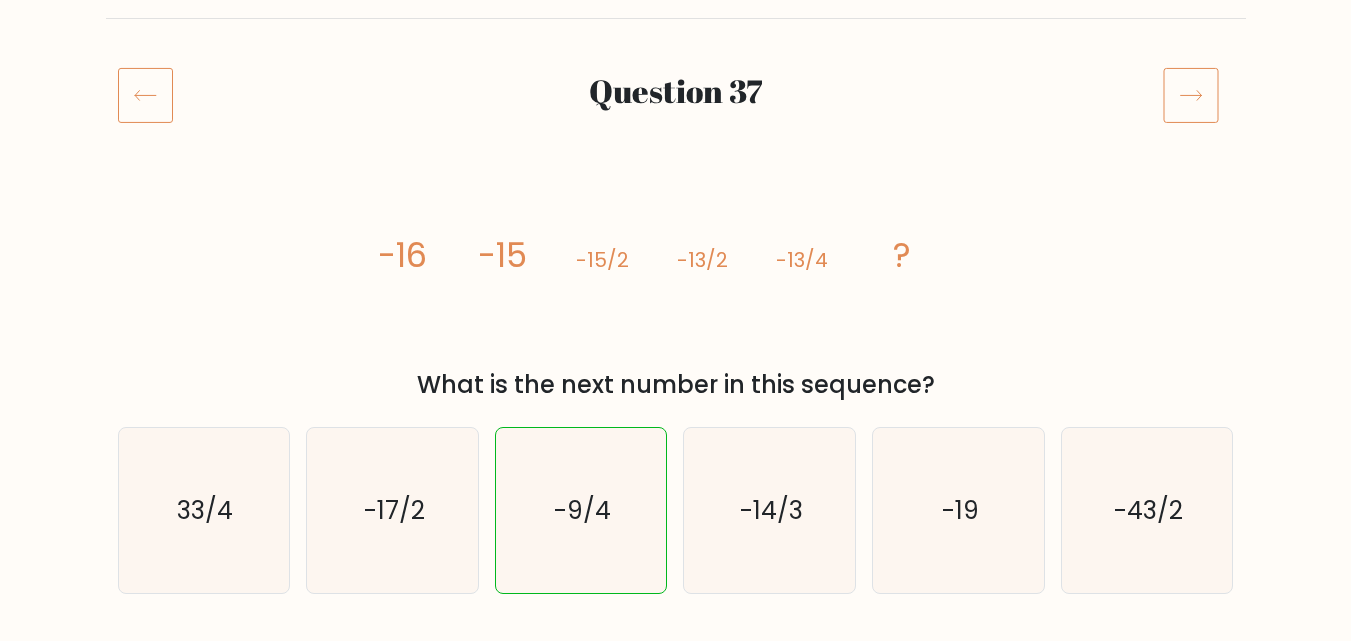 scroll, scrollTop: 100, scrollLeft: 0, axis: vertical 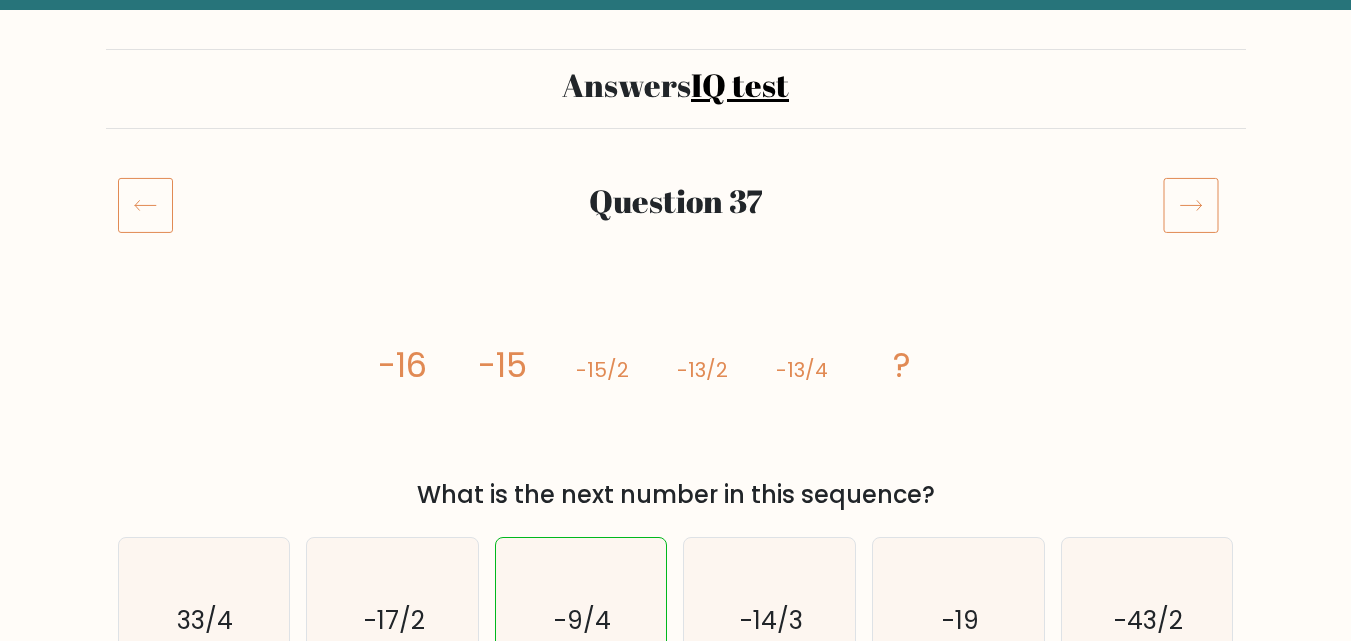 click 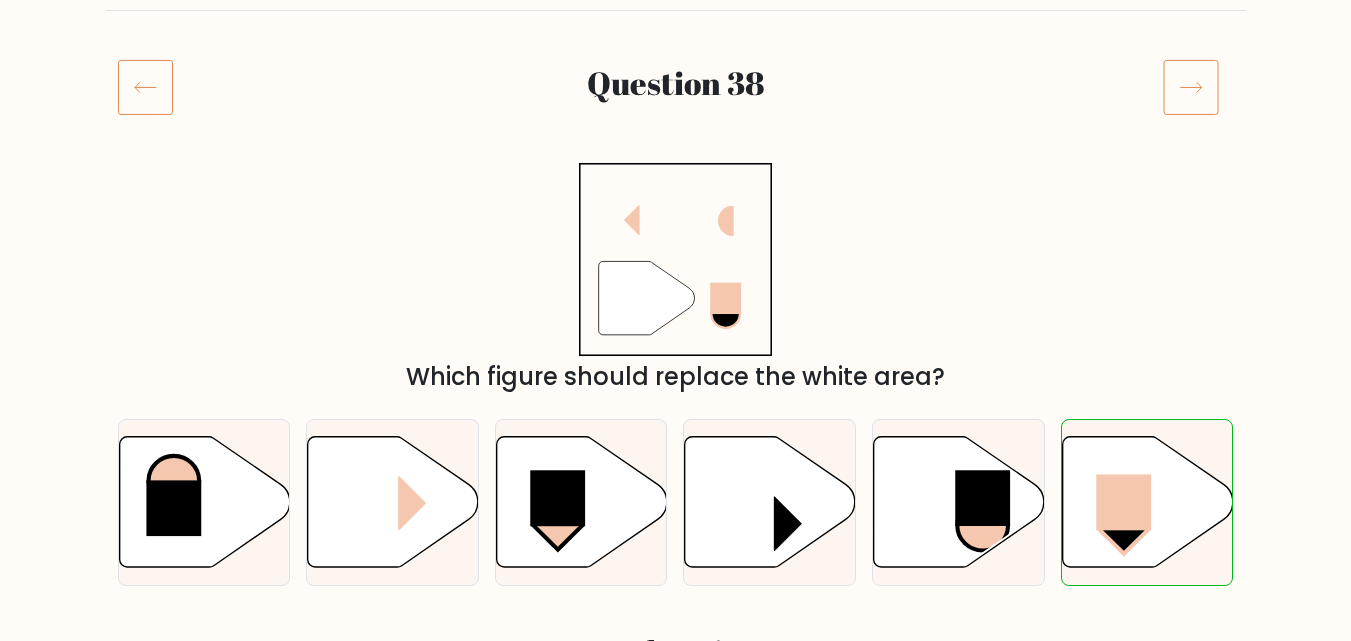 scroll, scrollTop: 200, scrollLeft: 0, axis: vertical 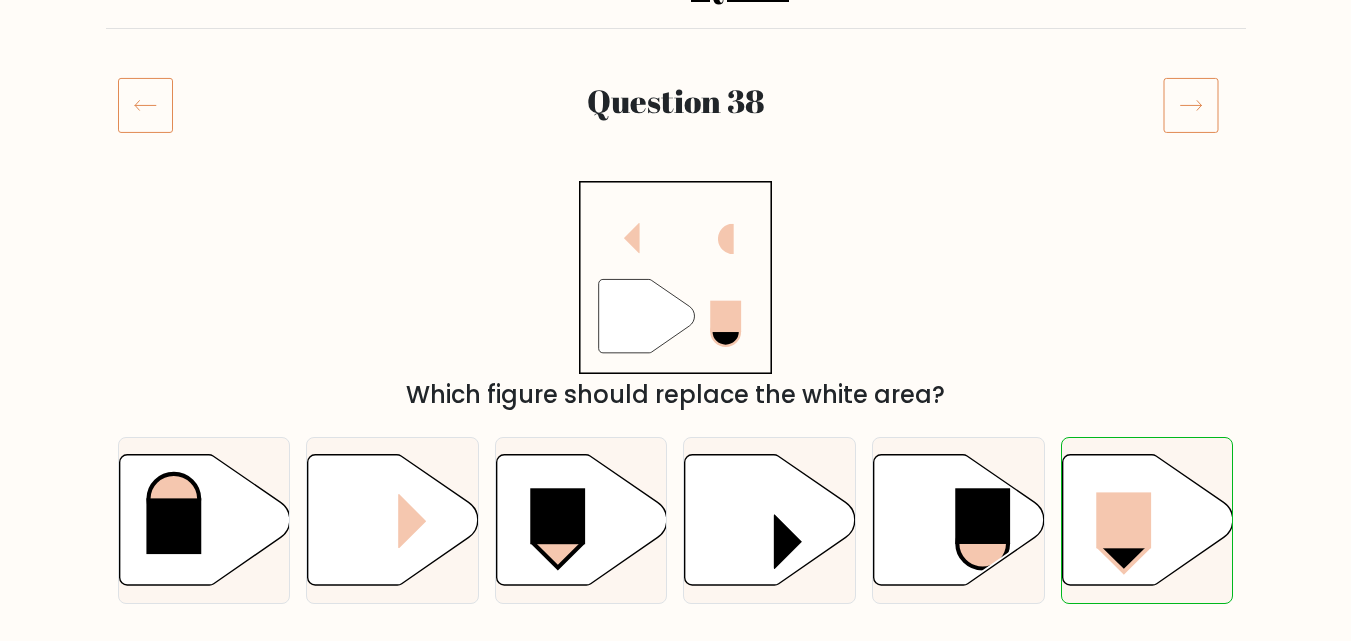 click 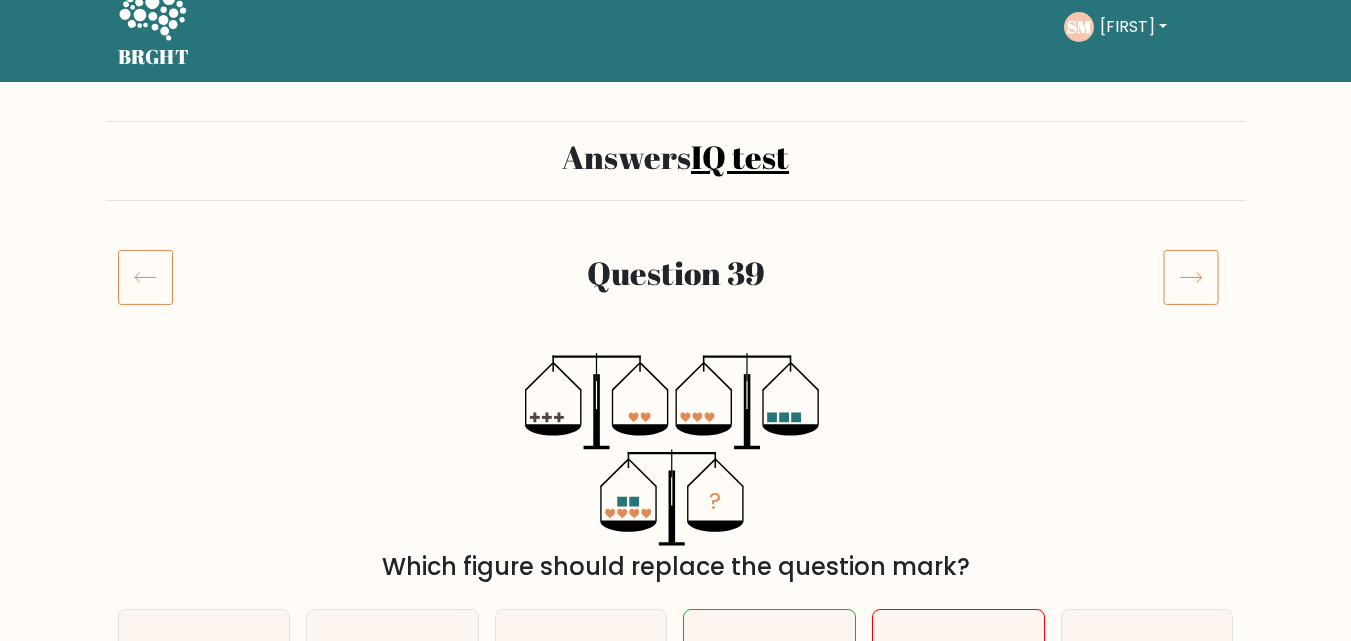 scroll, scrollTop: 0, scrollLeft: 0, axis: both 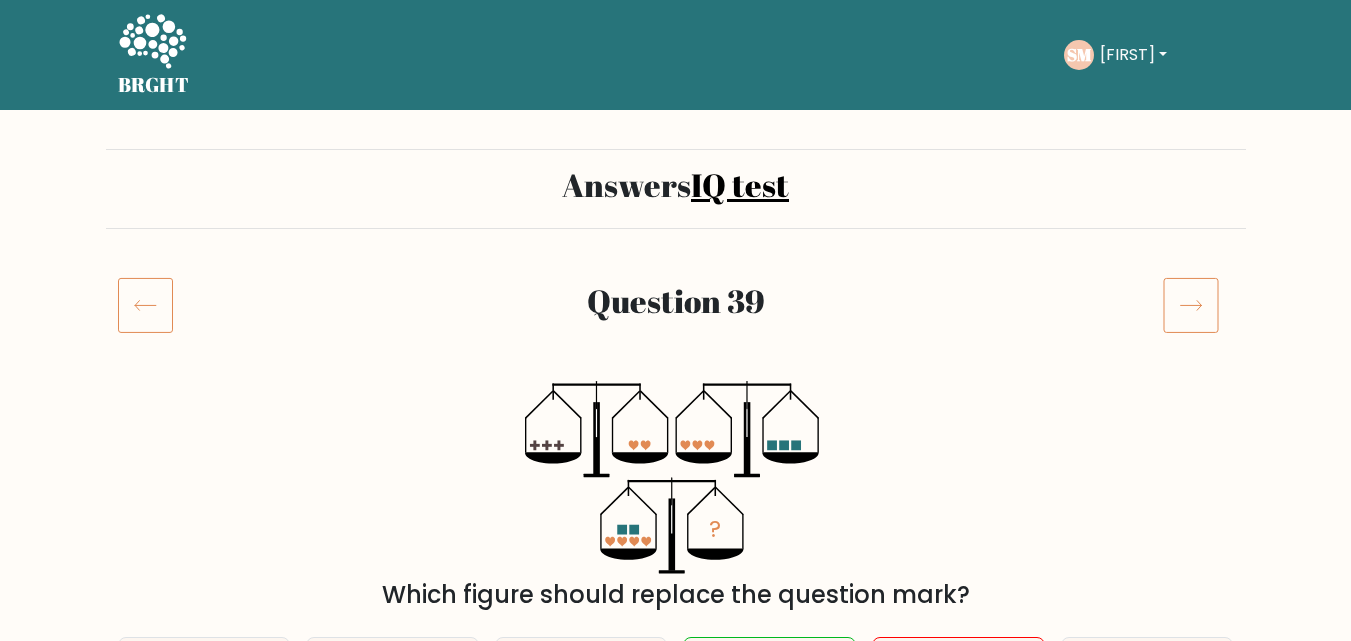 click 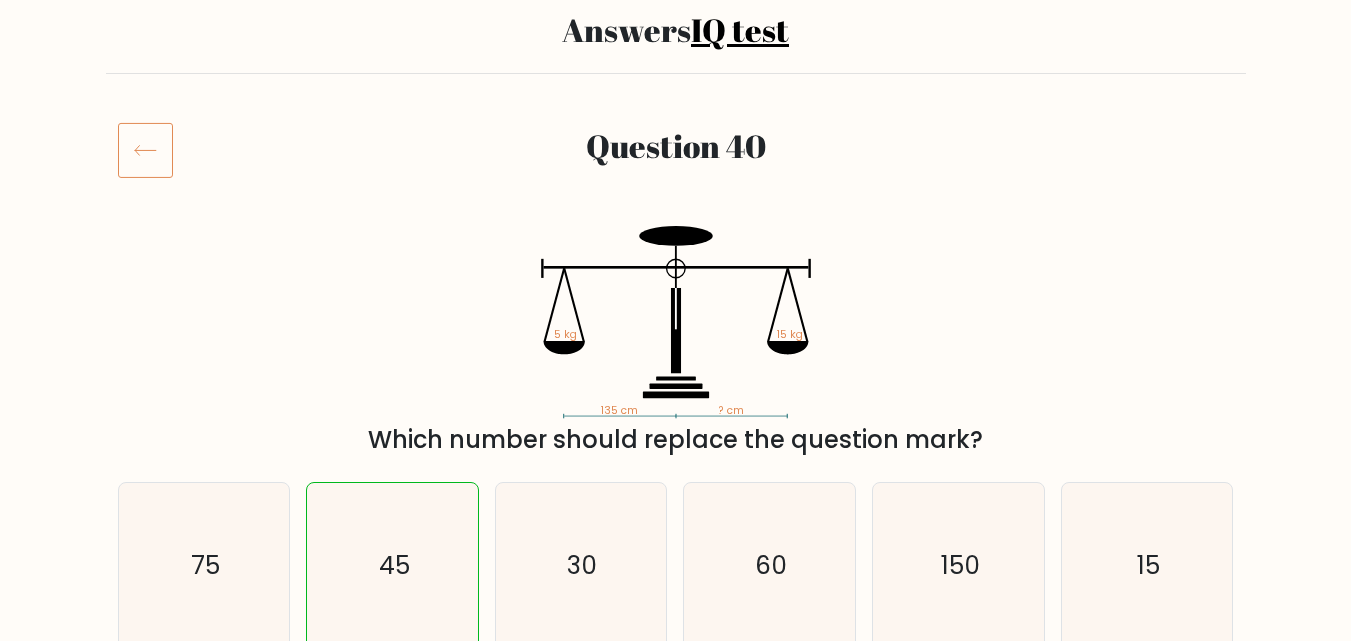 scroll, scrollTop: 0, scrollLeft: 0, axis: both 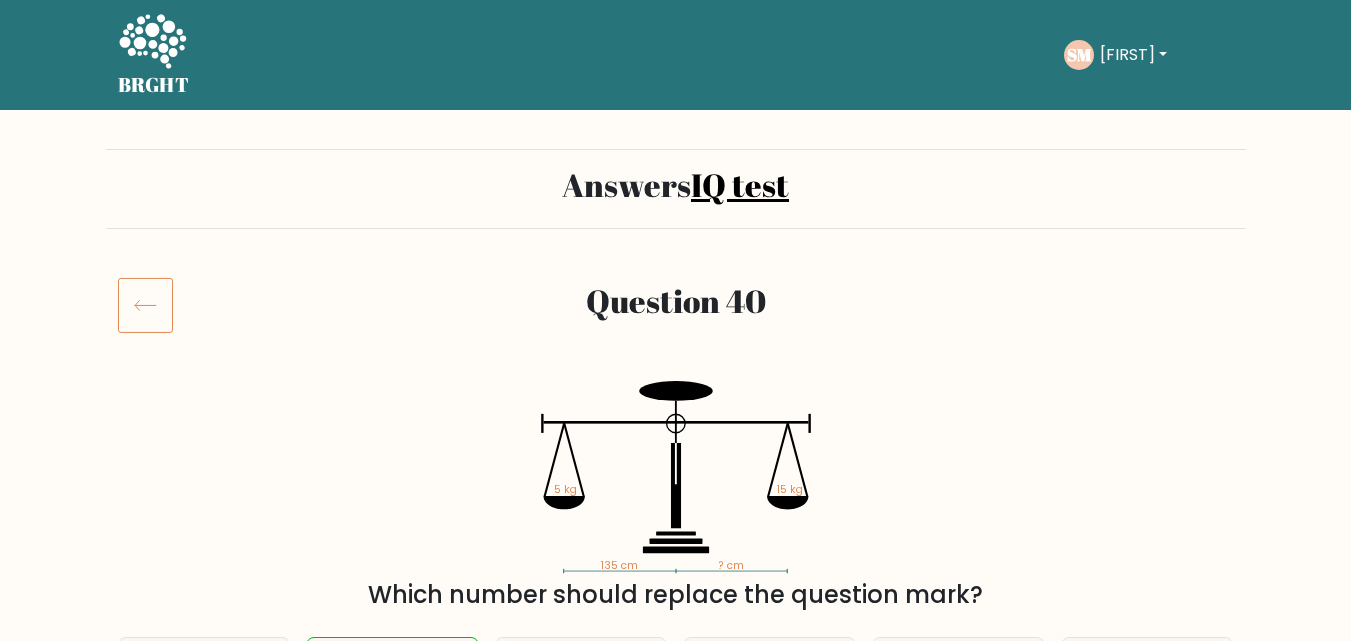 click 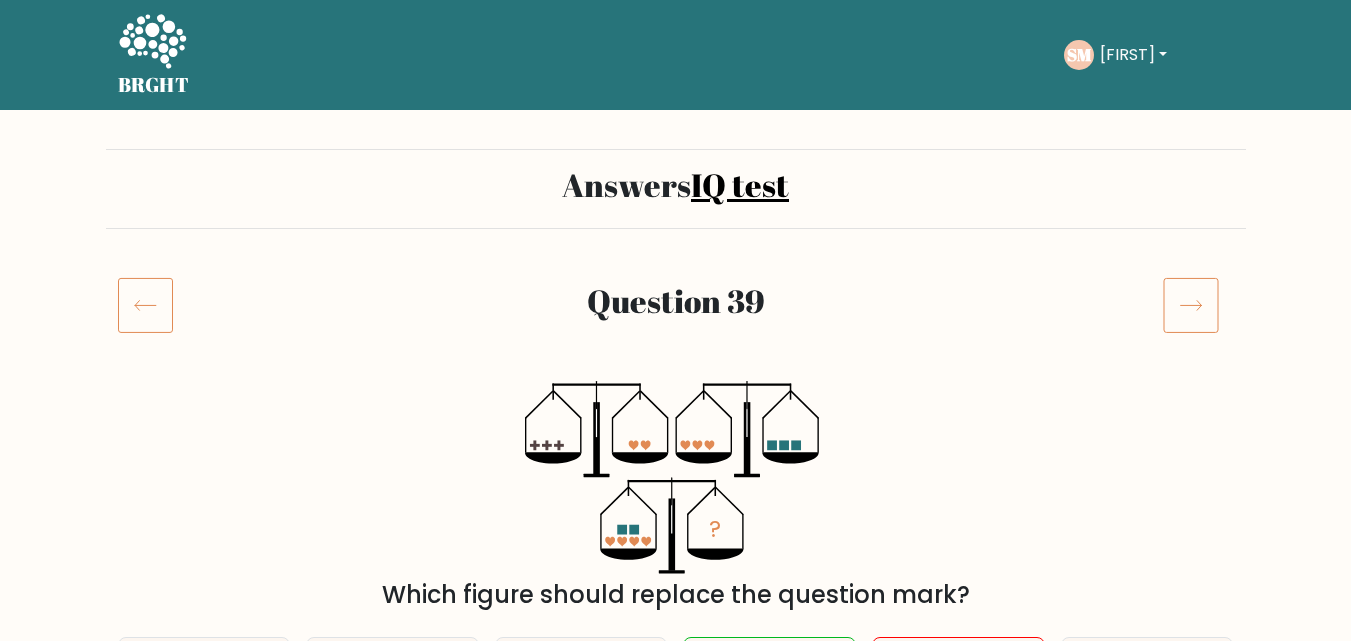 scroll, scrollTop: 0, scrollLeft: 0, axis: both 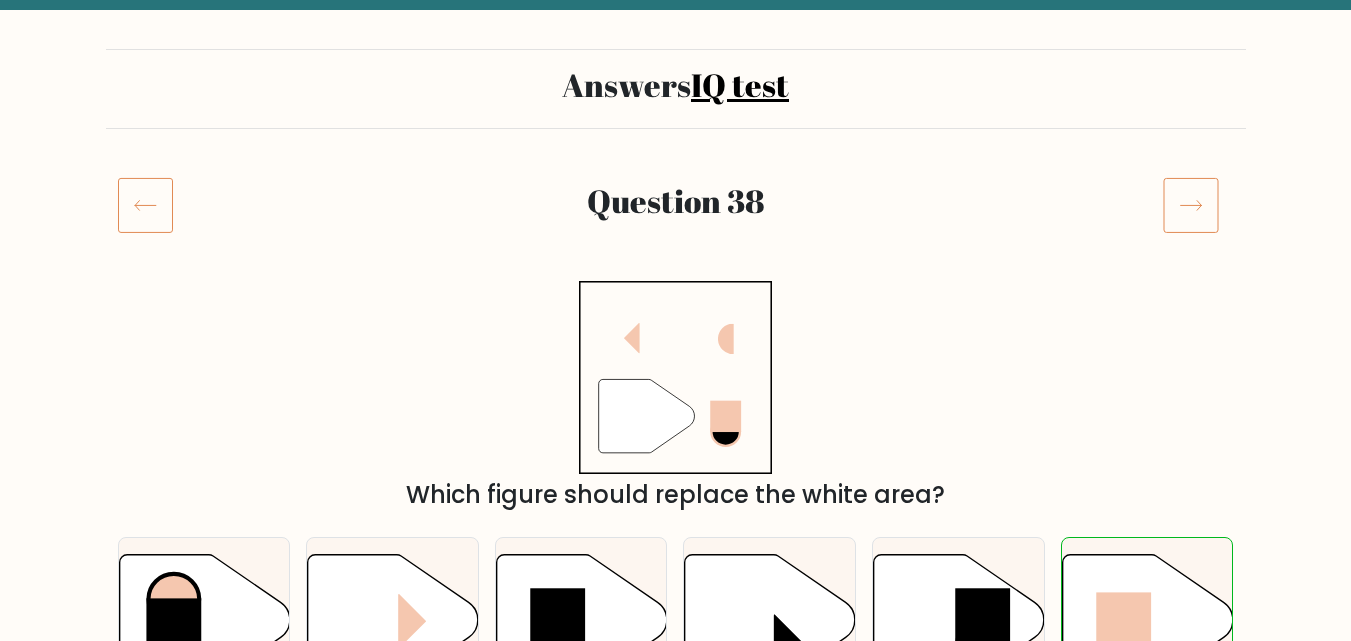 drag, startPoint x: 120, startPoint y: 194, endPoint x: 128, endPoint y: 201, distance: 10.630146 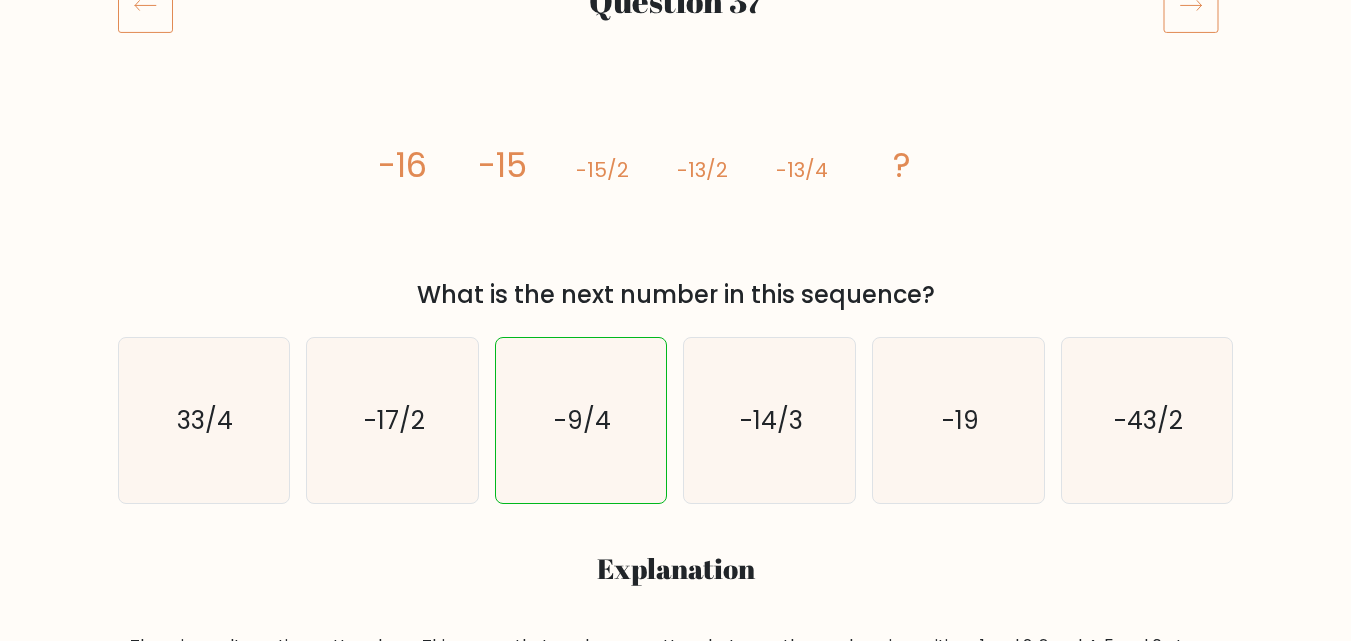 scroll, scrollTop: 300, scrollLeft: 0, axis: vertical 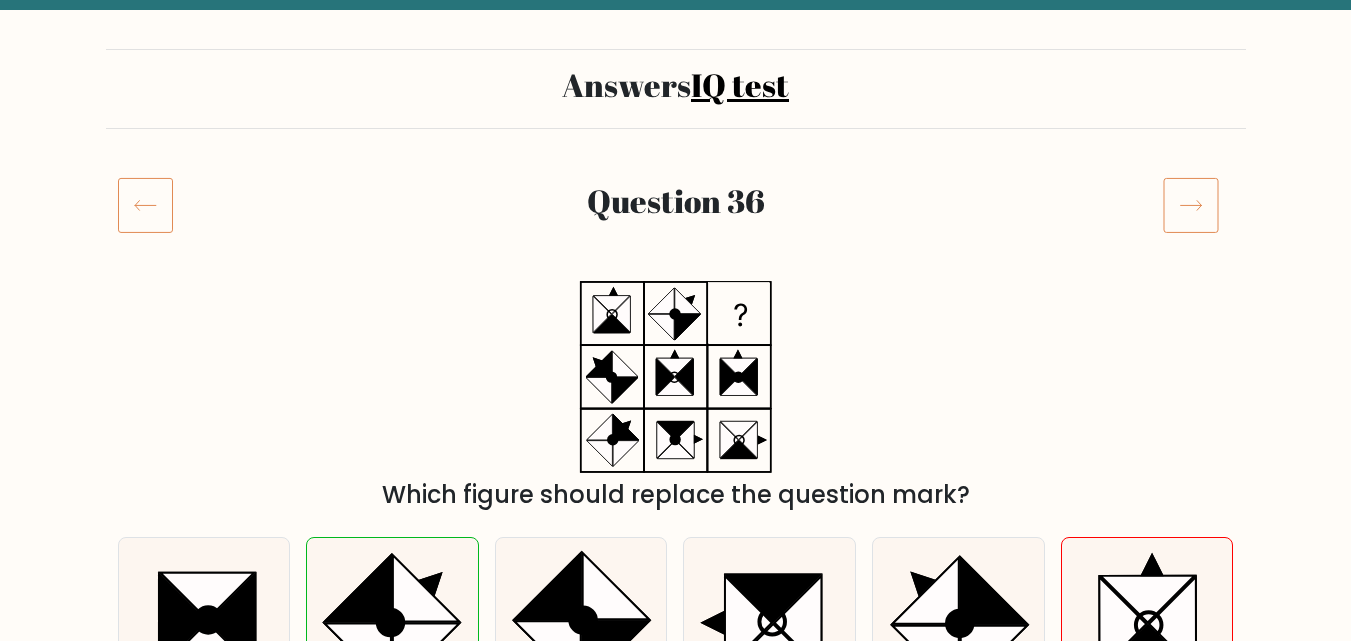 click 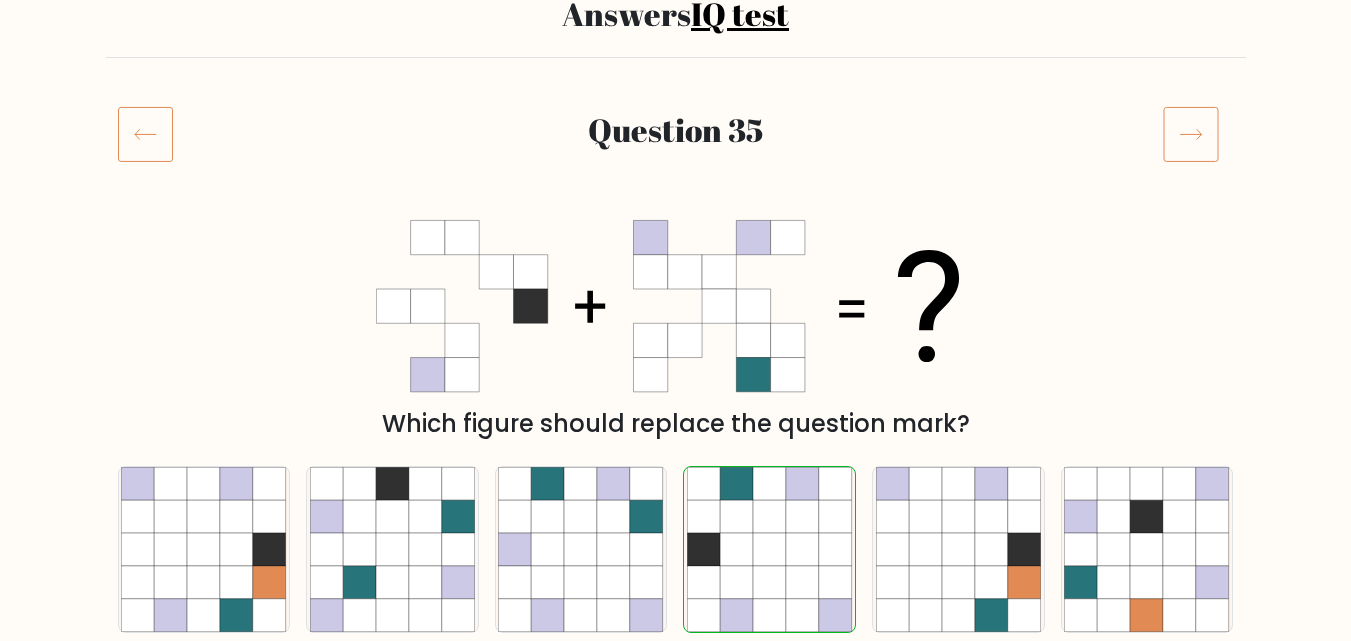 scroll, scrollTop: 0, scrollLeft: 0, axis: both 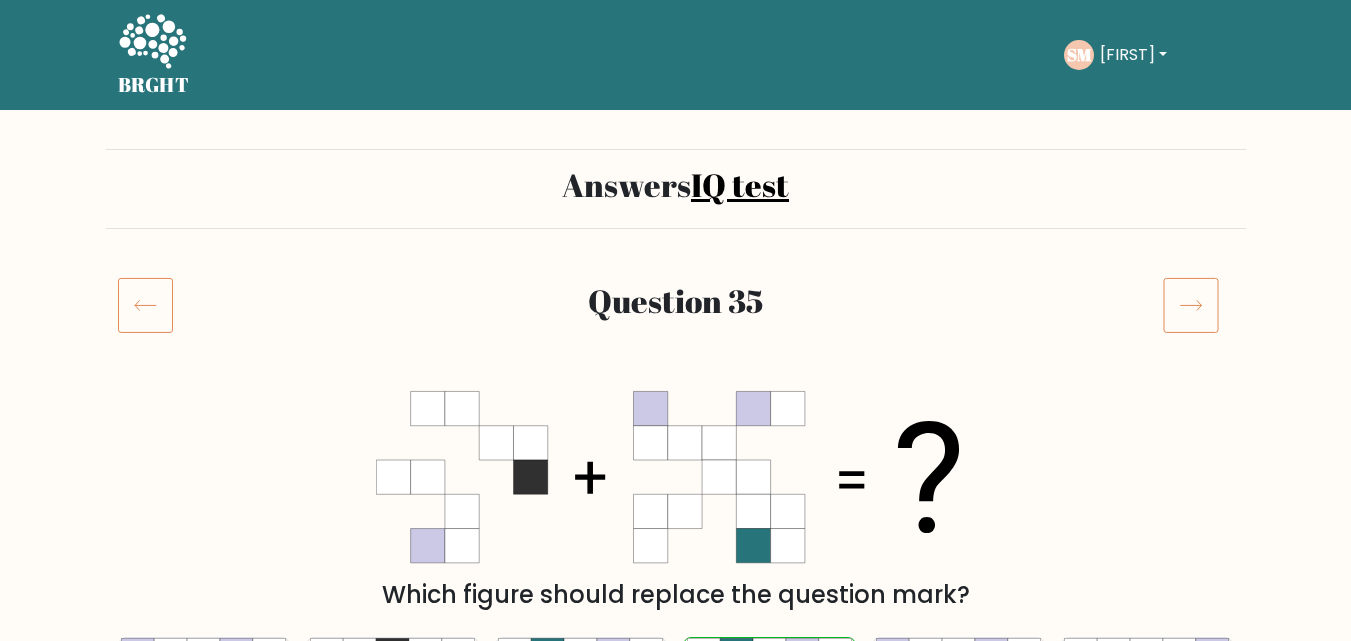 drag, startPoint x: 131, startPoint y: 317, endPoint x: 145, endPoint y: 319, distance: 14.142136 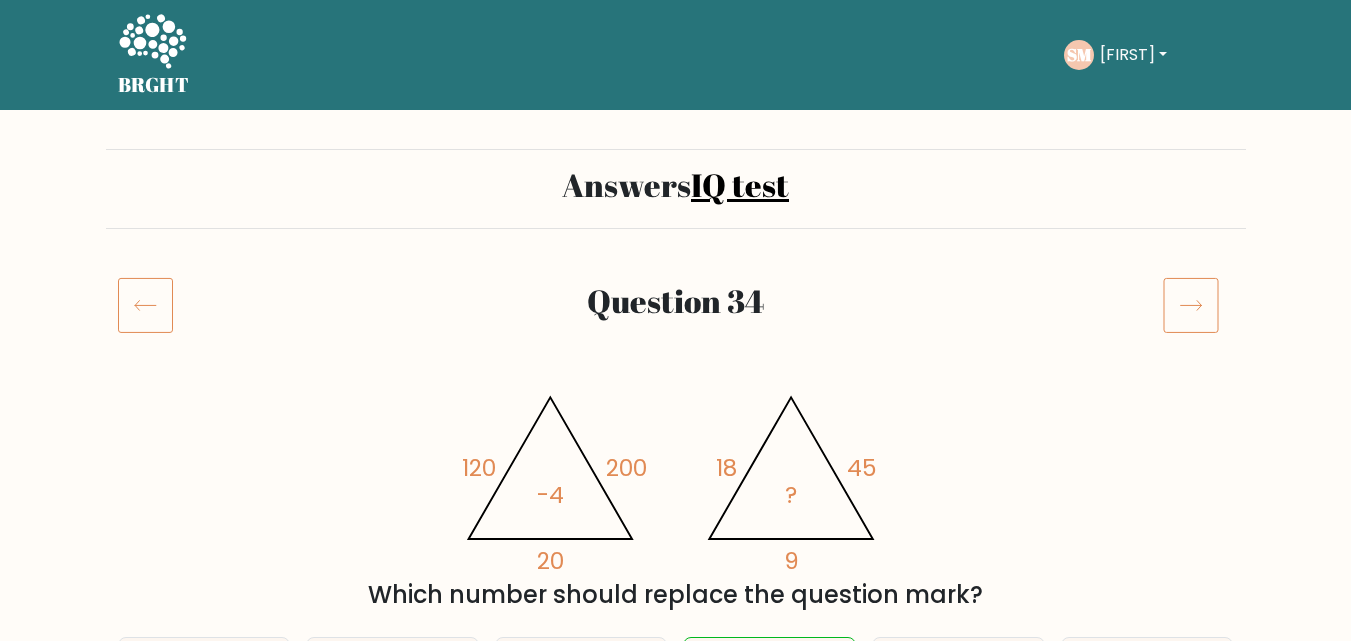 scroll, scrollTop: 0, scrollLeft: 0, axis: both 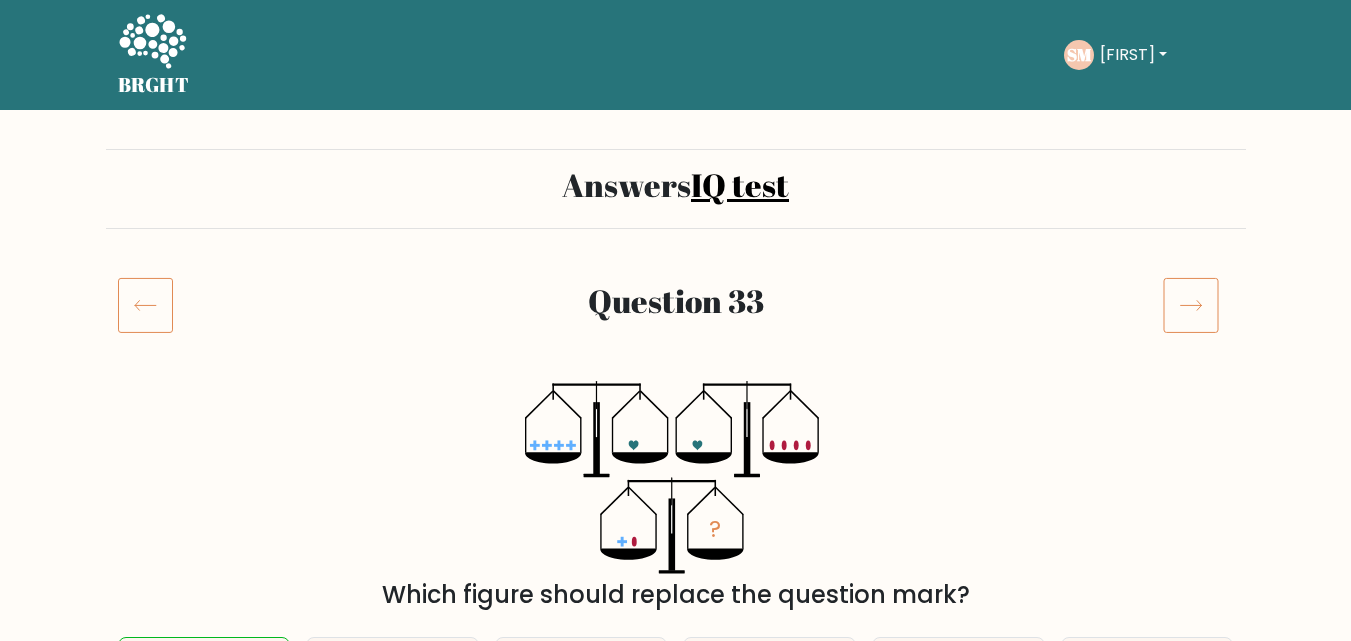 drag, startPoint x: 155, startPoint y: 305, endPoint x: 143, endPoint y: 311, distance: 13.416408 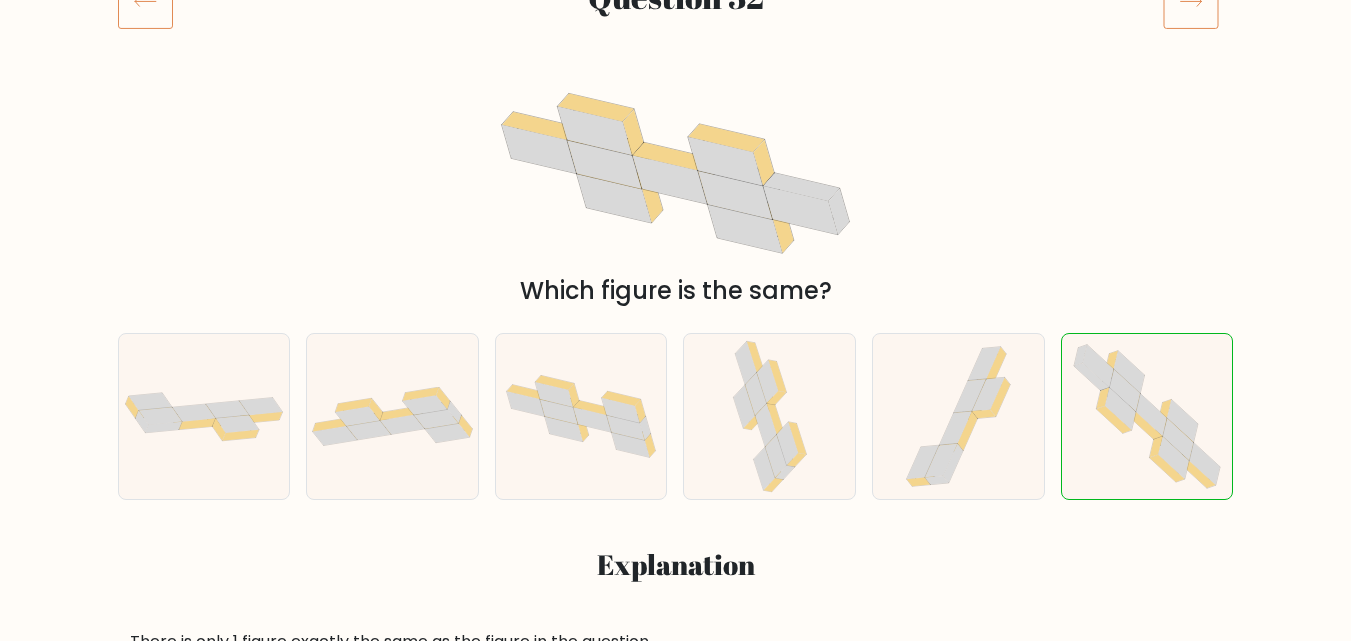 scroll, scrollTop: 0, scrollLeft: 0, axis: both 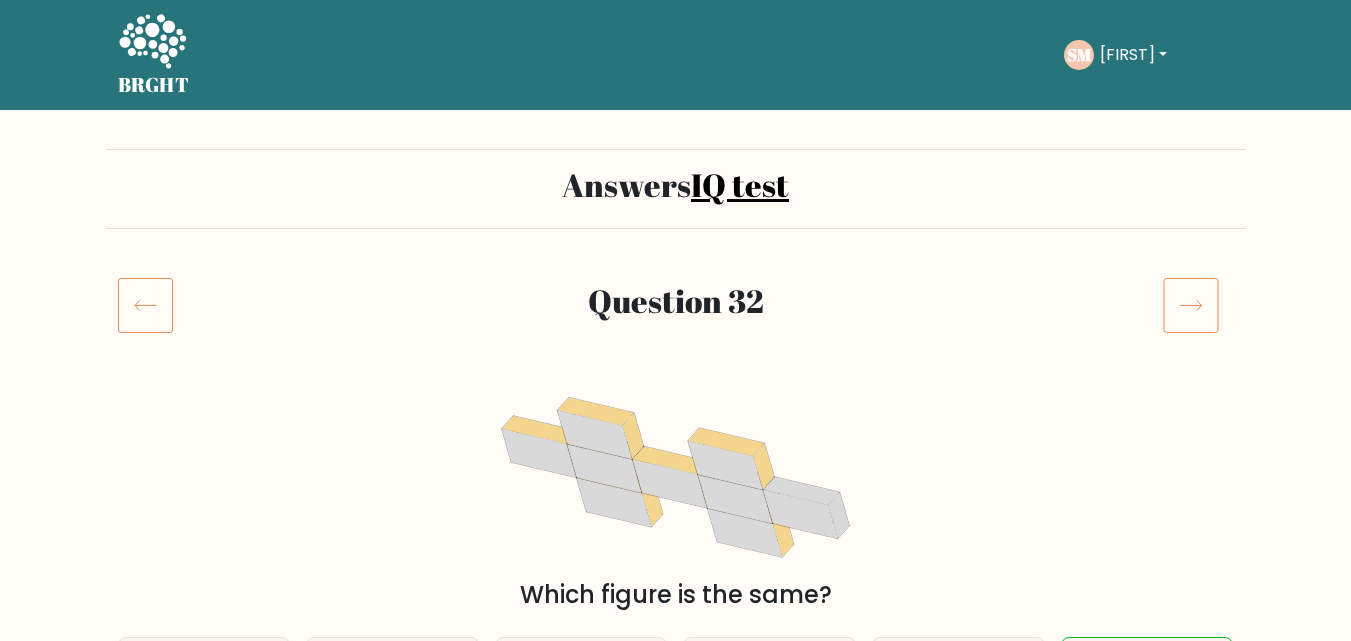 click 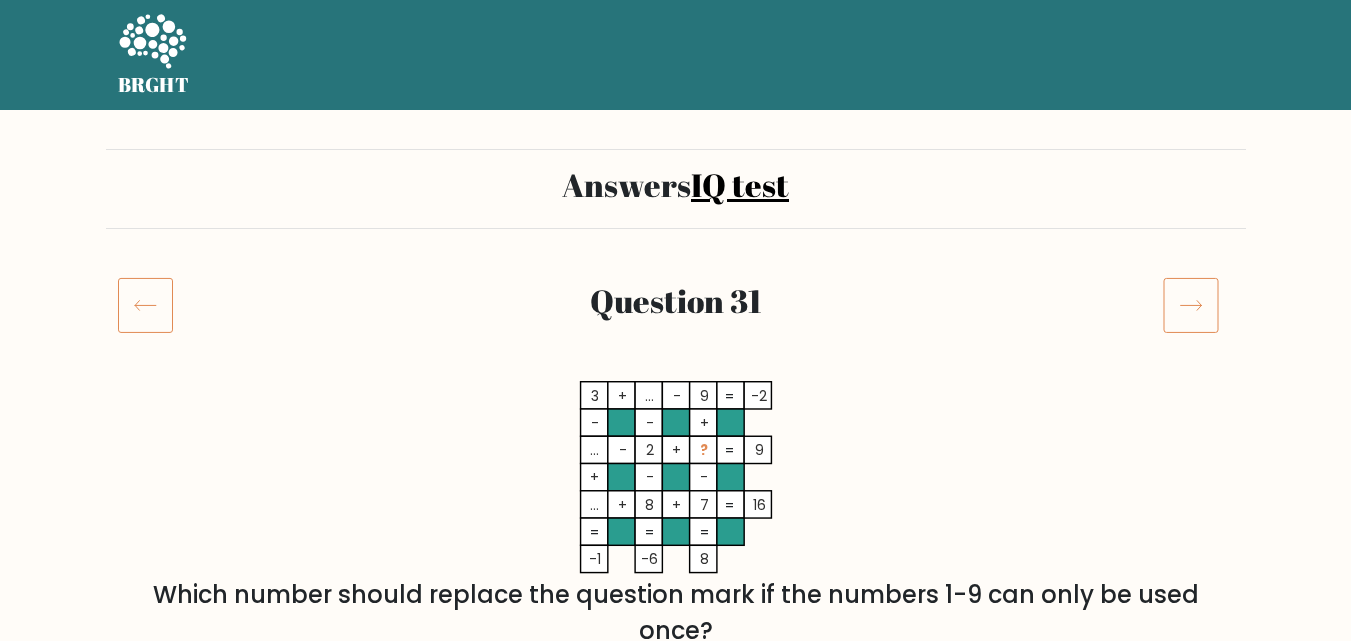 scroll, scrollTop: 0, scrollLeft: 0, axis: both 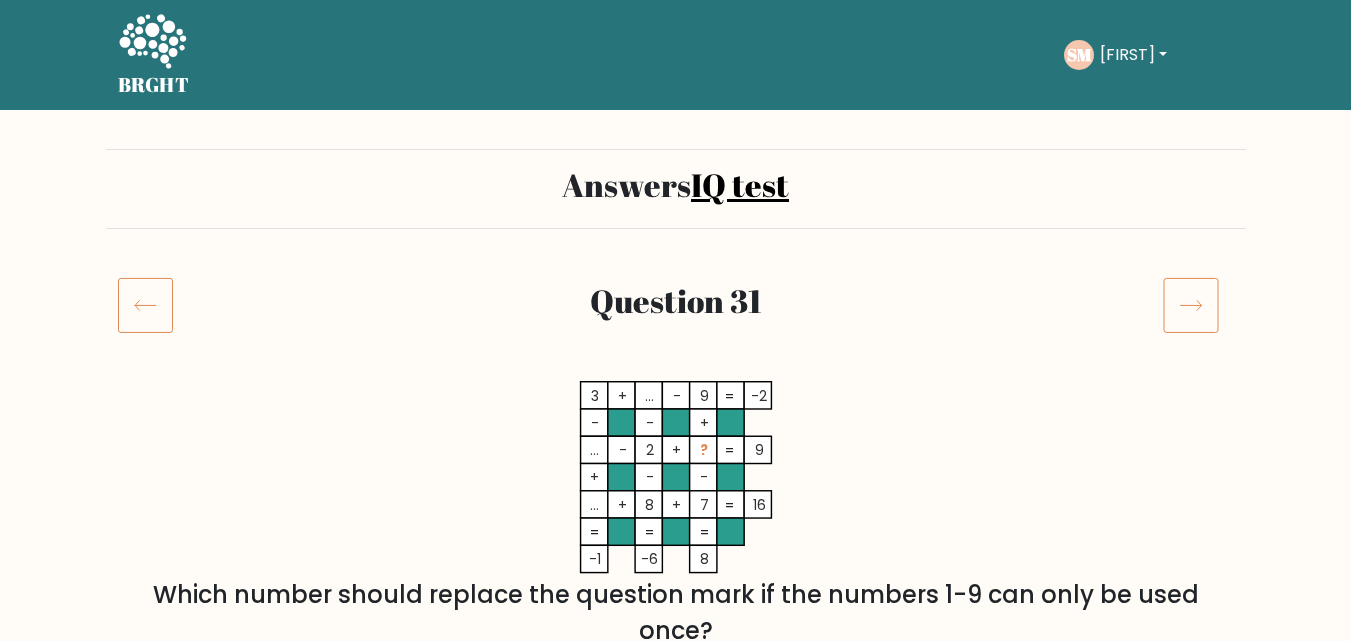 click 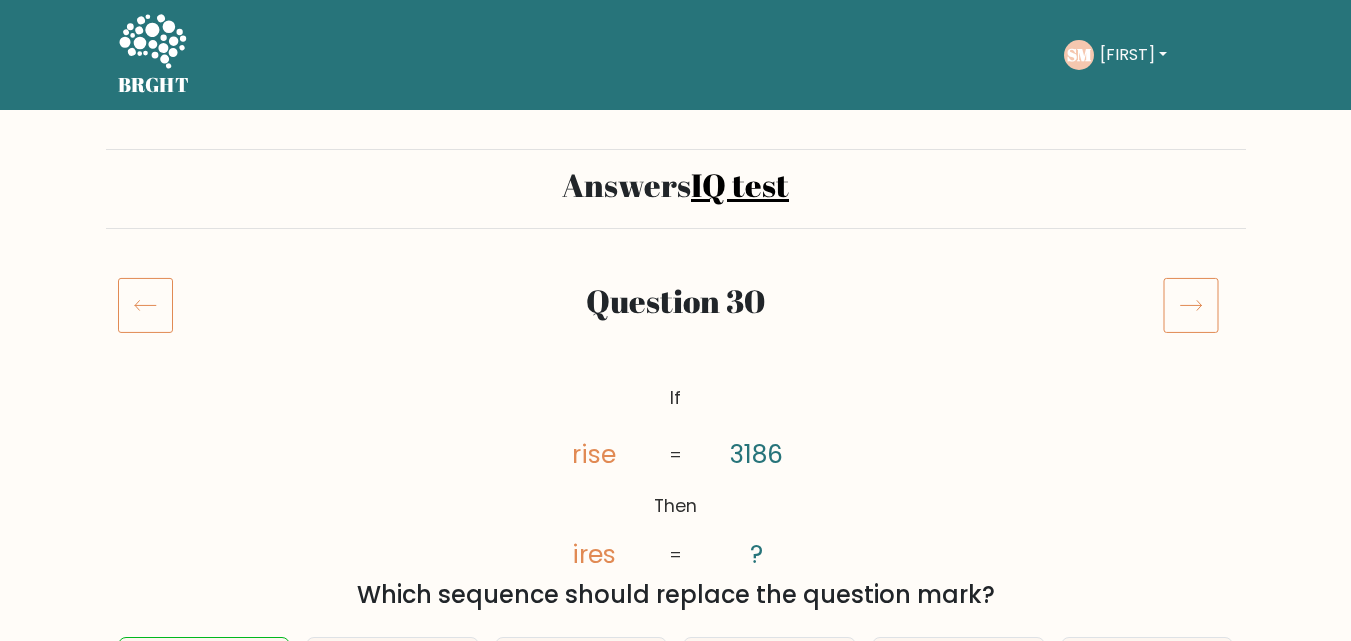 scroll, scrollTop: 0, scrollLeft: 0, axis: both 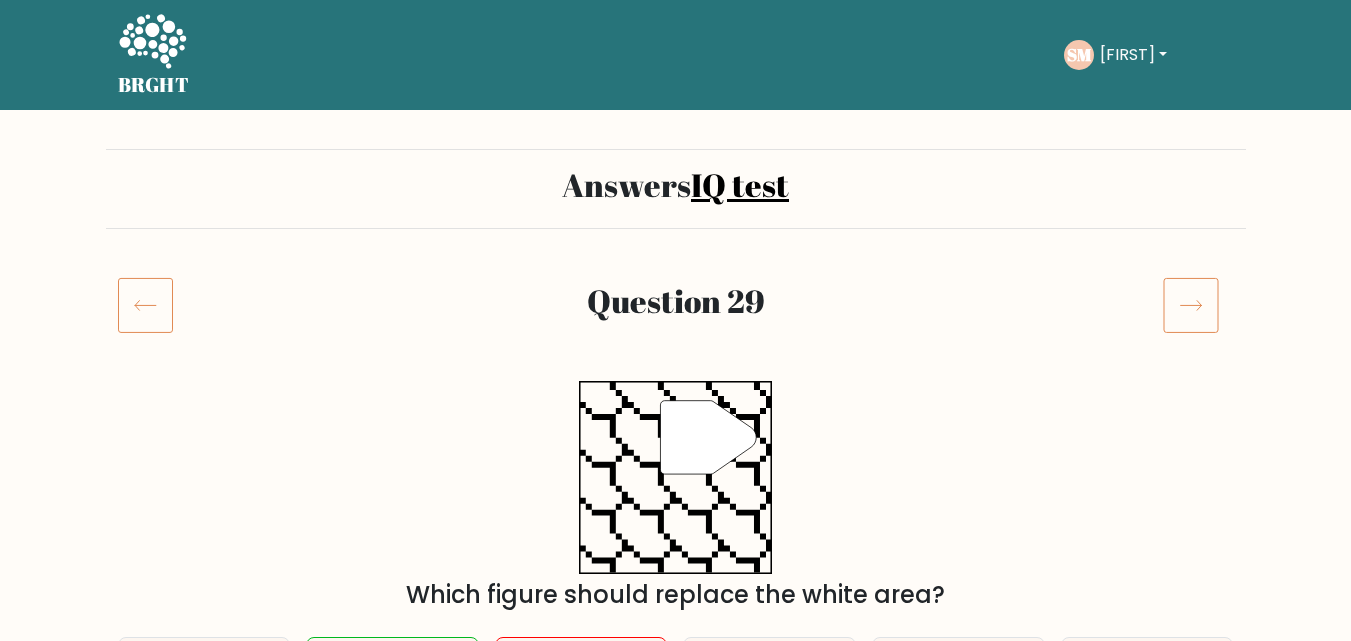 click 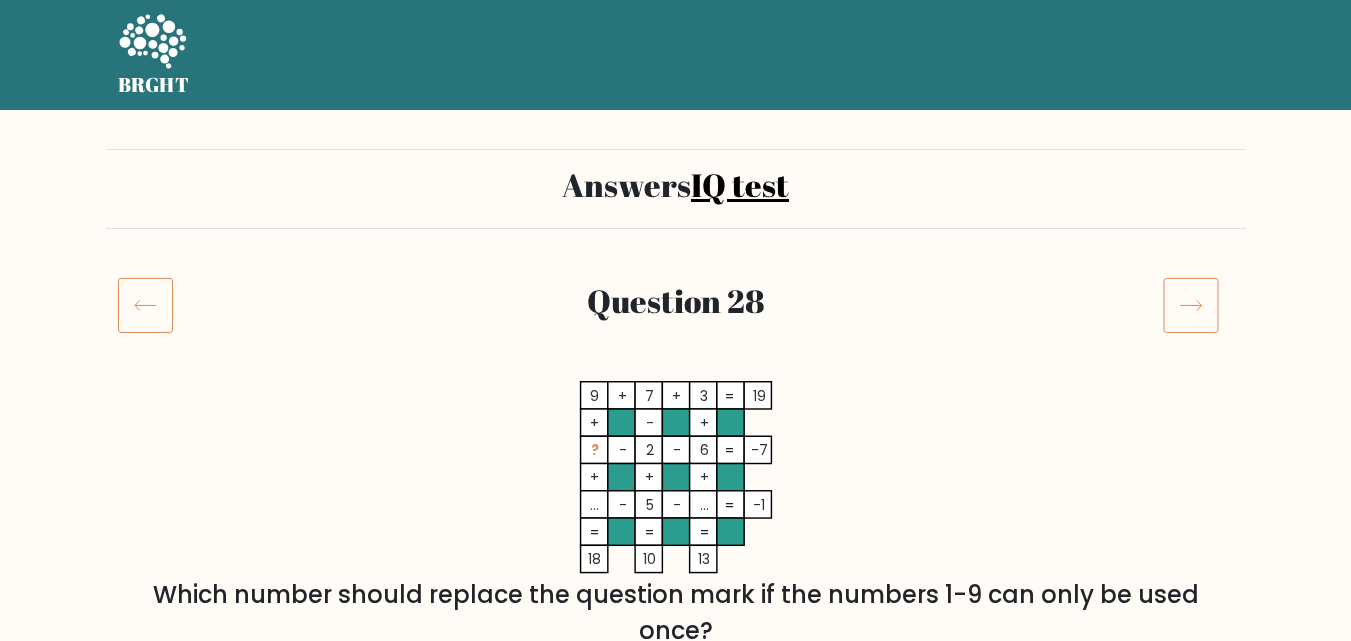 scroll, scrollTop: 0, scrollLeft: 0, axis: both 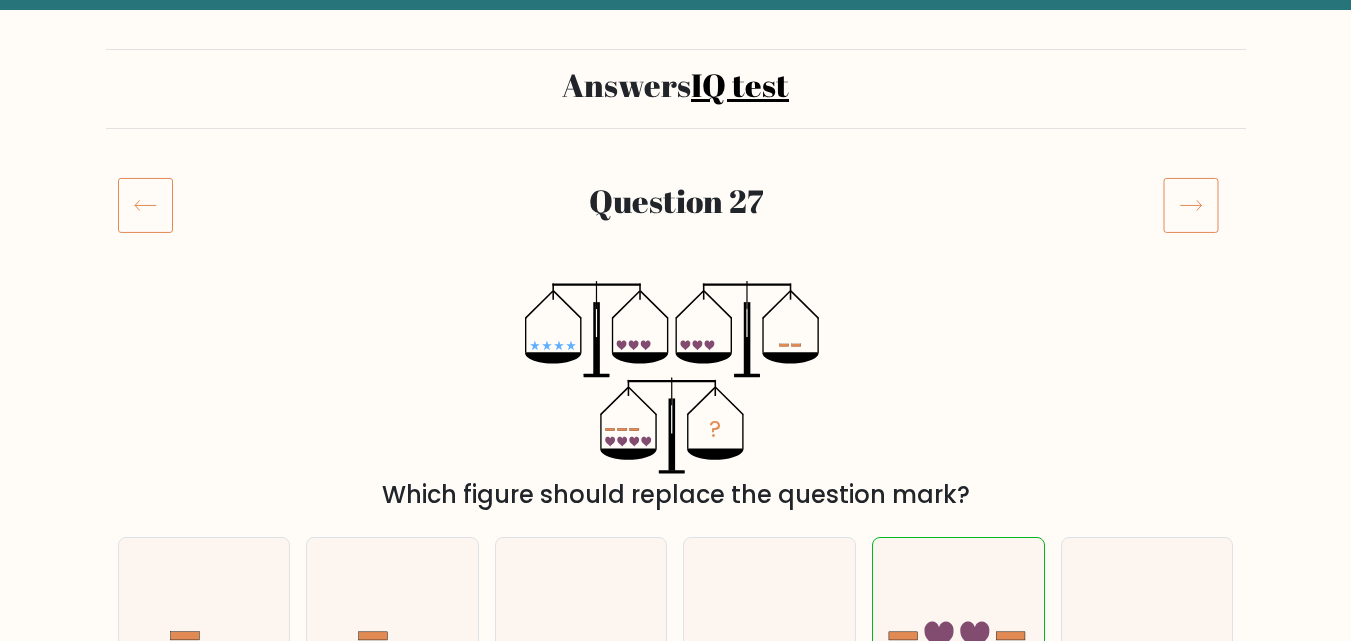 click 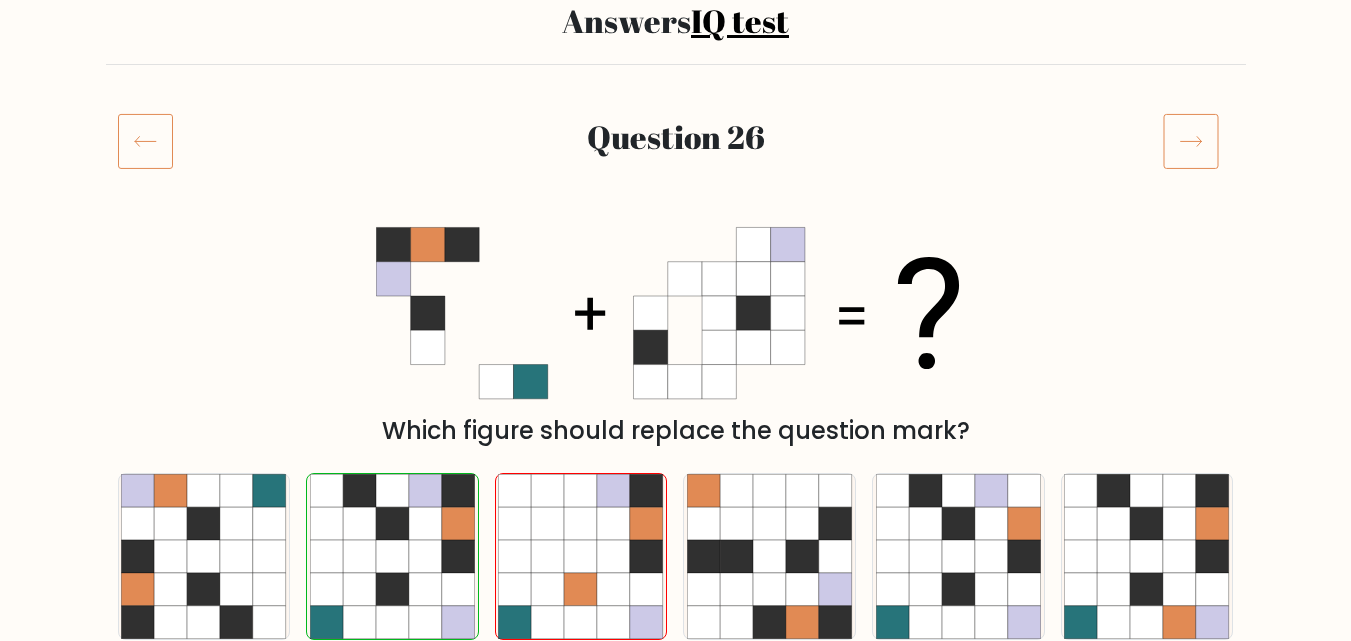scroll, scrollTop: 100, scrollLeft: 0, axis: vertical 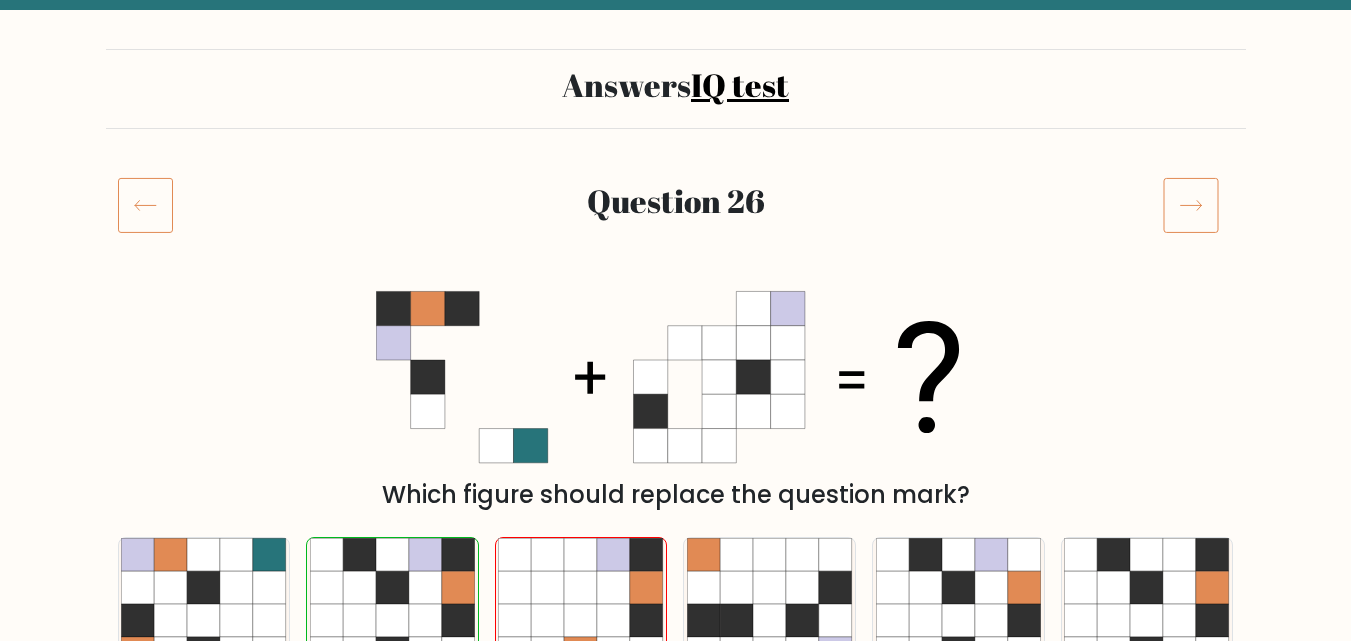 click 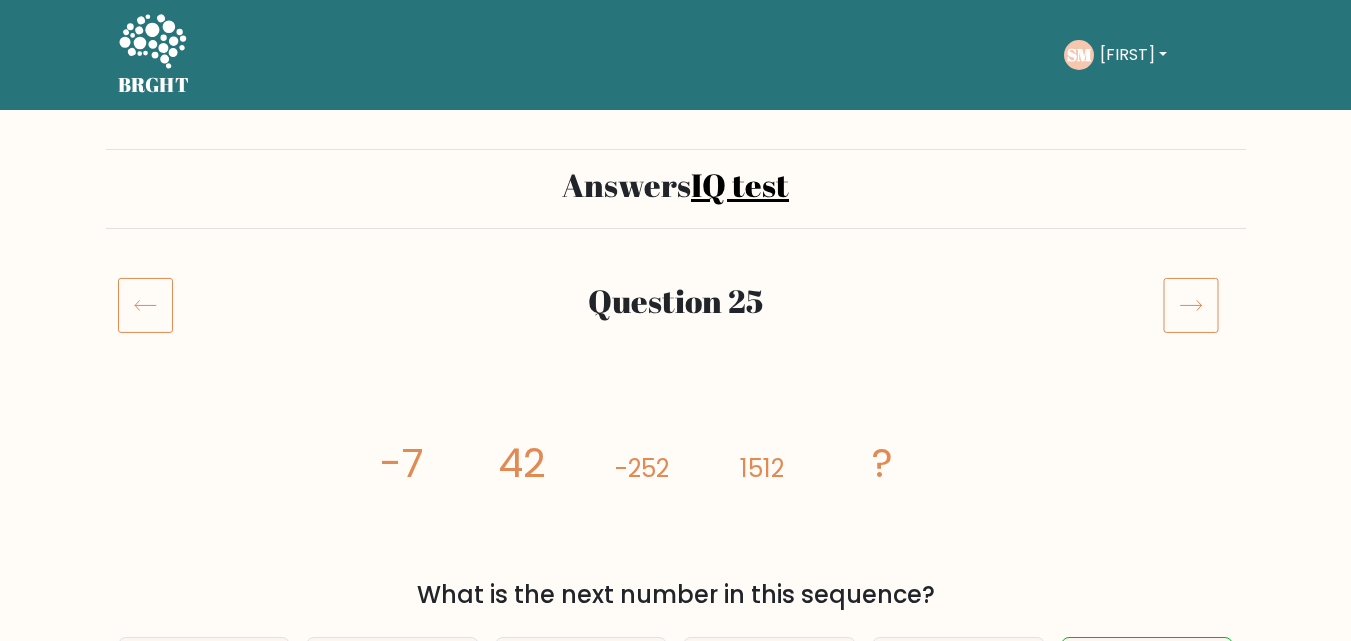 scroll, scrollTop: 0, scrollLeft: 0, axis: both 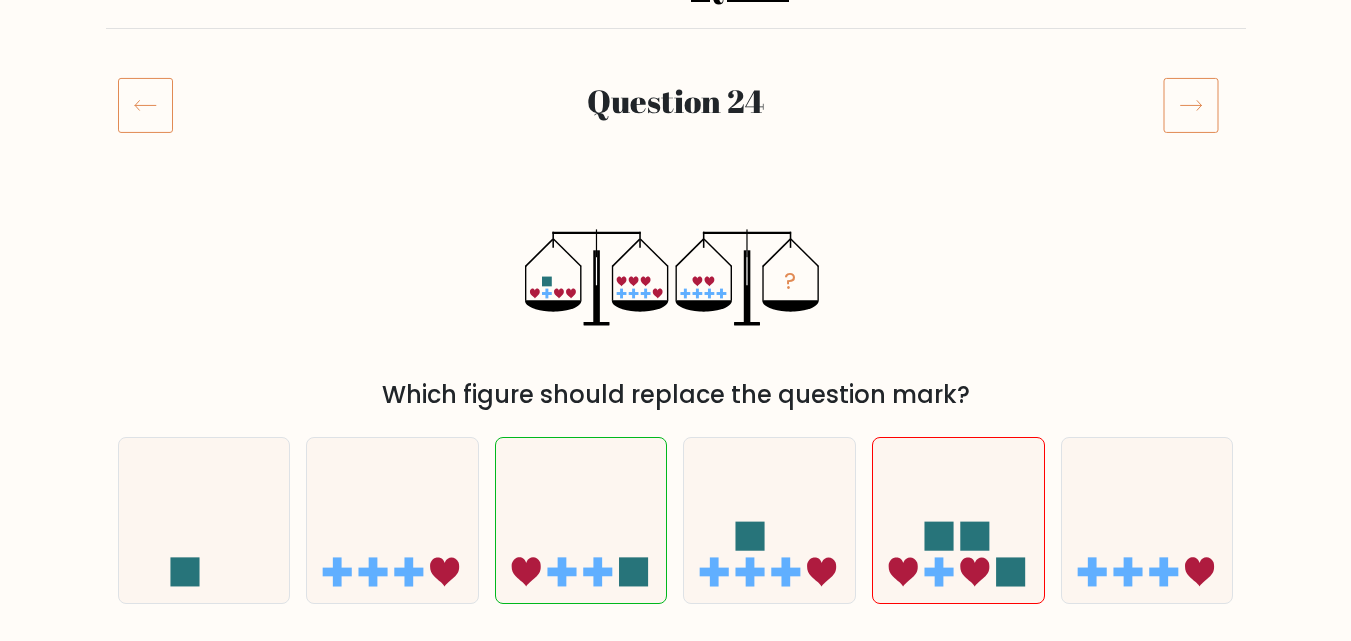 click 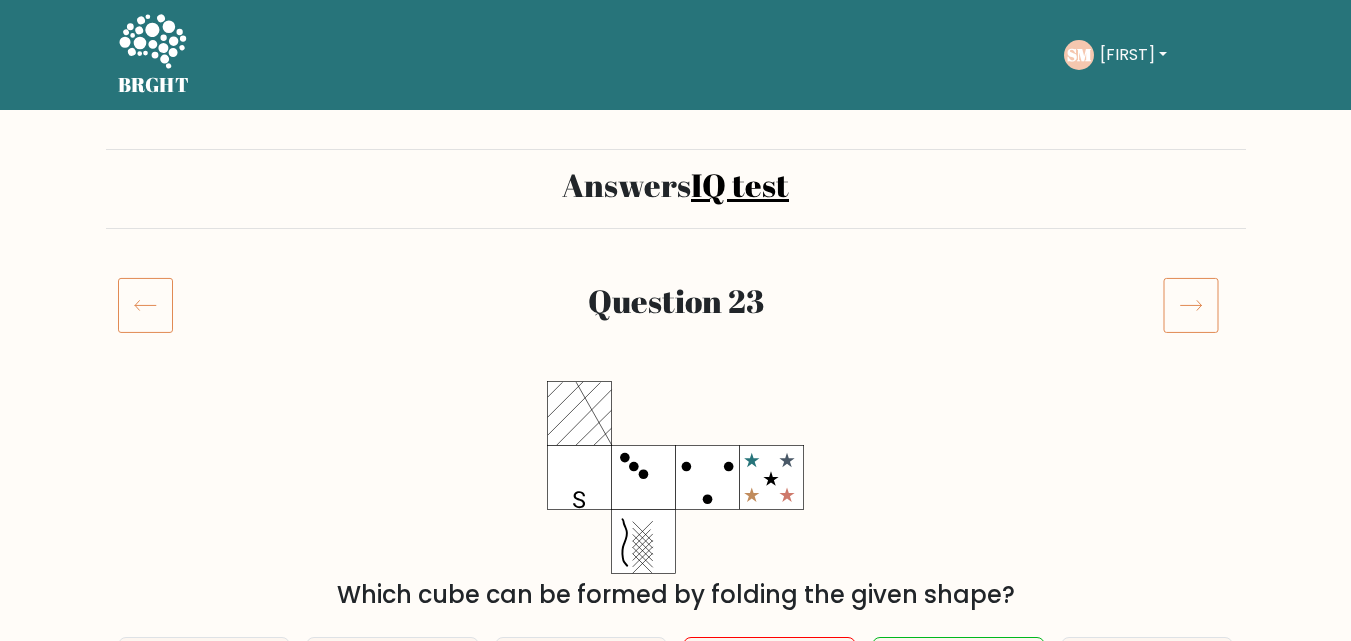 scroll, scrollTop: 0, scrollLeft: 0, axis: both 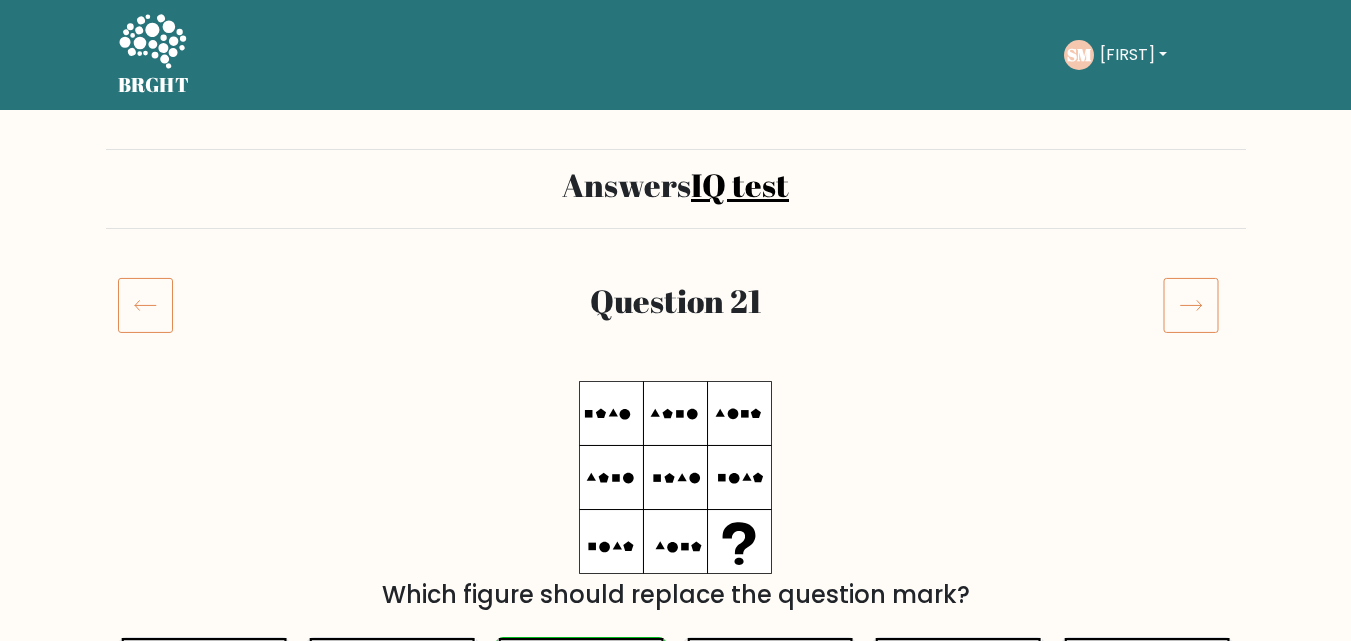 click 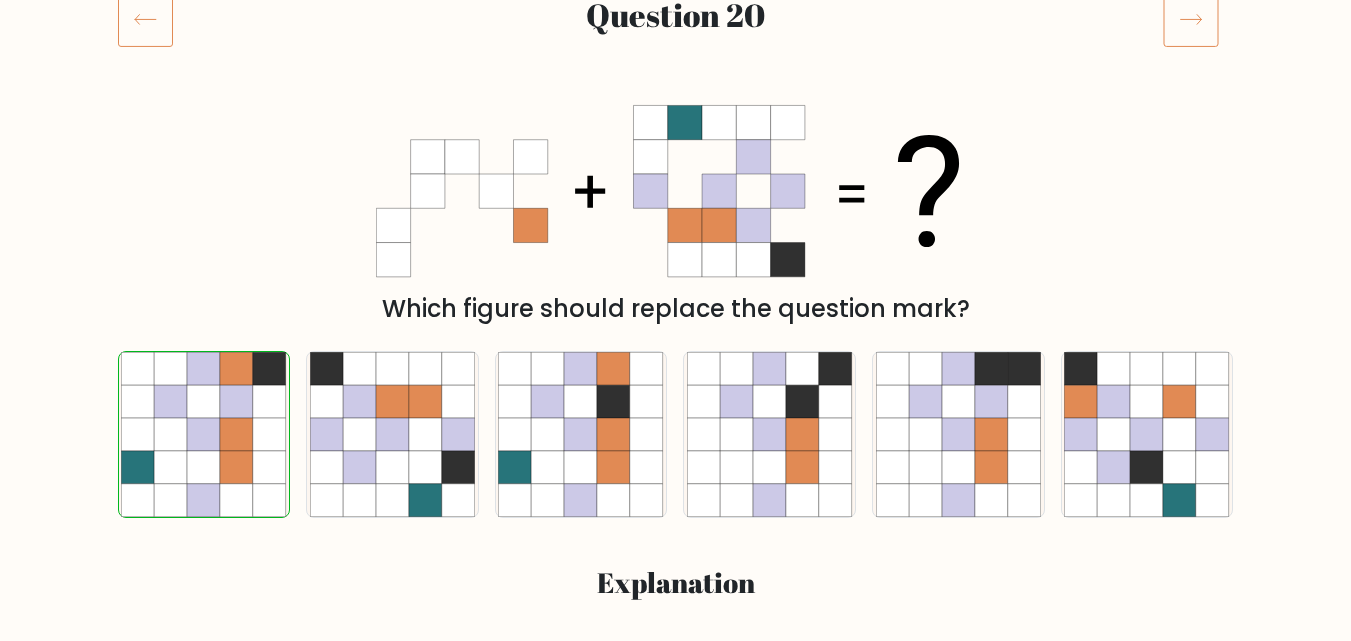 scroll, scrollTop: 100, scrollLeft: 0, axis: vertical 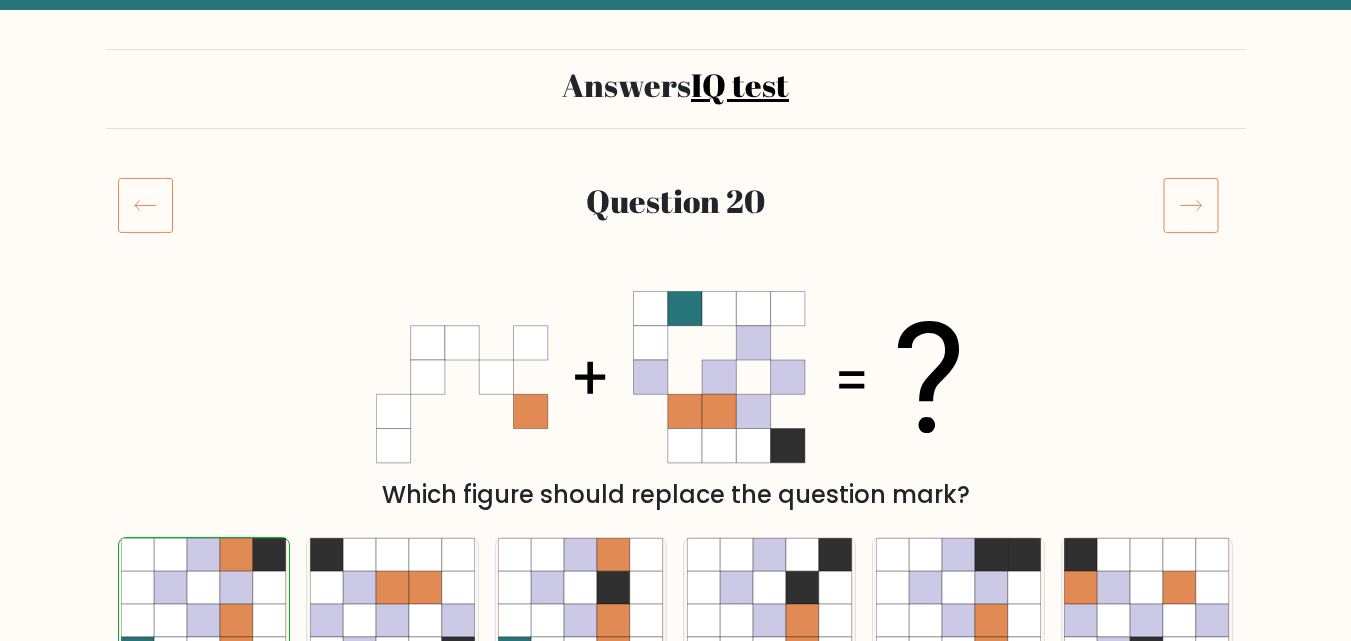 click 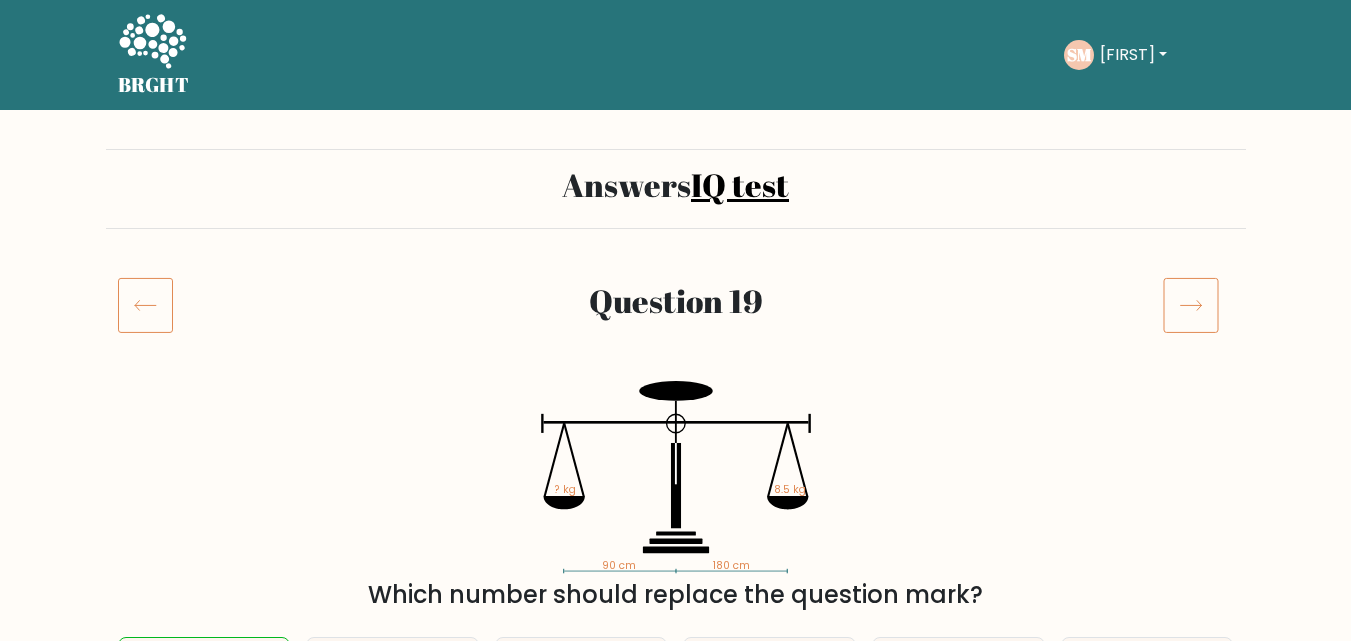 scroll, scrollTop: 0, scrollLeft: 0, axis: both 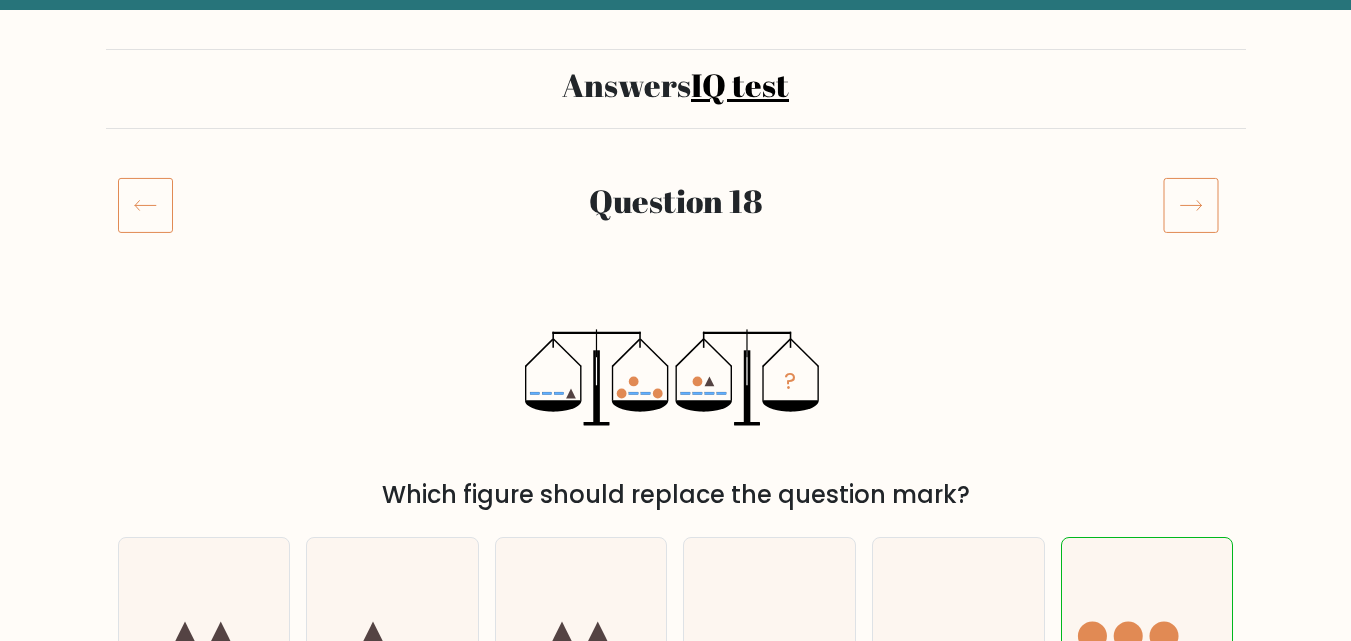 click 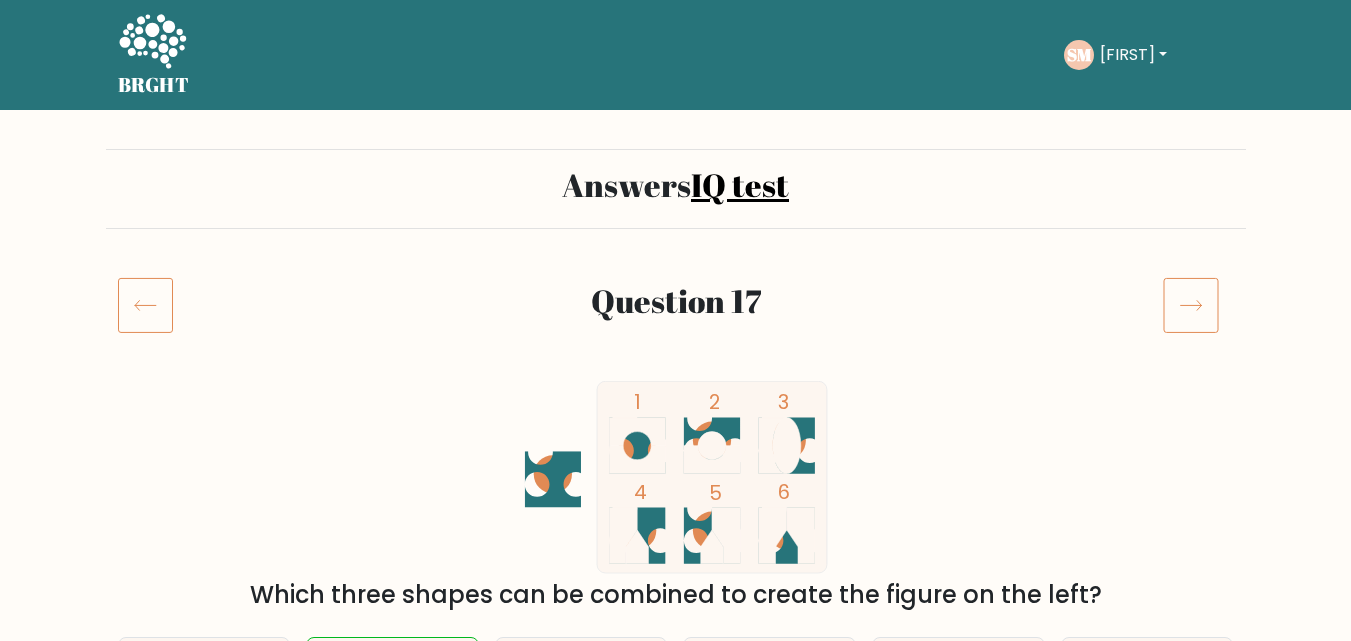 scroll, scrollTop: 0, scrollLeft: 0, axis: both 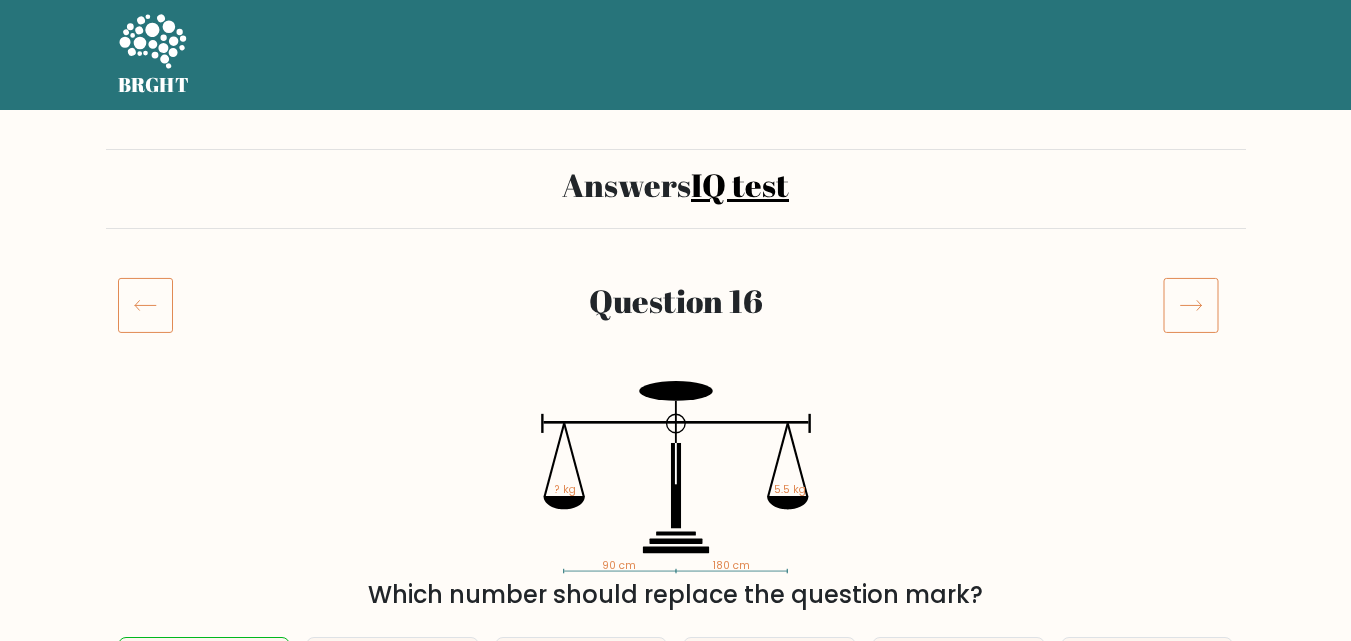 click 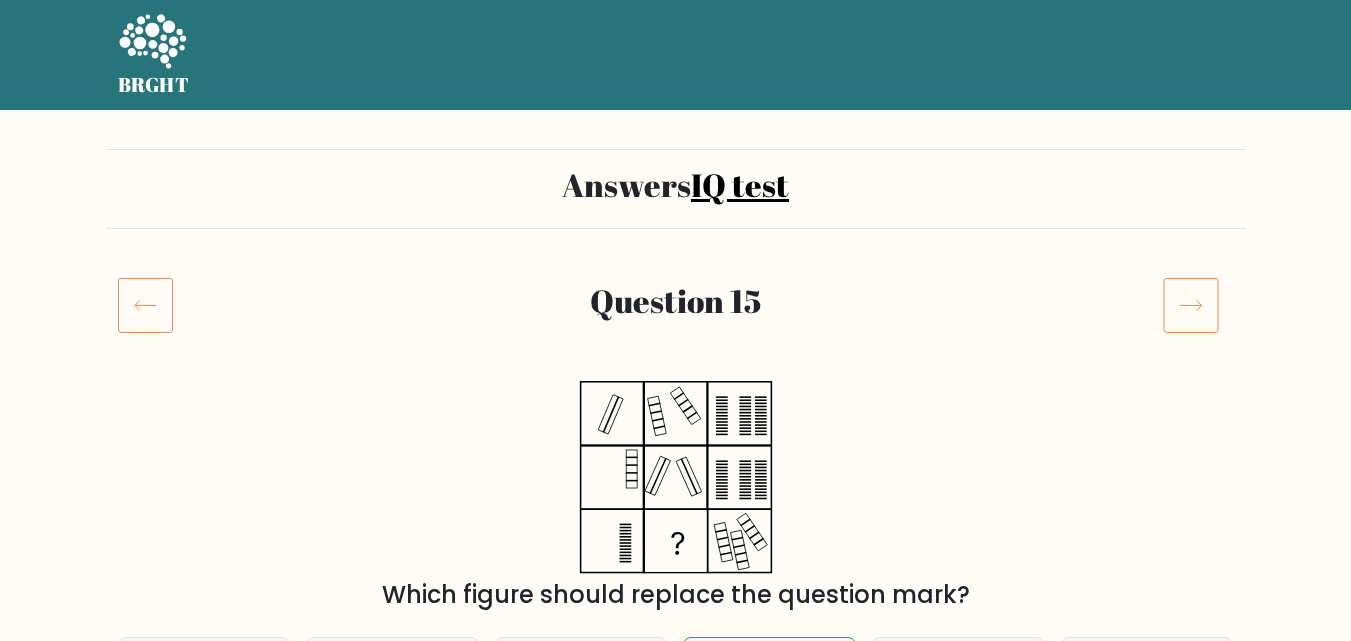 scroll, scrollTop: 0, scrollLeft: 0, axis: both 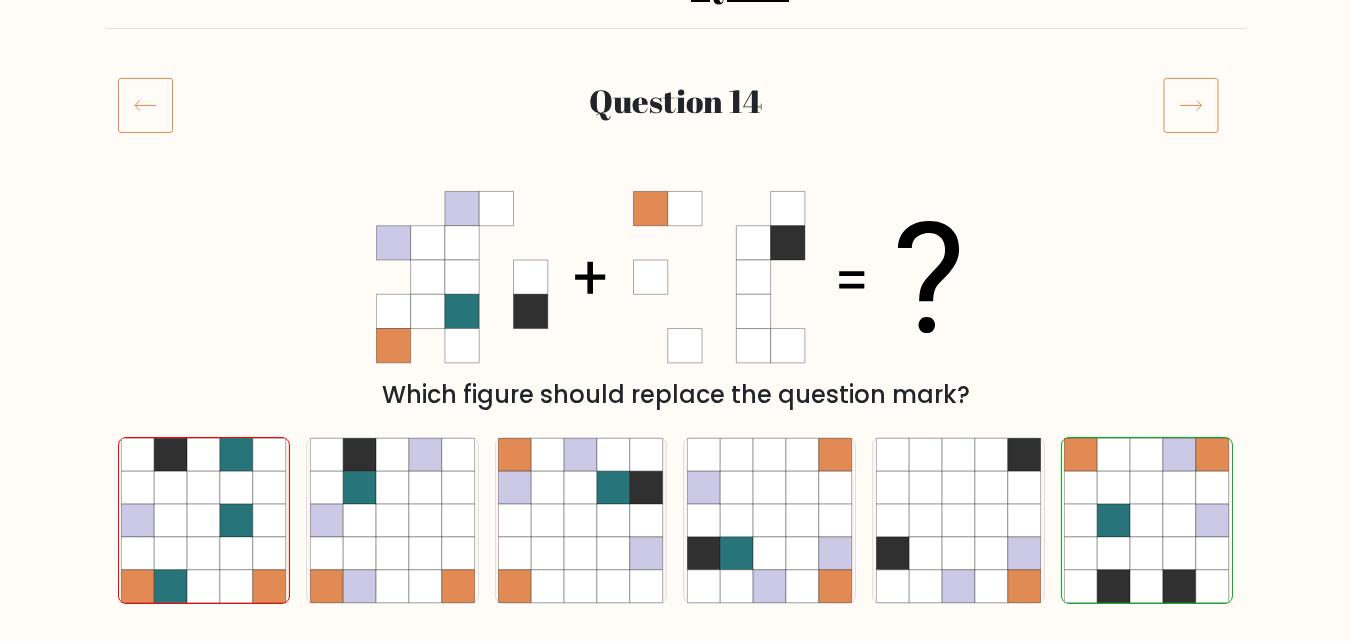 click 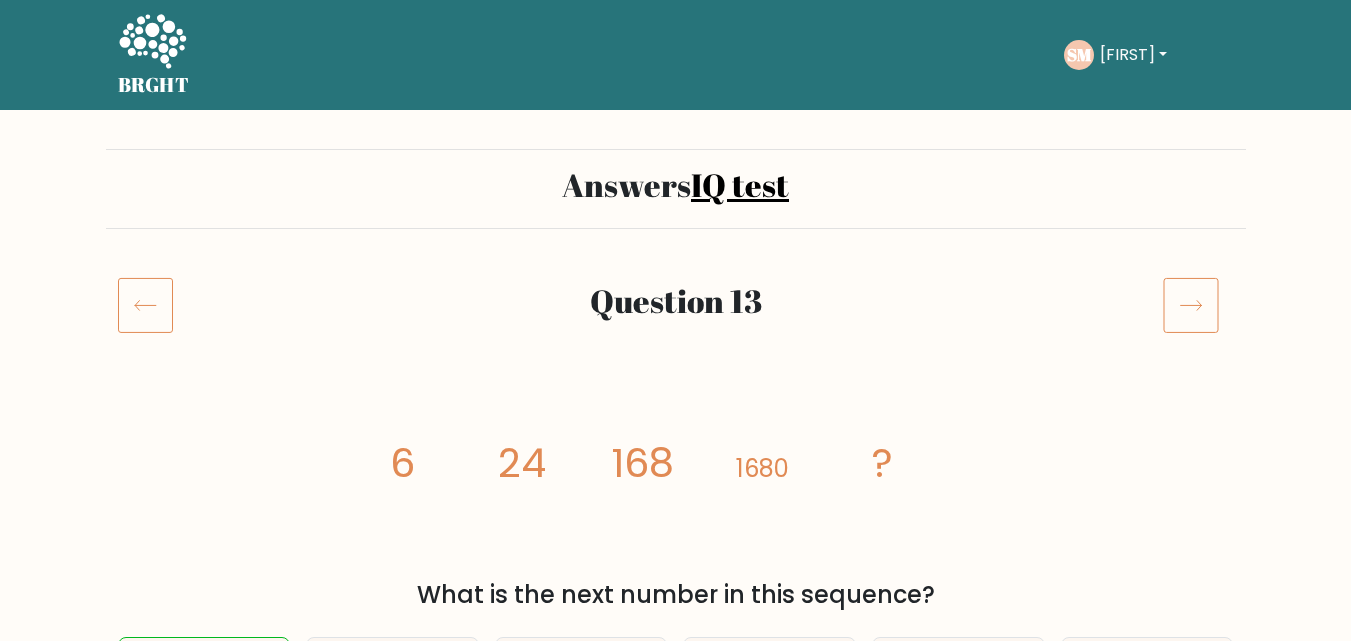 scroll, scrollTop: 200, scrollLeft: 0, axis: vertical 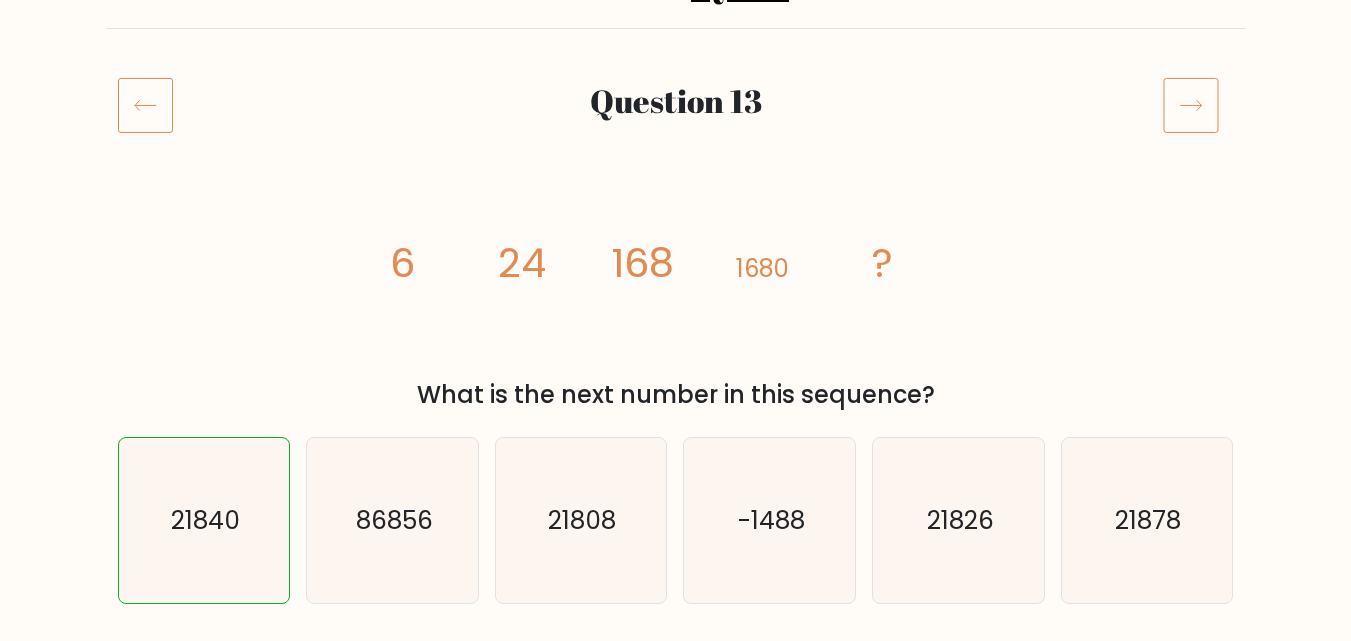 click 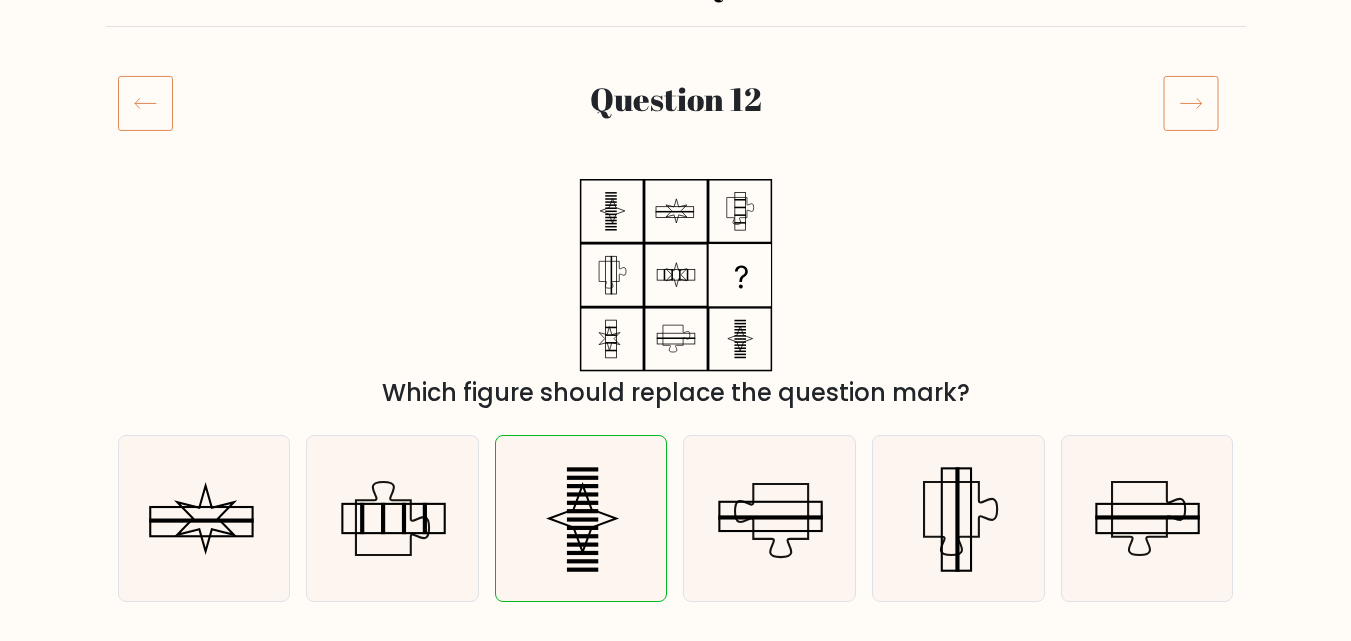 scroll, scrollTop: 200, scrollLeft: 0, axis: vertical 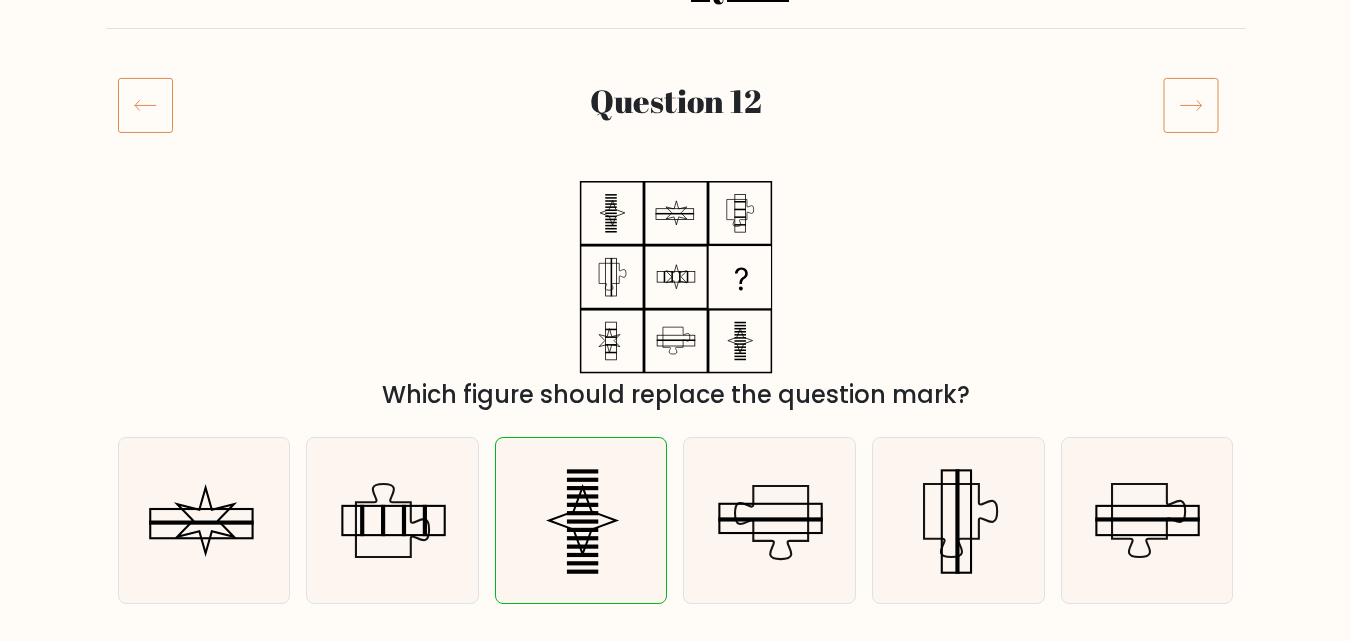 click 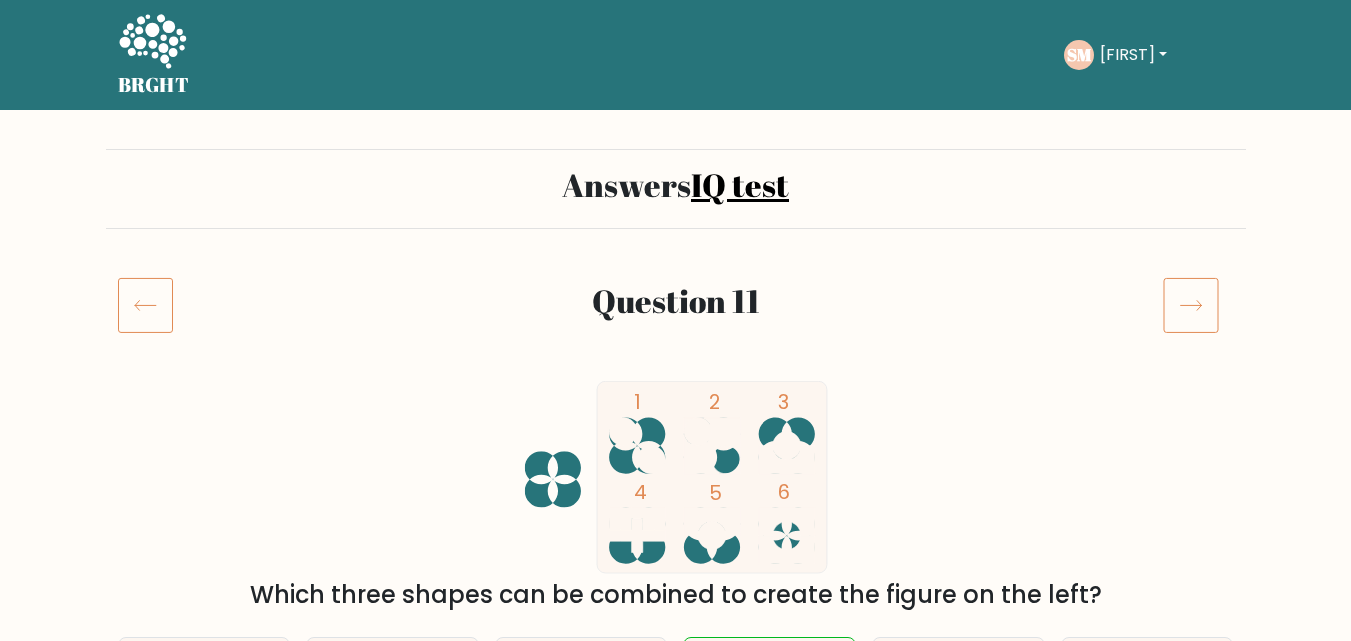 scroll, scrollTop: 0, scrollLeft: 0, axis: both 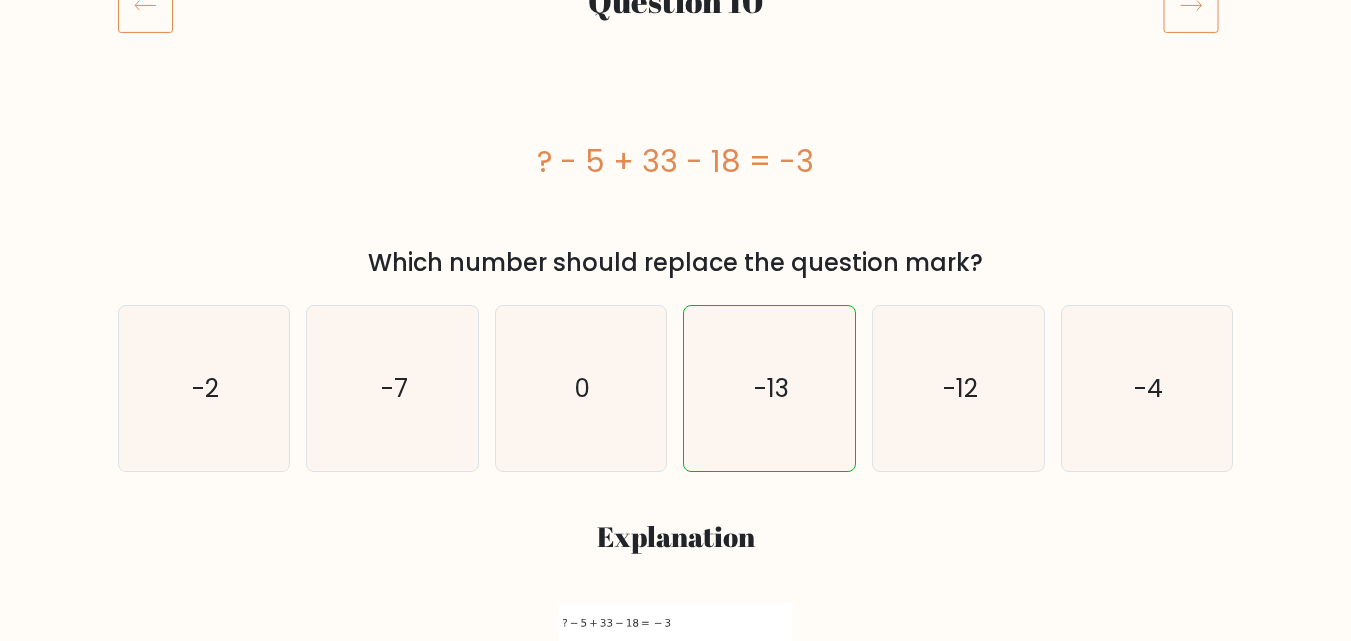 click 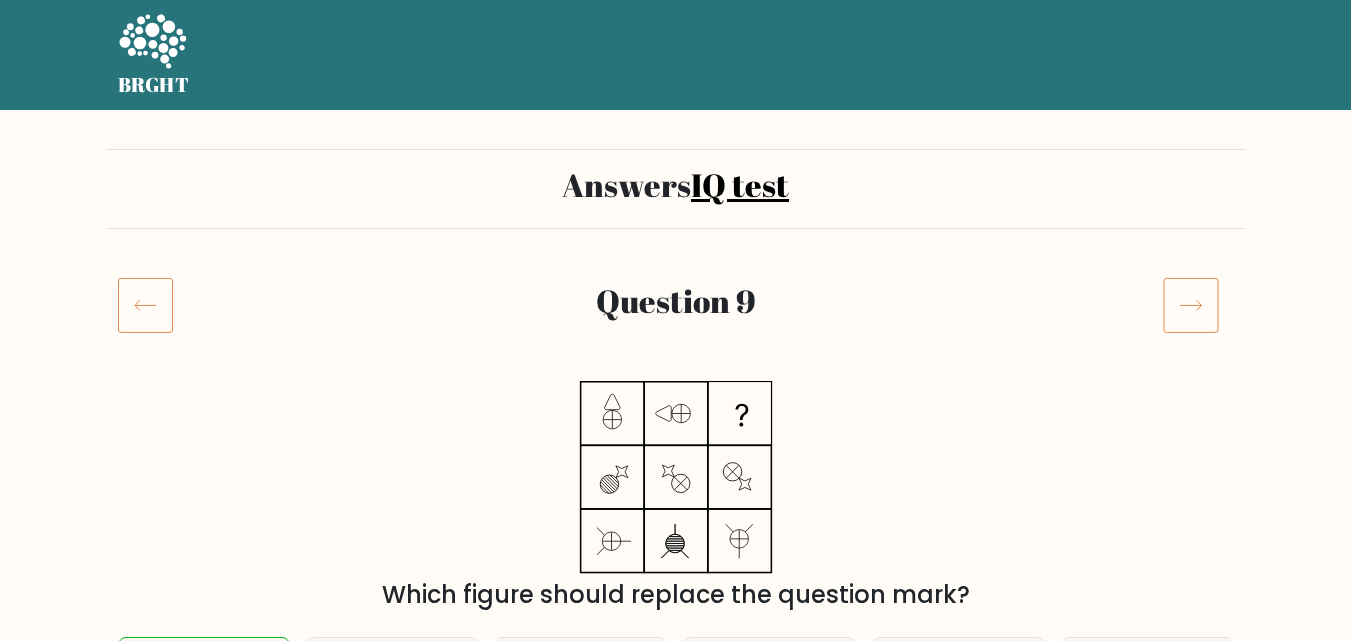scroll, scrollTop: 0, scrollLeft: 0, axis: both 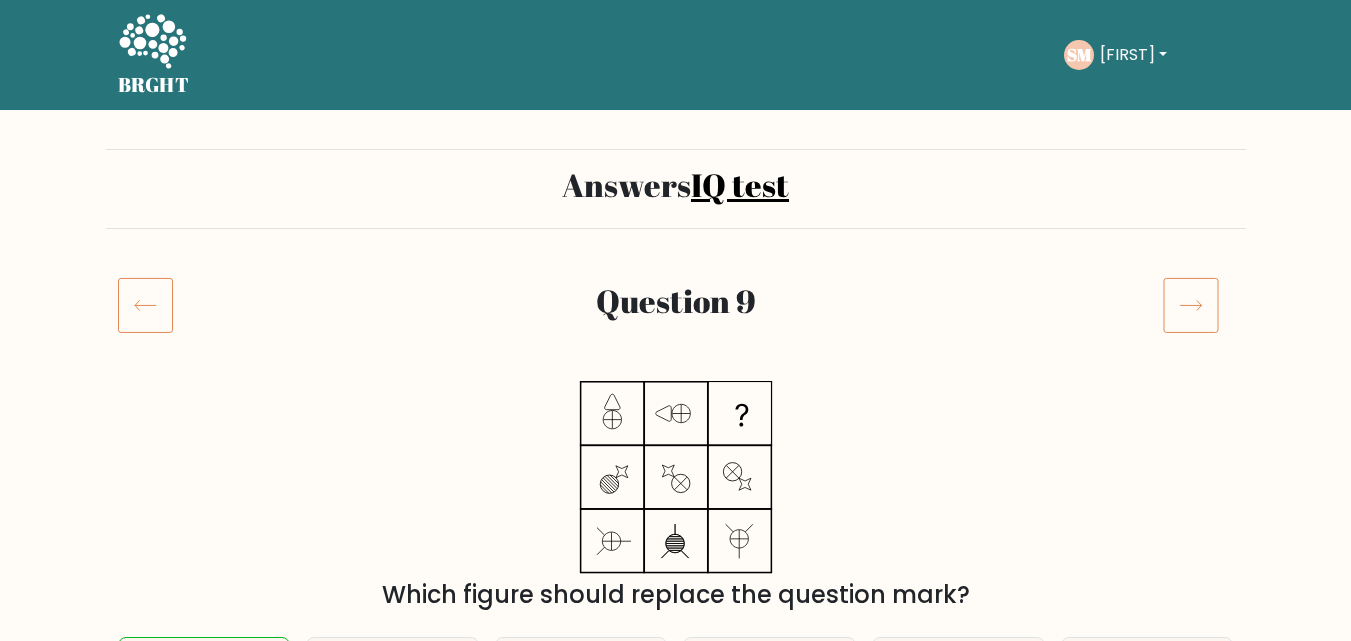 click 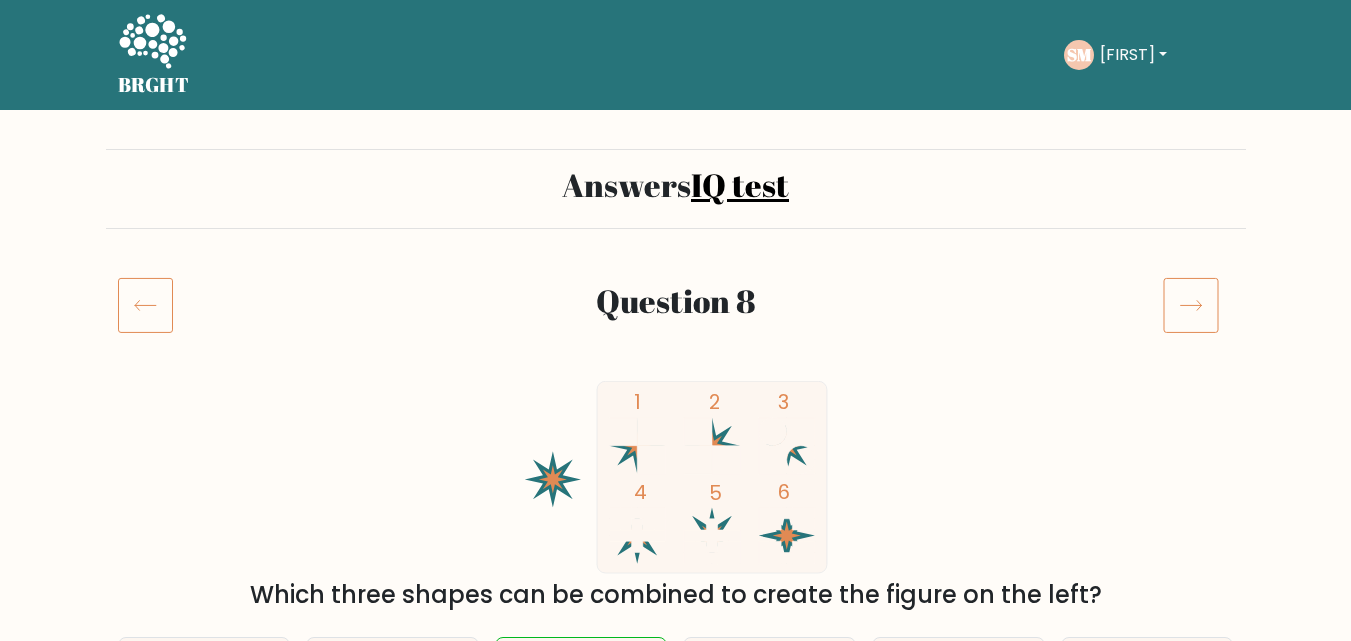 scroll, scrollTop: 0, scrollLeft: 0, axis: both 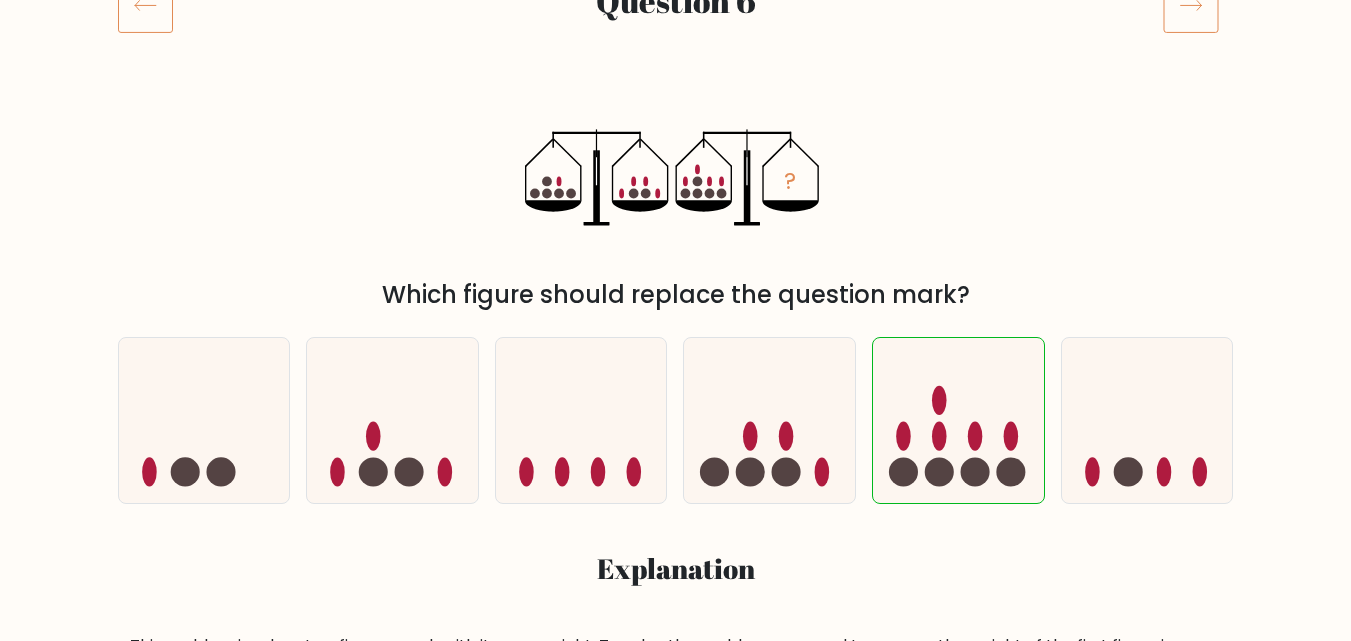 click 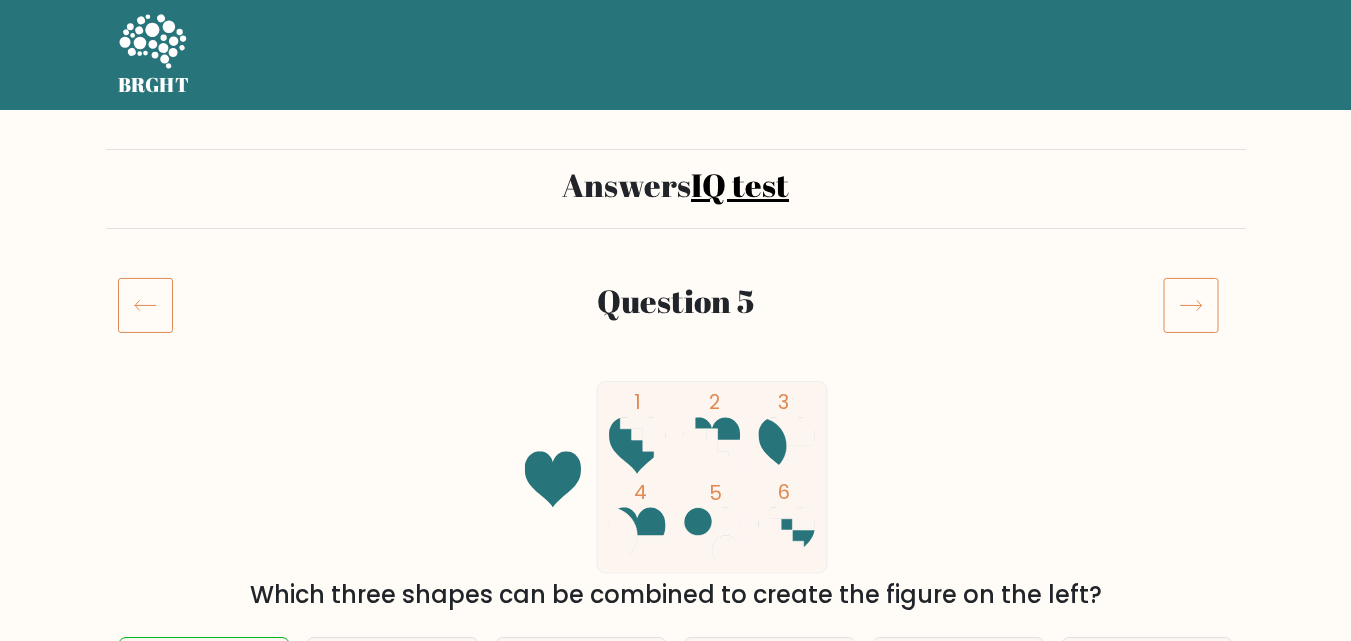 scroll, scrollTop: 300, scrollLeft: 0, axis: vertical 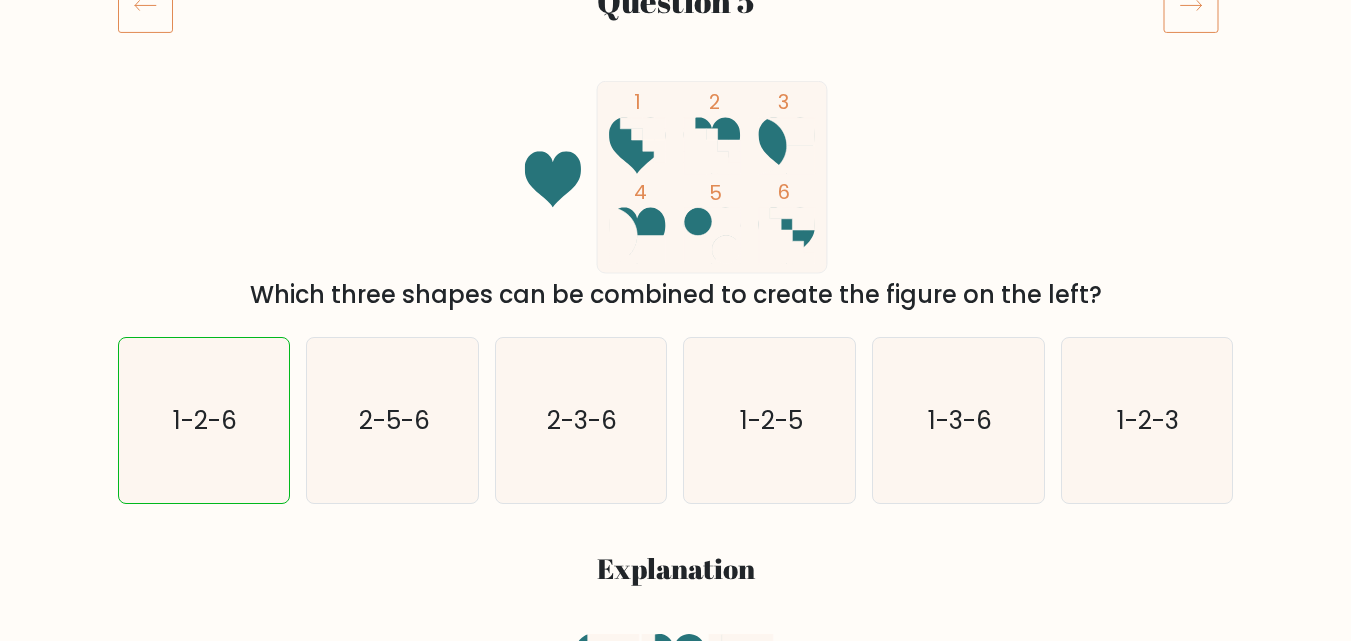 click 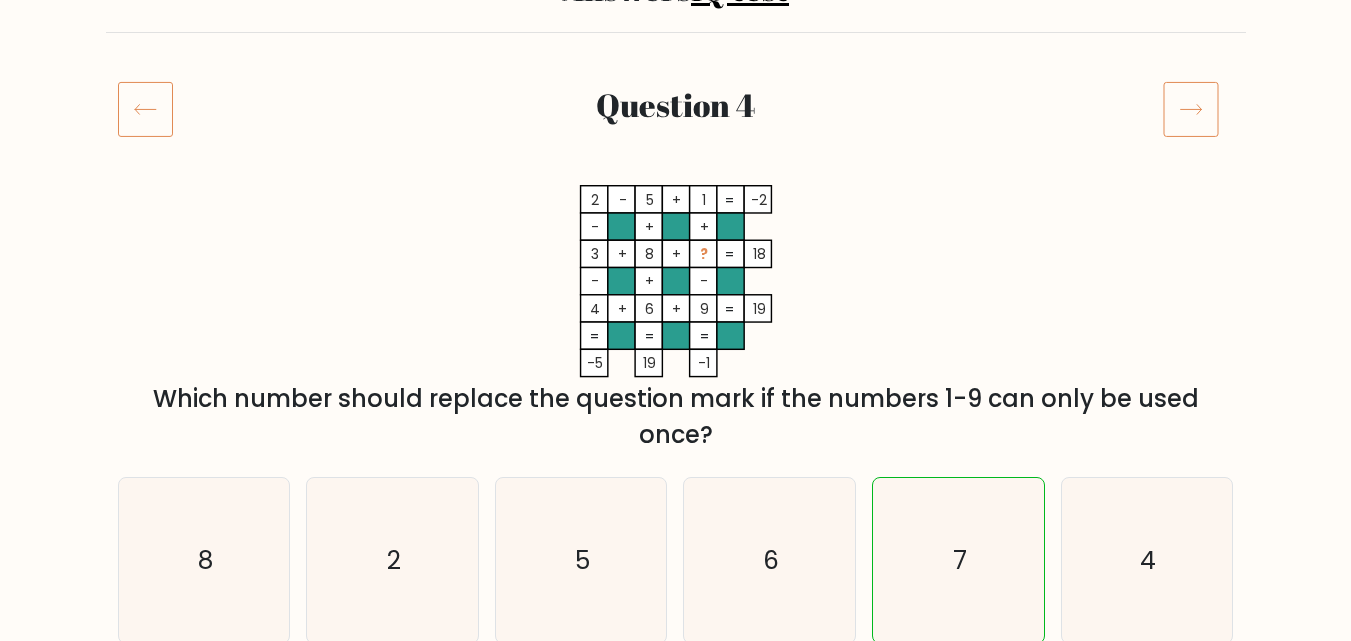 scroll, scrollTop: 200, scrollLeft: 0, axis: vertical 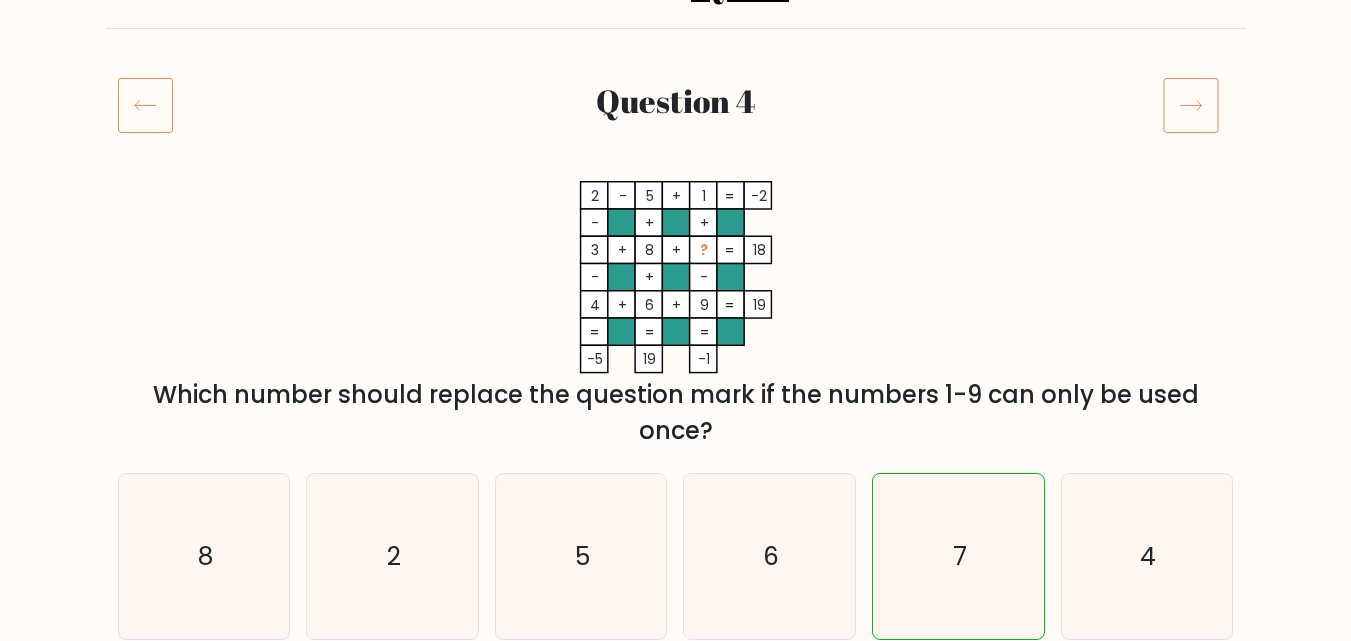 click 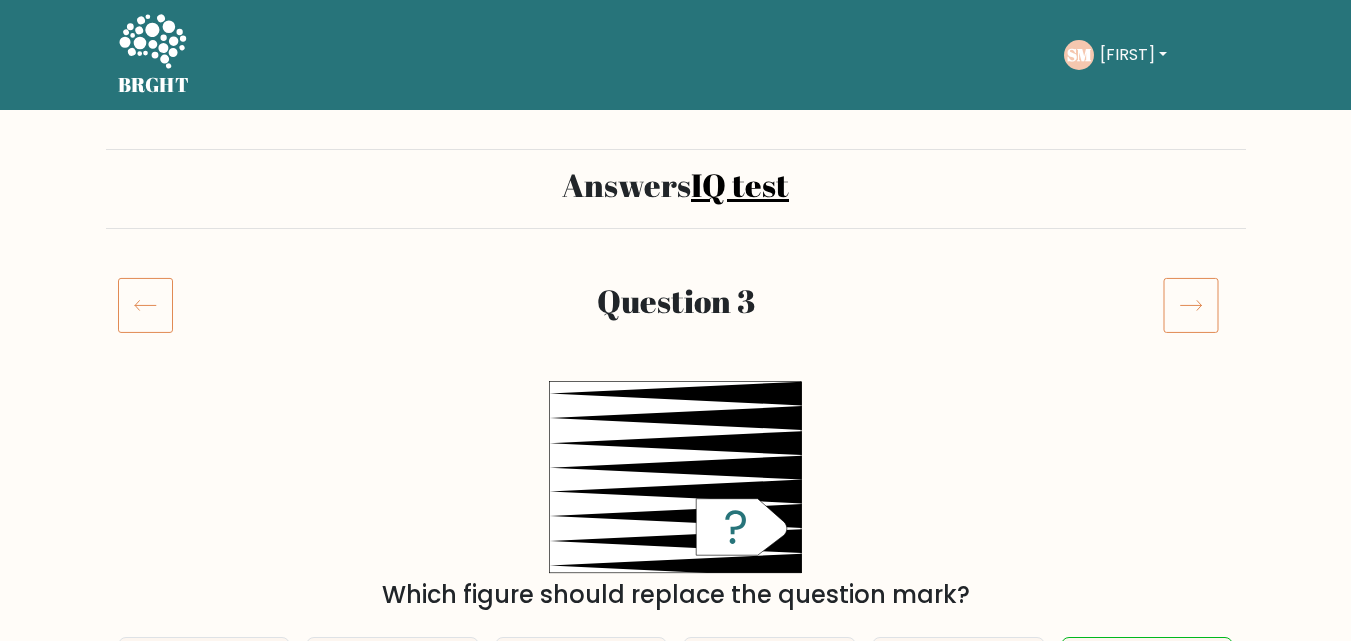 scroll, scrollTop: 0, scrollLeft: 0, axis: both 